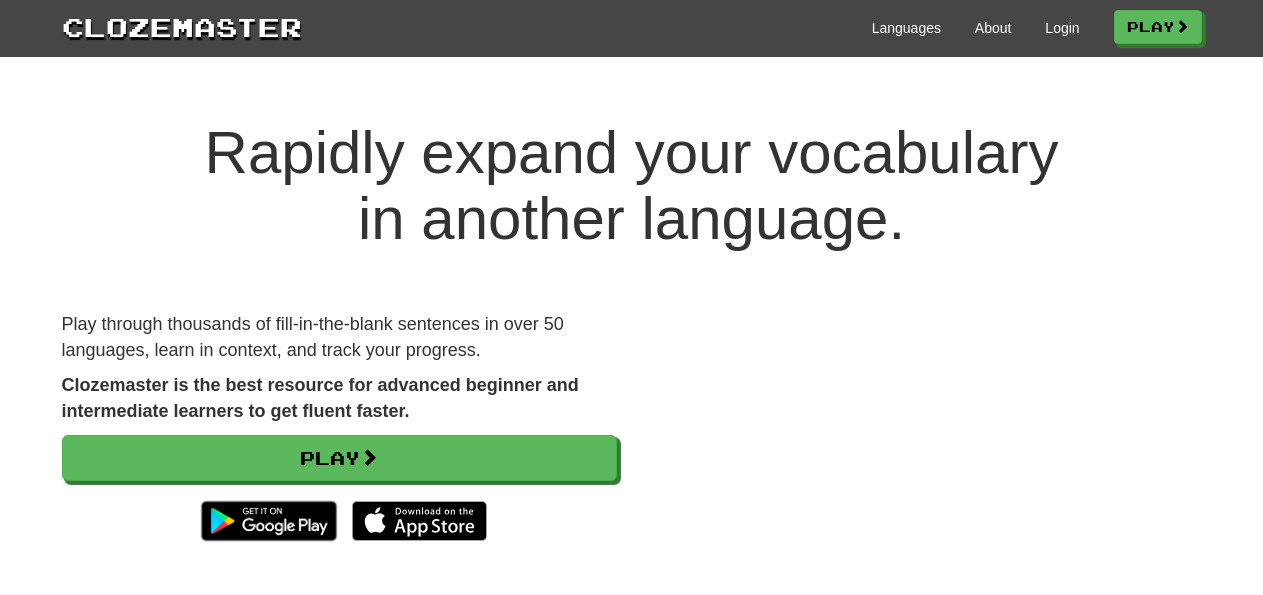 scroll, scrollTop: 0, scrollLeft: 0, axis: both 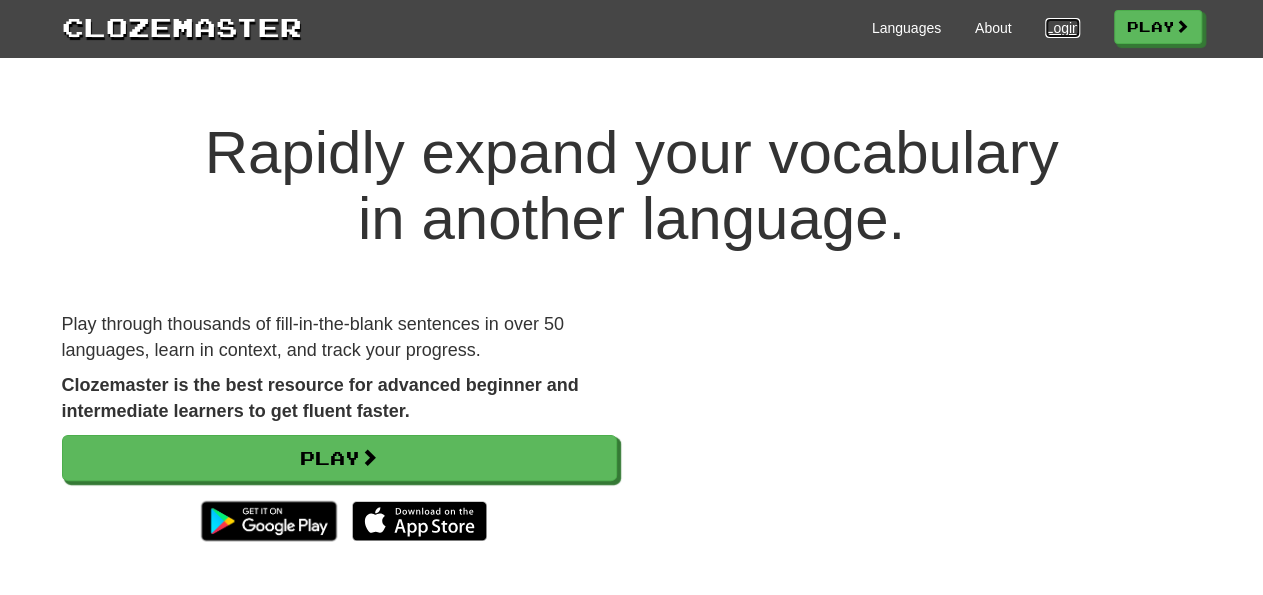 click on "Login" at bounding box center (1062, 28) 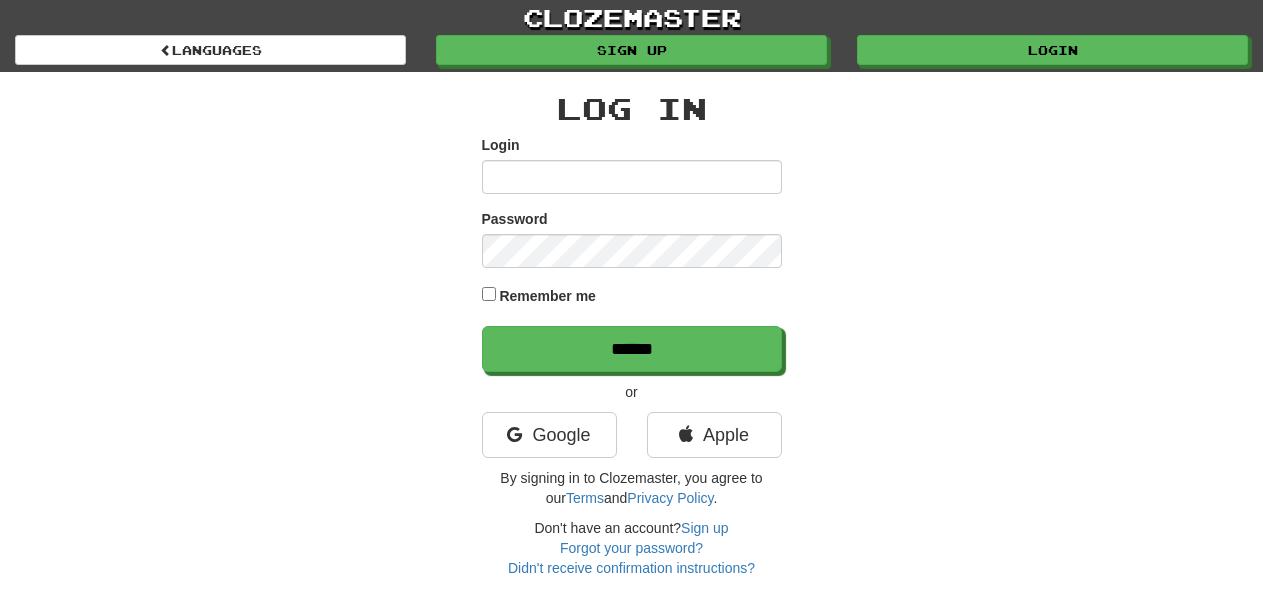 scroll, scrollTop: 0, scrollLeft: 0, axis: both 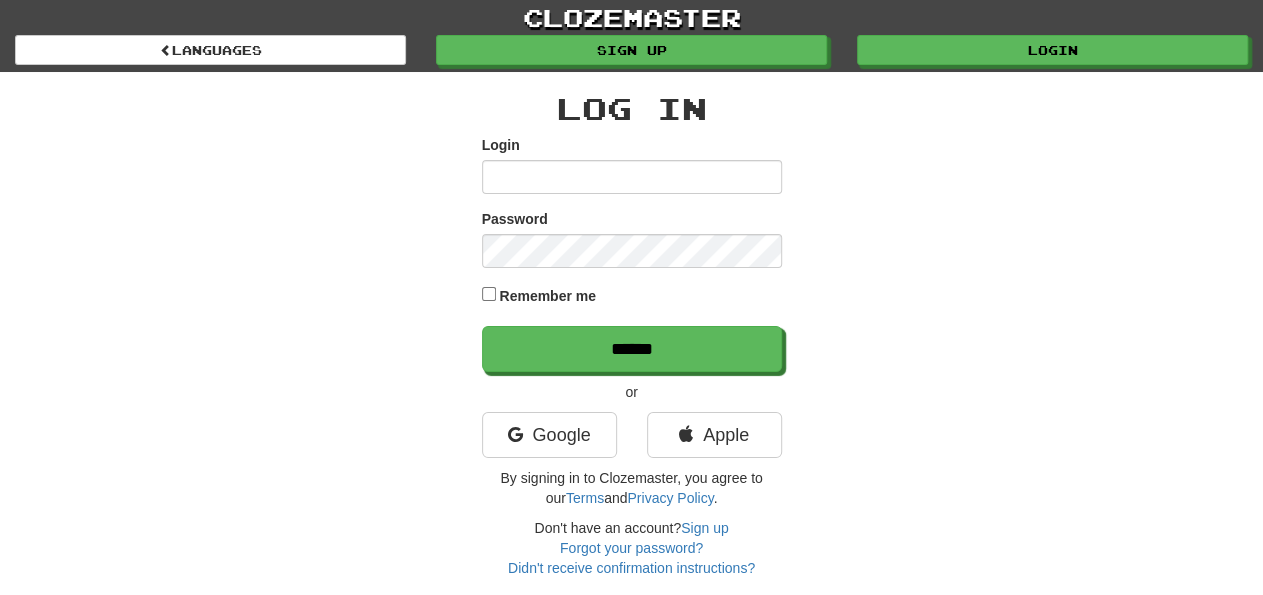 click on "Login" at bounding box center (632, 177) 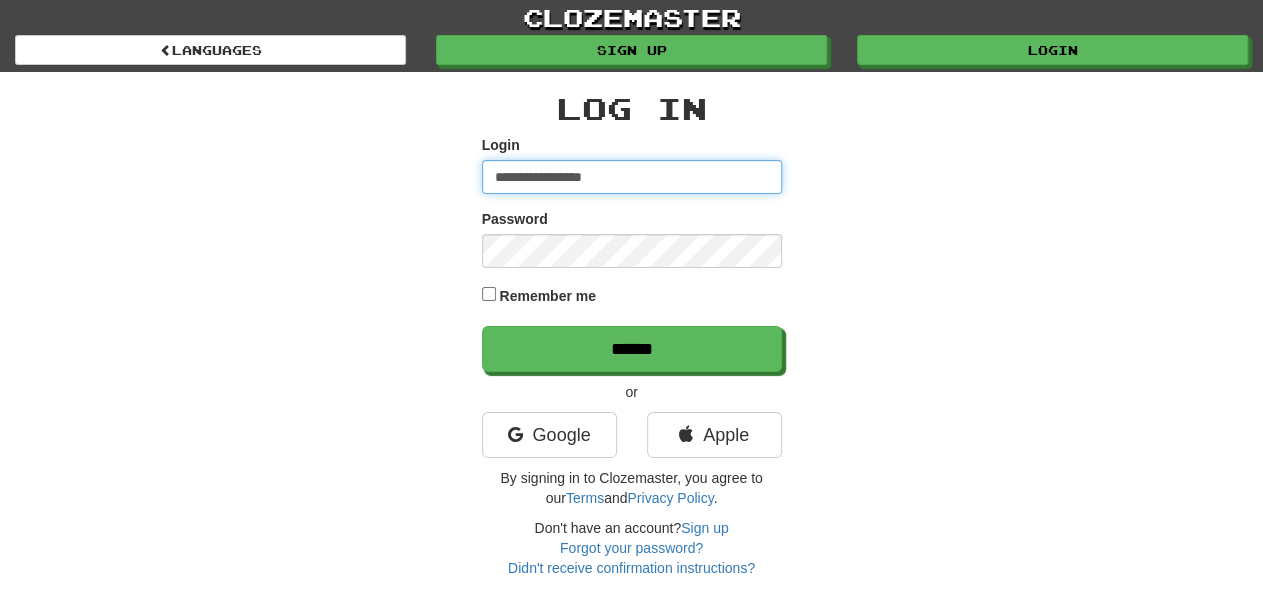 type on "**********" 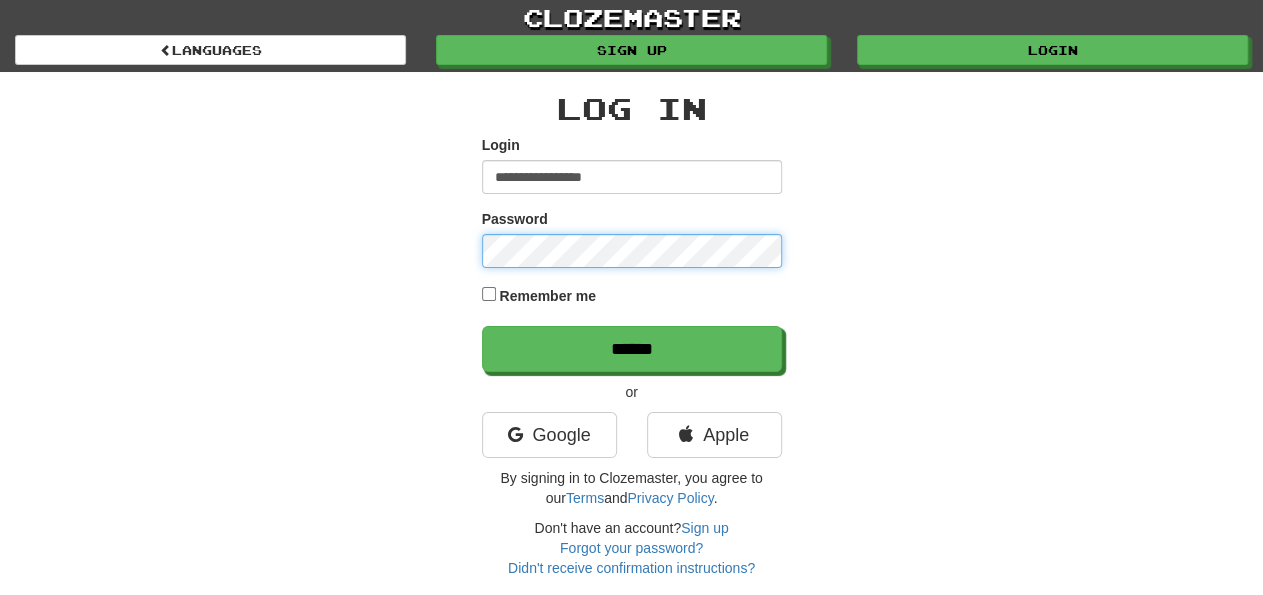 click on "******" at bounding box center [632, 349] 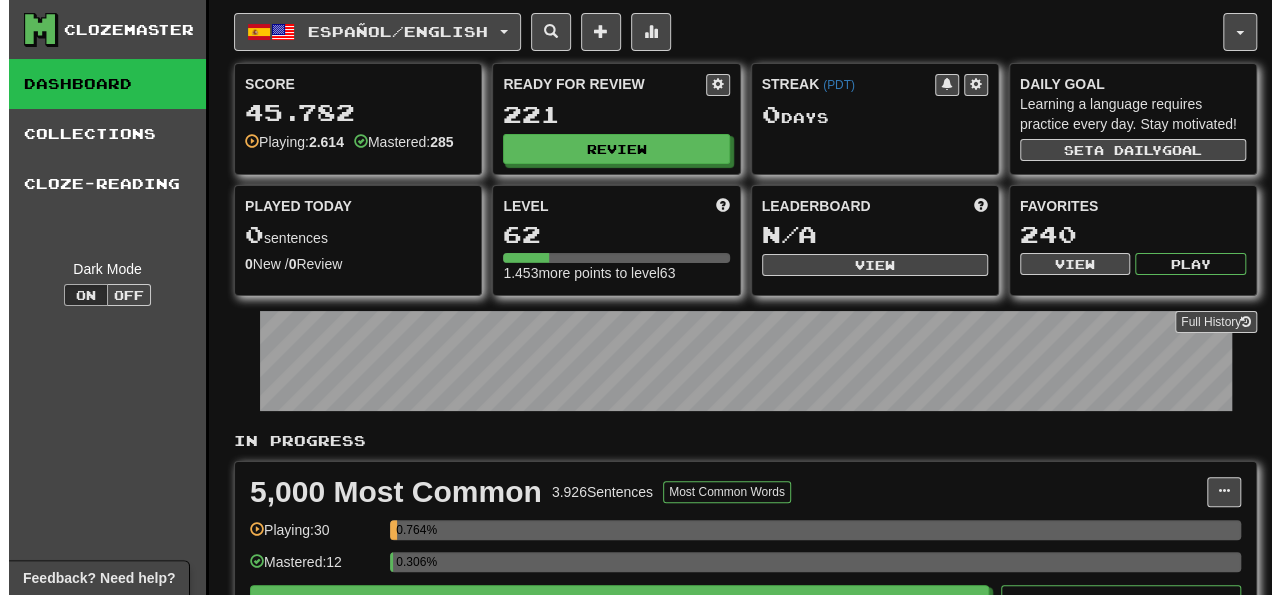 scroll, scrollTop: 39, scrollLeft: 0, axis: vertical 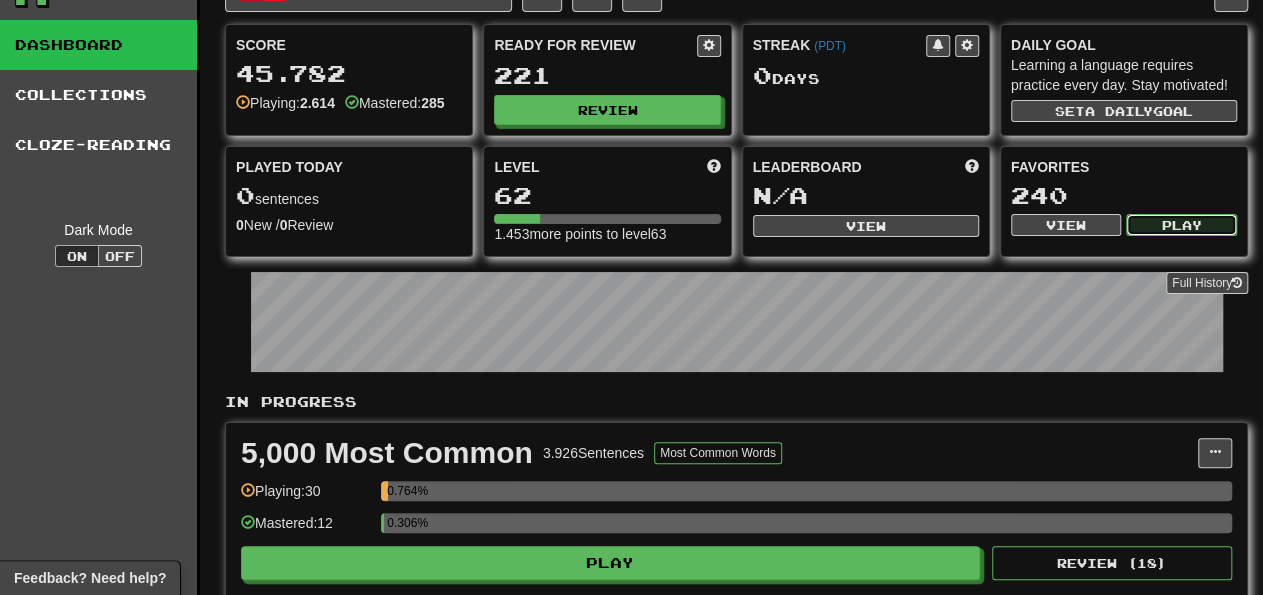click on "Play" at bounding box center [1181, 225] 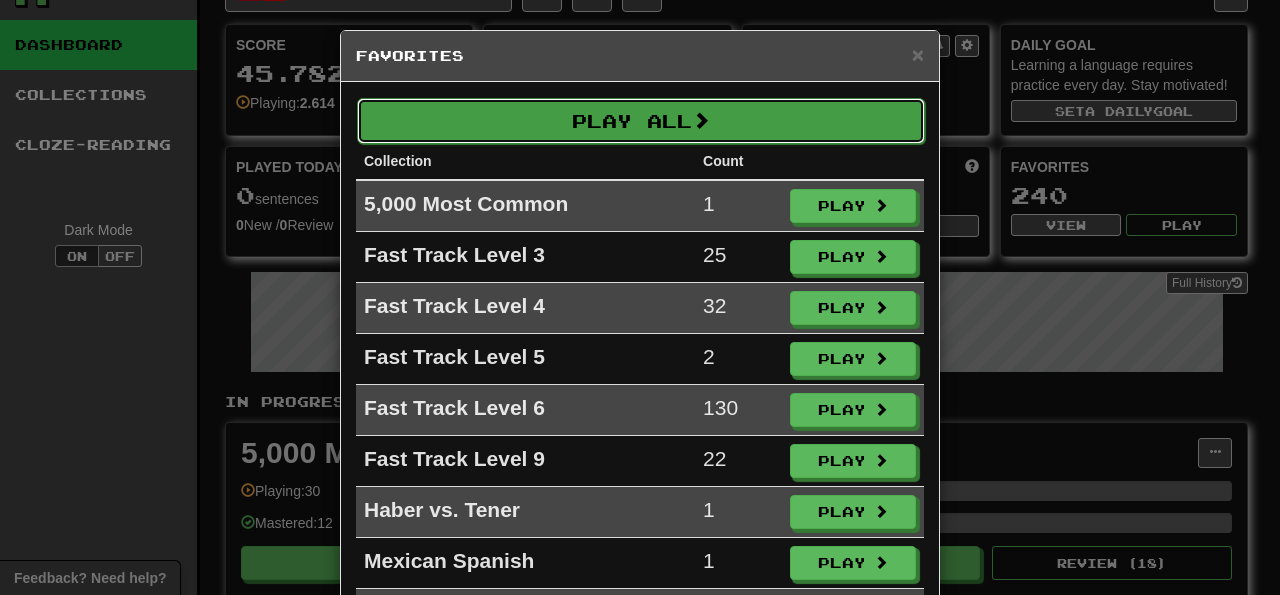 click on "Play All" at bounding box center (641, 121) 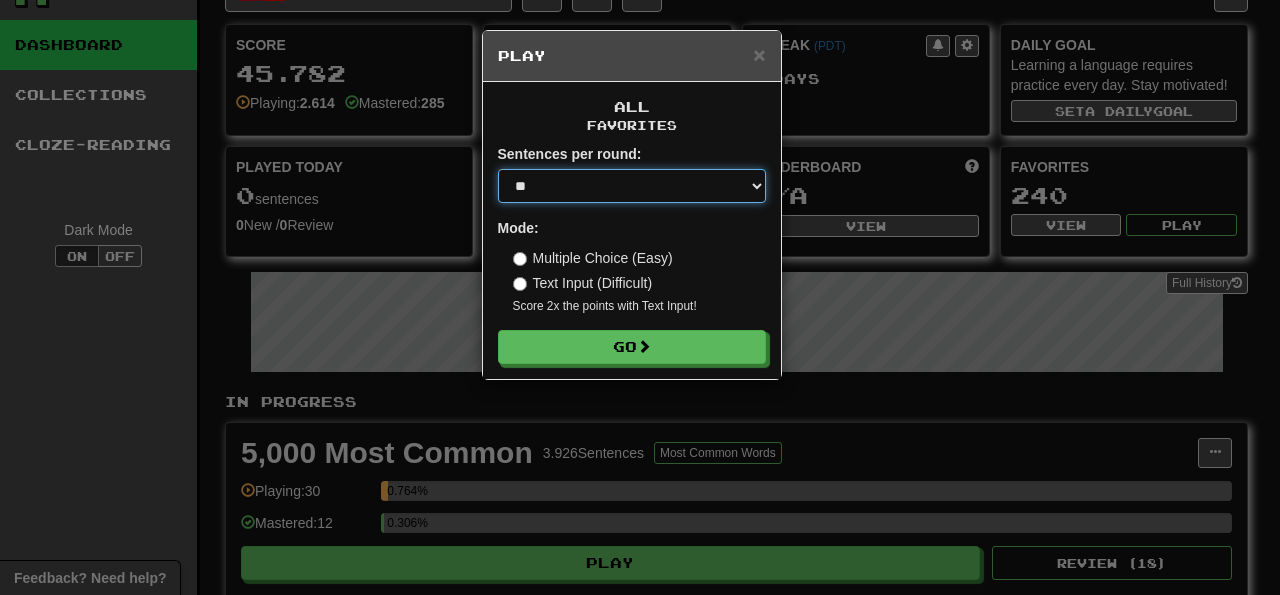 click on "**" at bounding box center [0, 0] 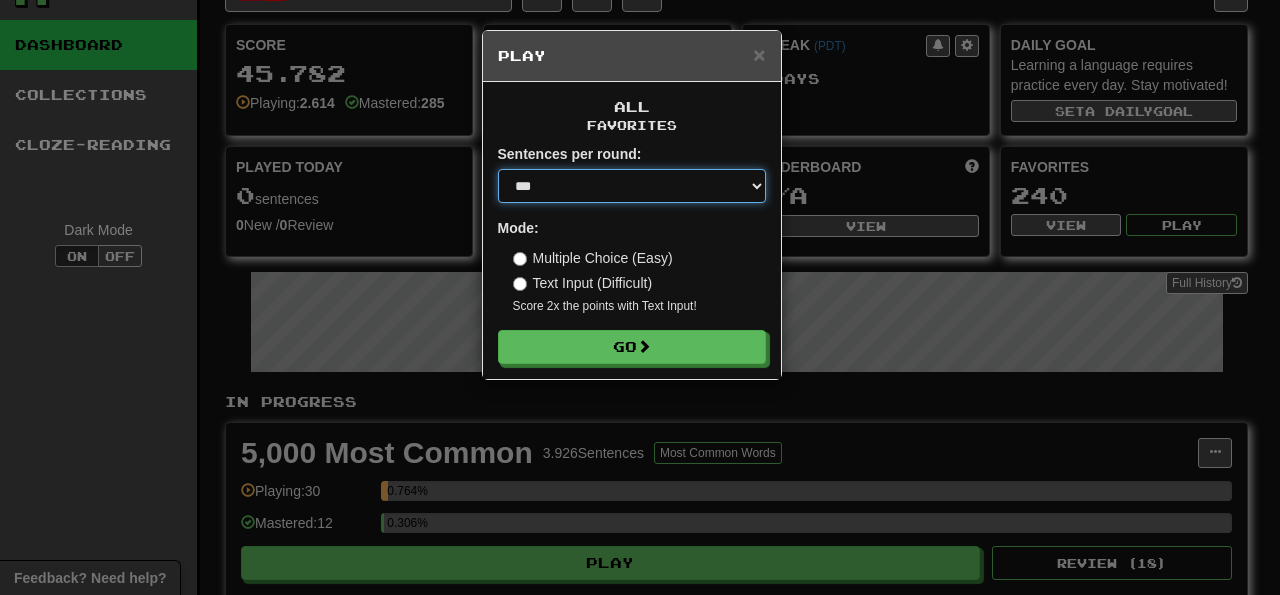 click on "***" at bounding box center (0, 0) 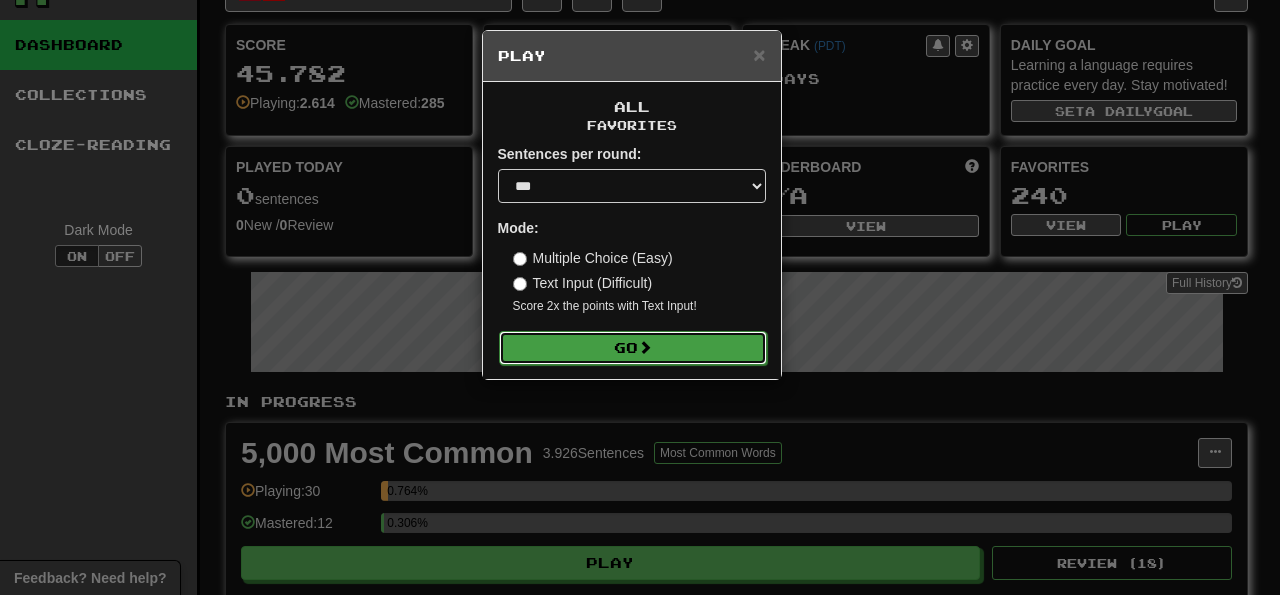 click on "Go" at bounding box center (633, 348) 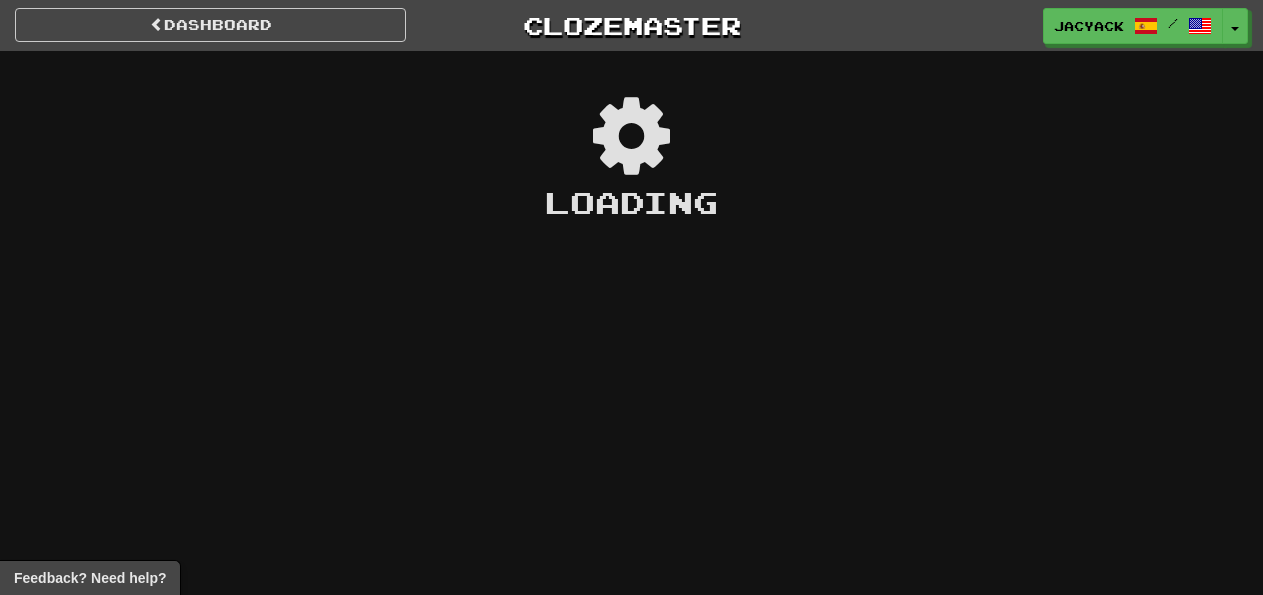 scroll, scrollTop: 0, scrollLeft: 0, axis: both 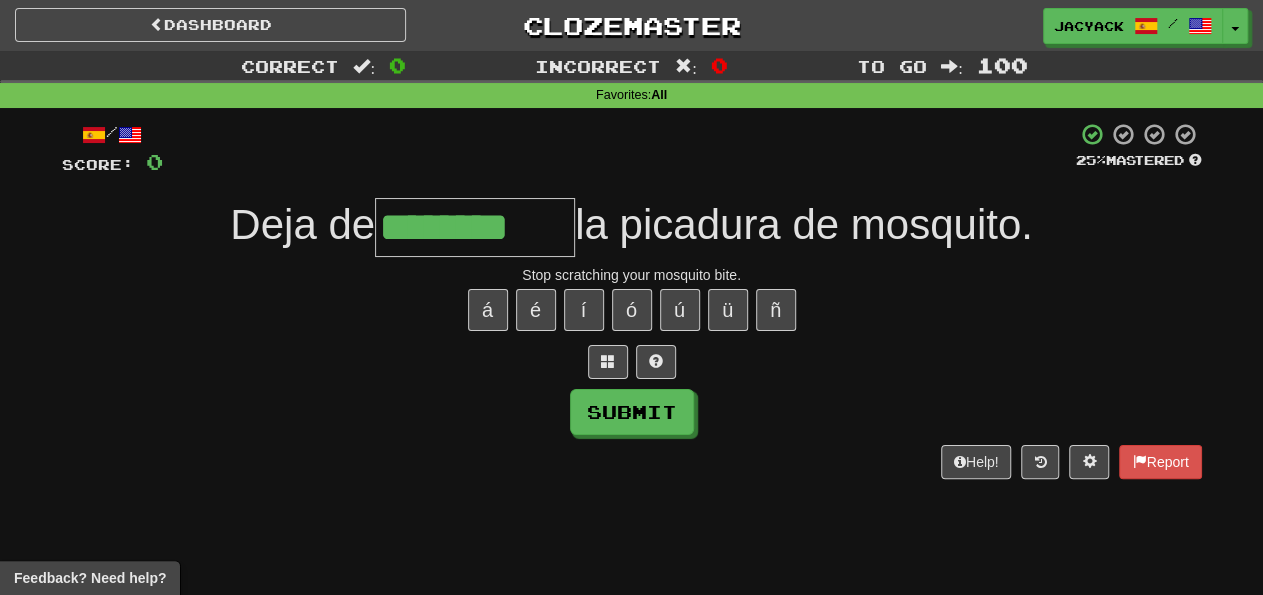 type on "********" 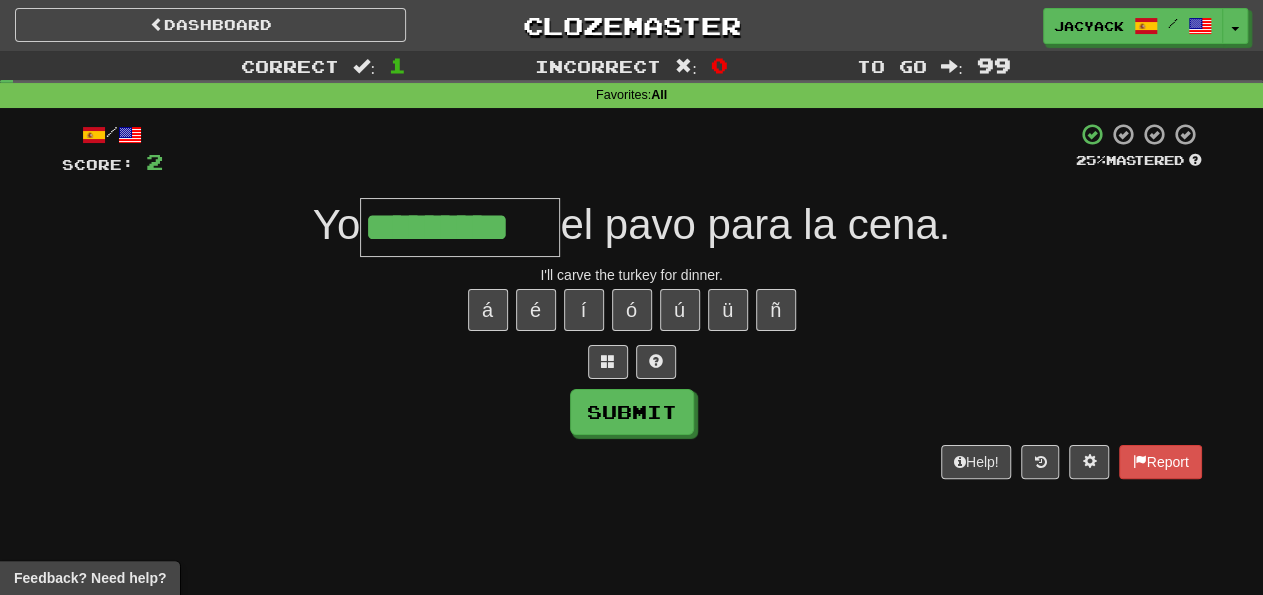 type on "*********" 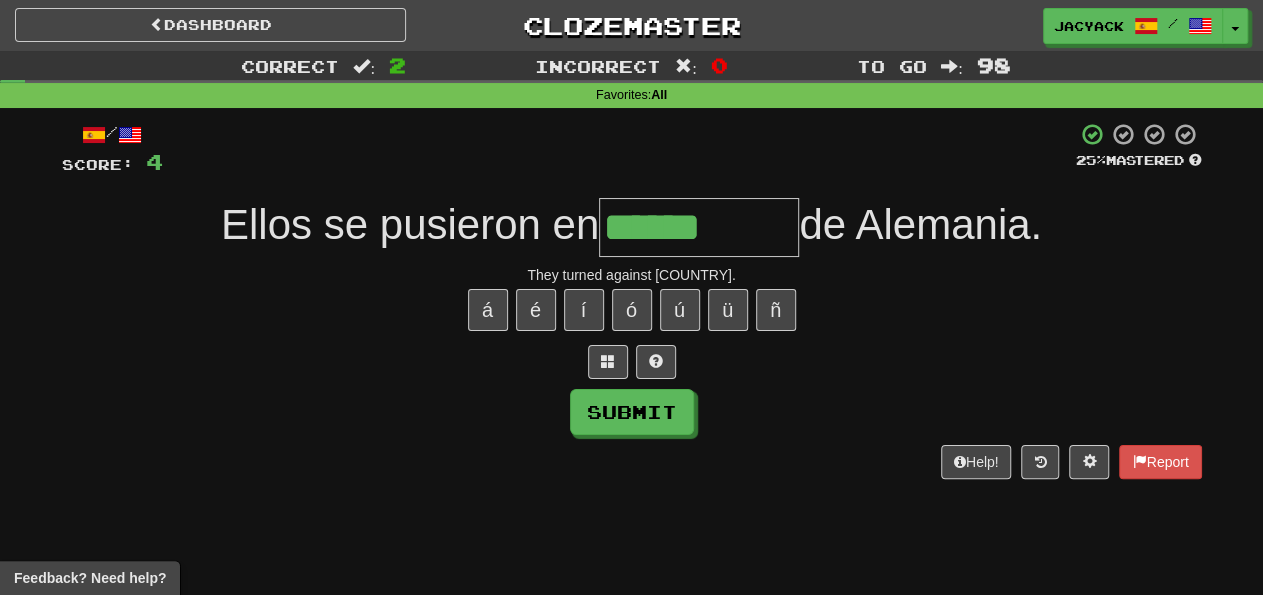 type on "******" 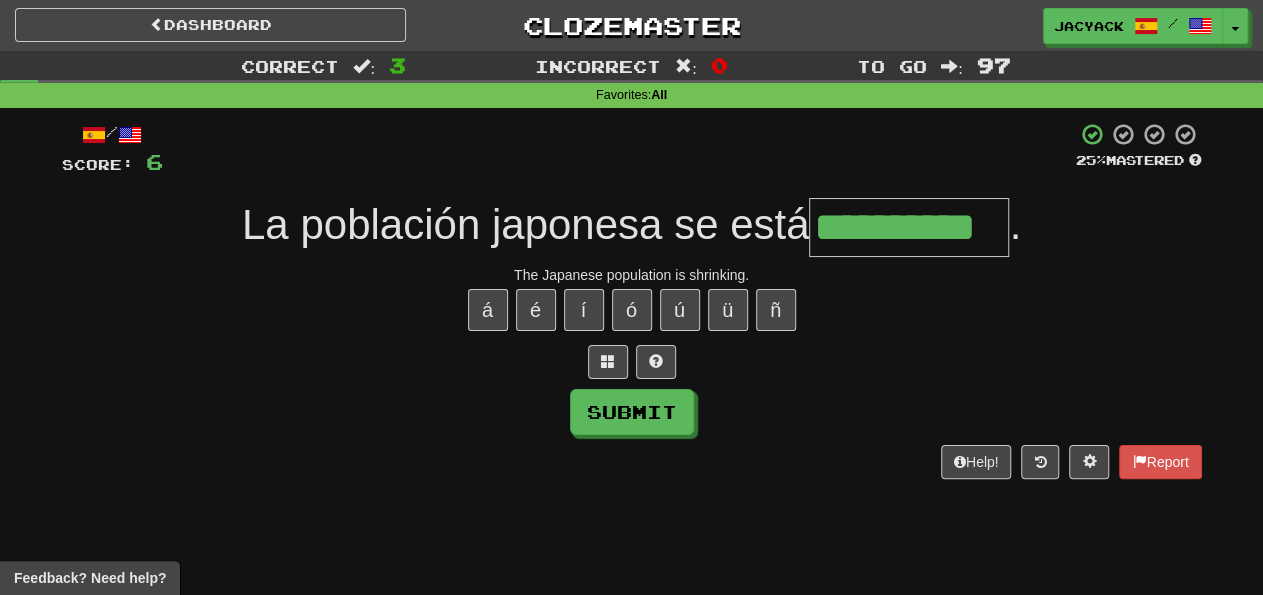 scroll, scrollTop: 0, scrollLeft: 15, axis: horizontal 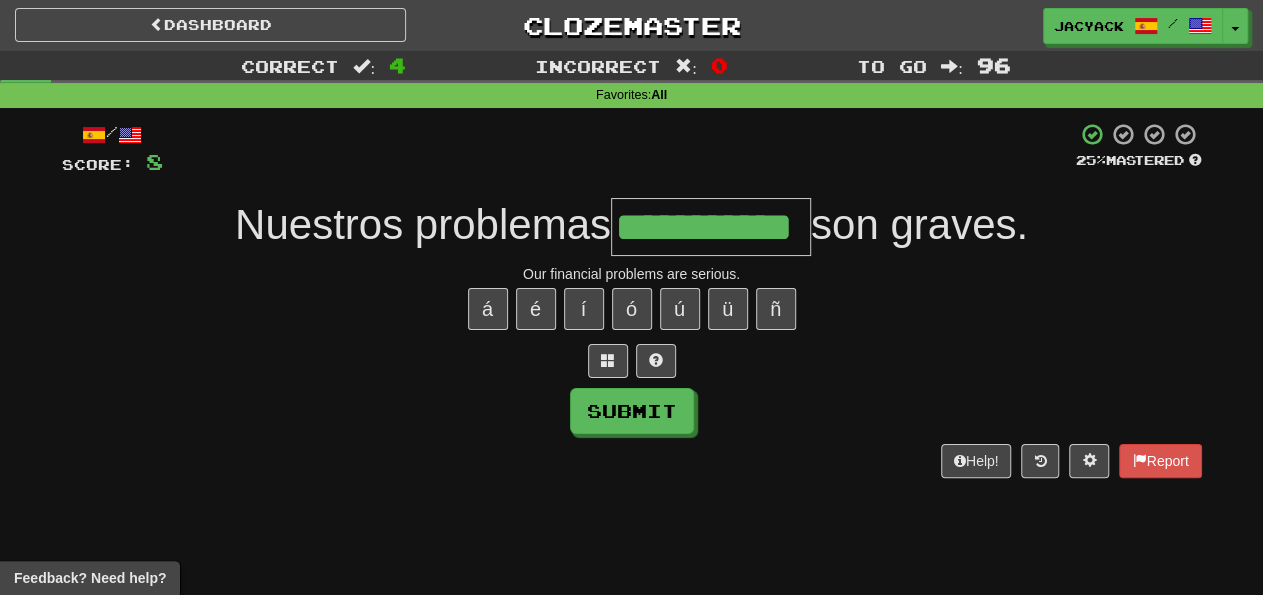 type on "**********" 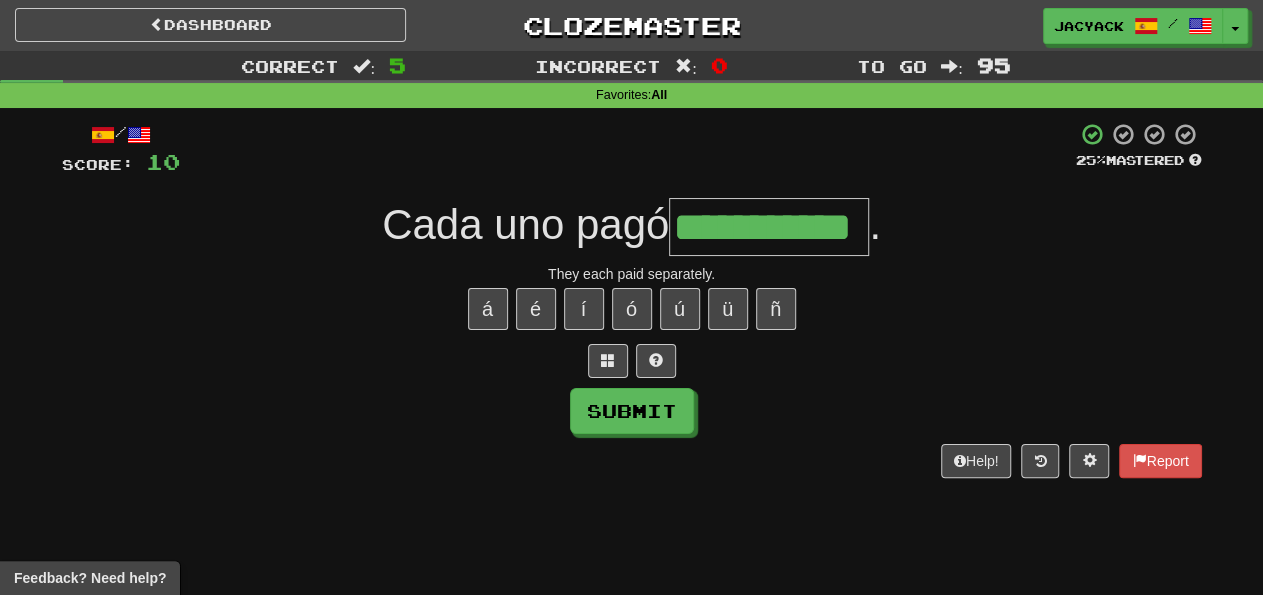 scroll, scrollTop: 0, scrollLeft: 54, axis: horizontal 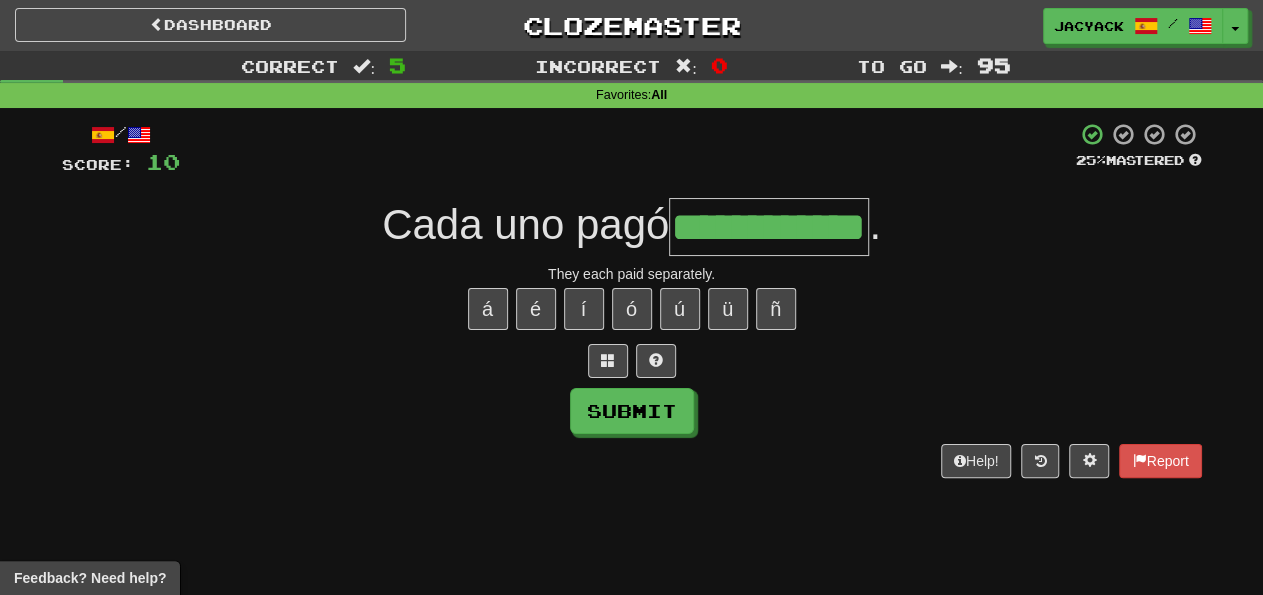 type on "**********" 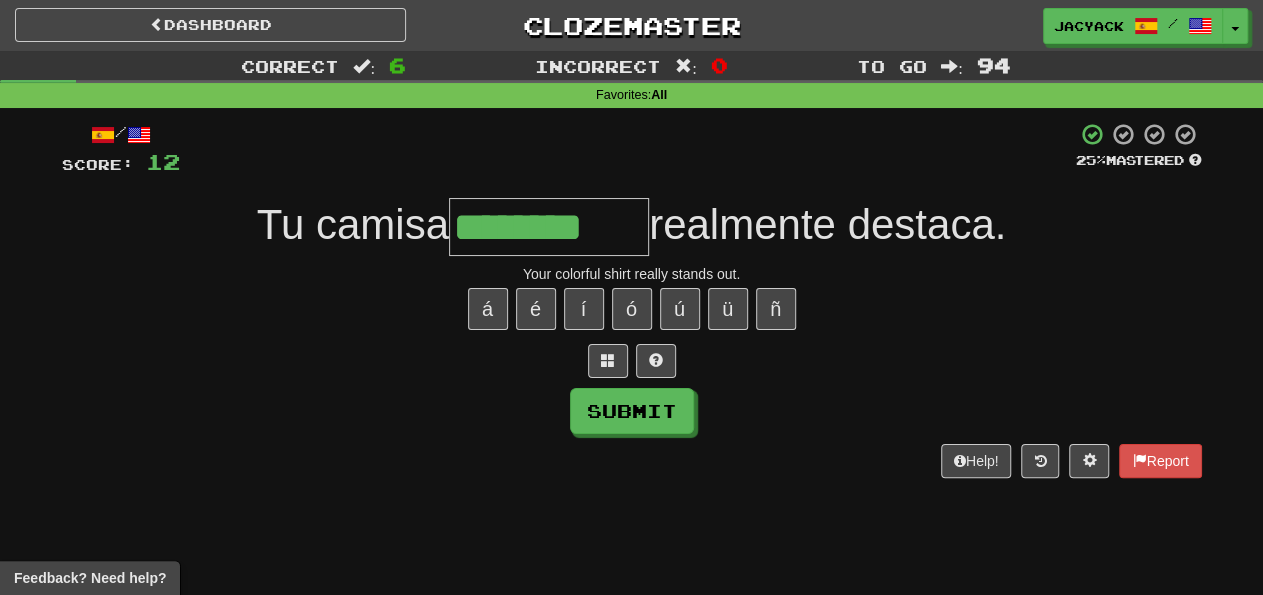 type on "********" 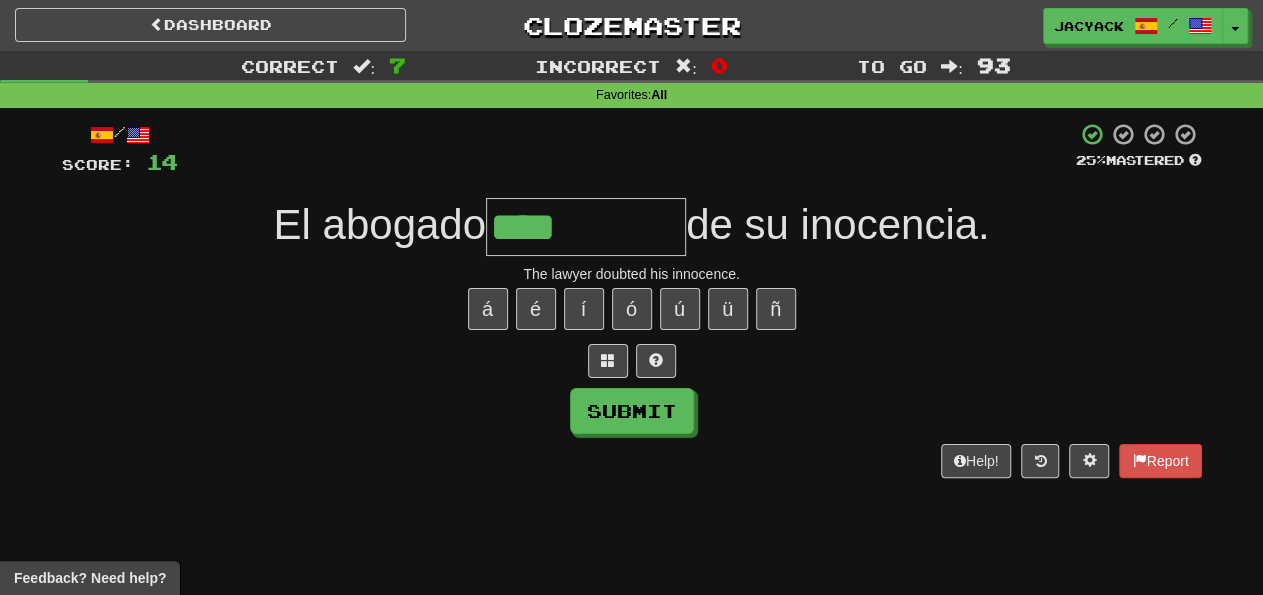 type on "******" 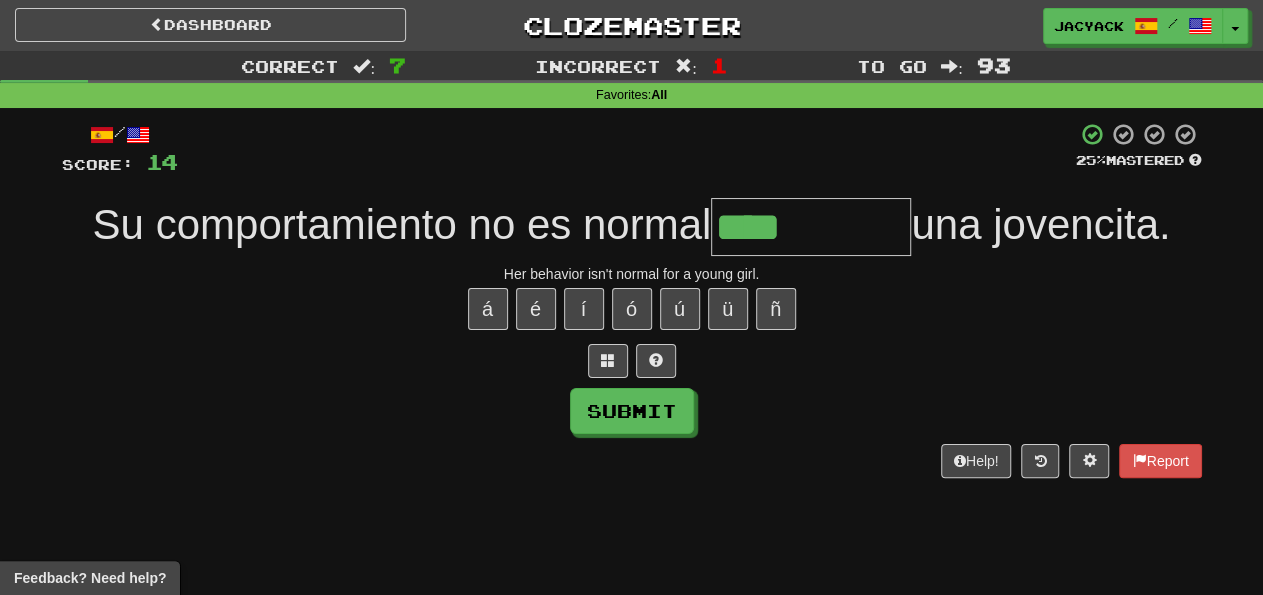 type on "****" 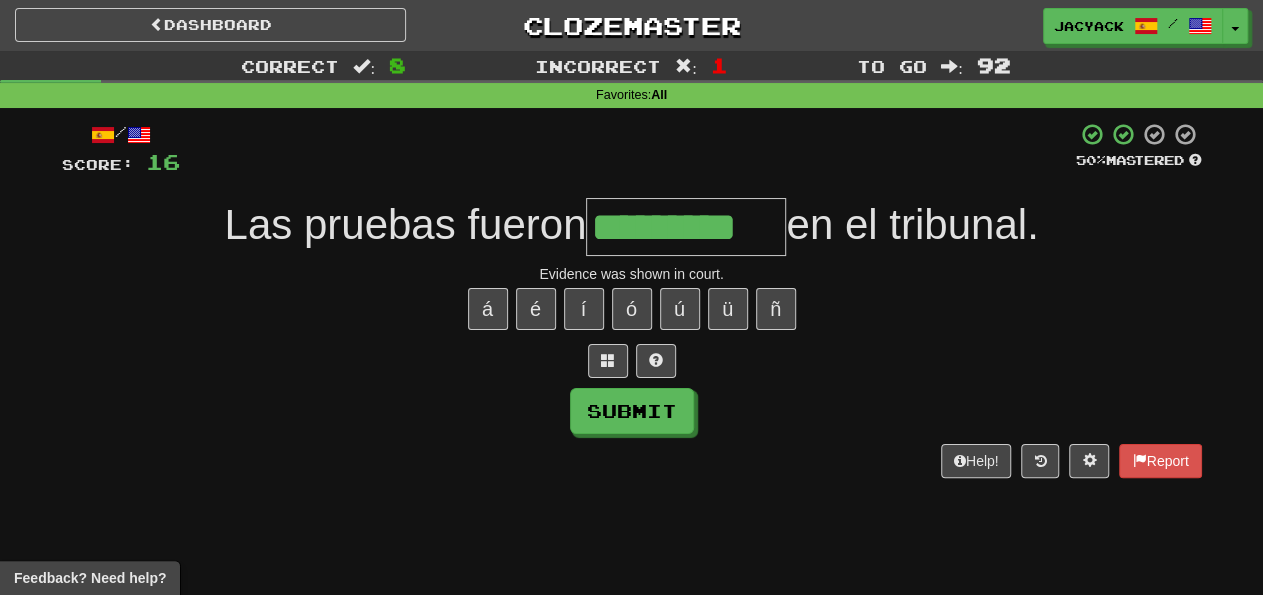 scroll, scrollTop: 0, scrollLeft: 0, axis: both 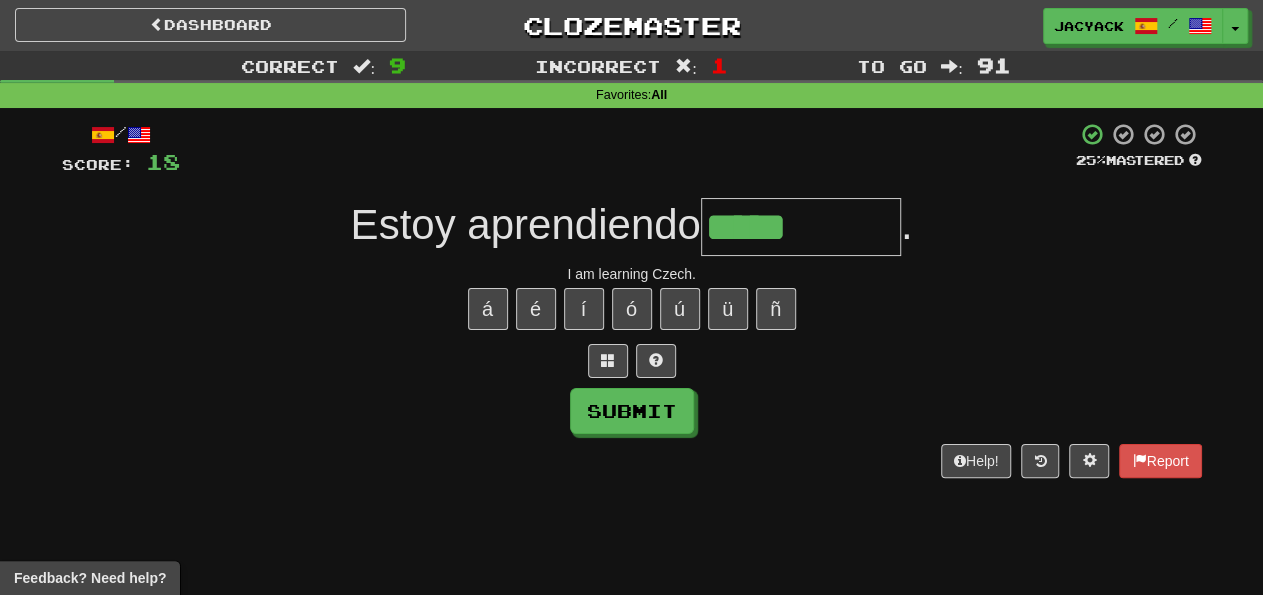 type on "*****" 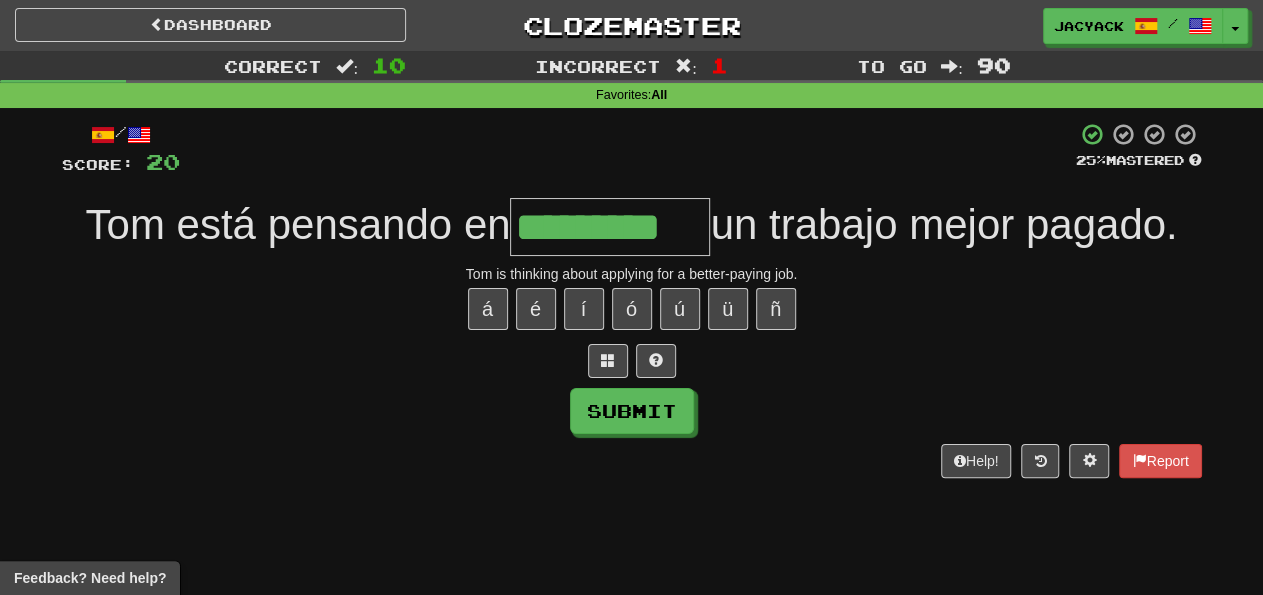 type on "*********" 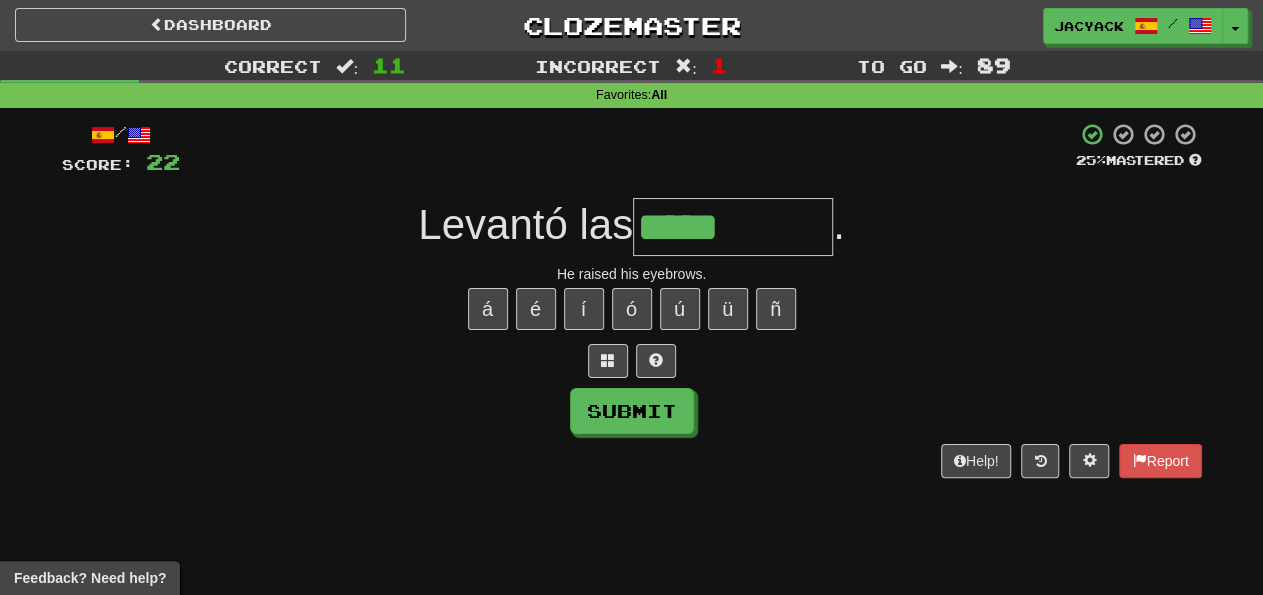 type on "*****" 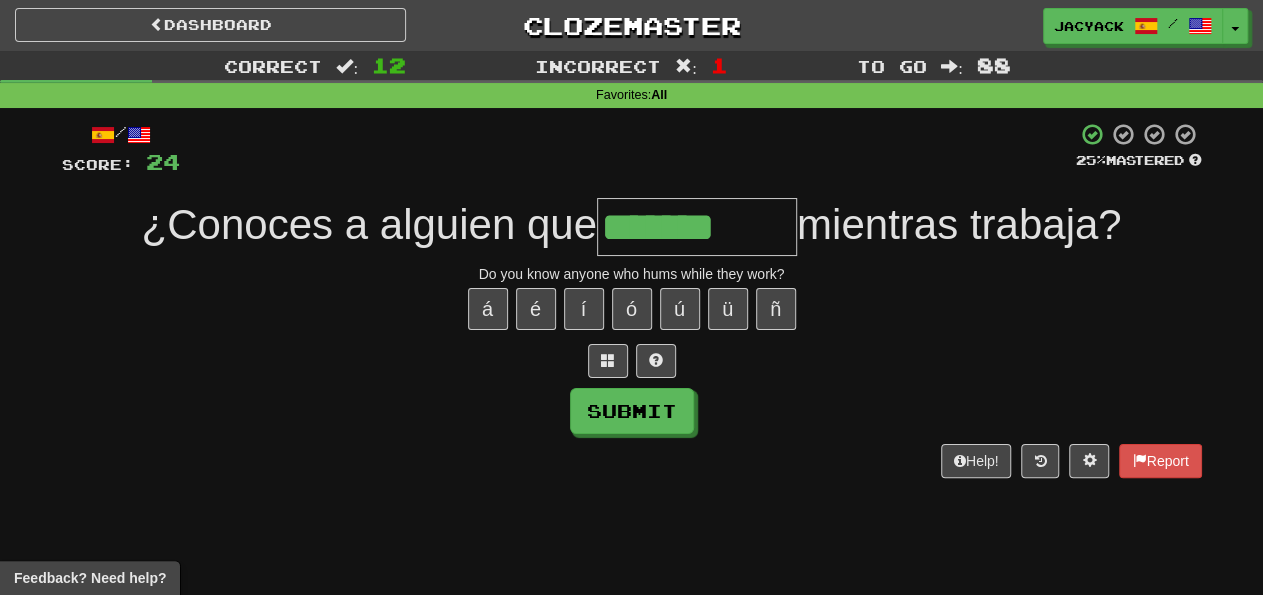 type on "*******" 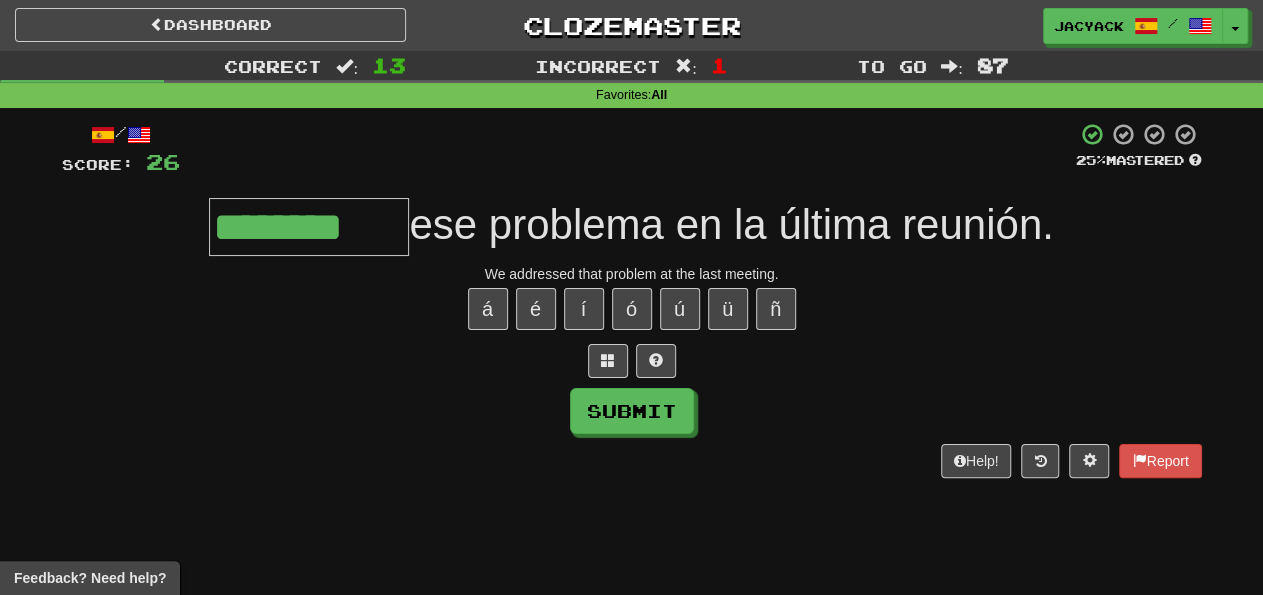 type on "********" 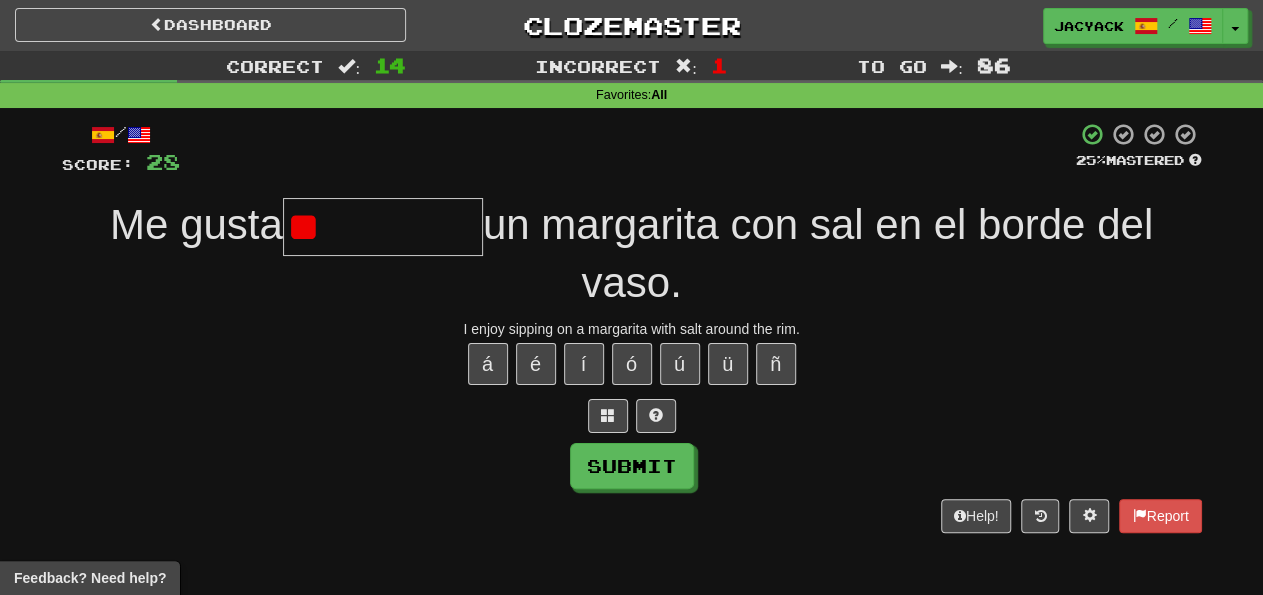 type on "*" 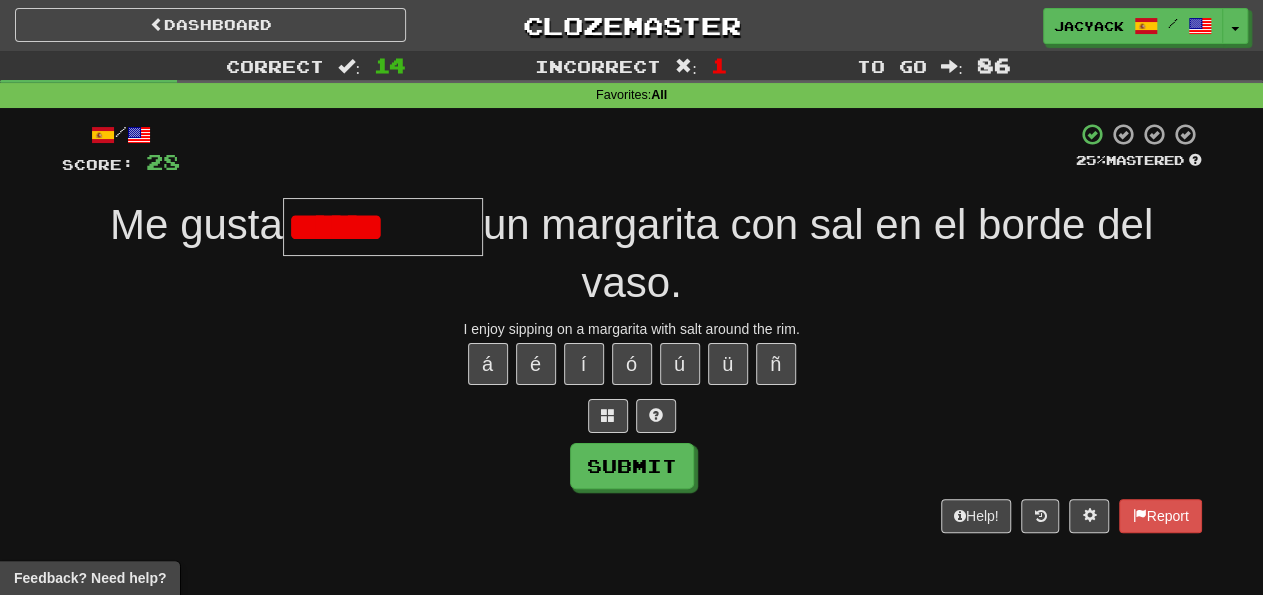 type on "**********" 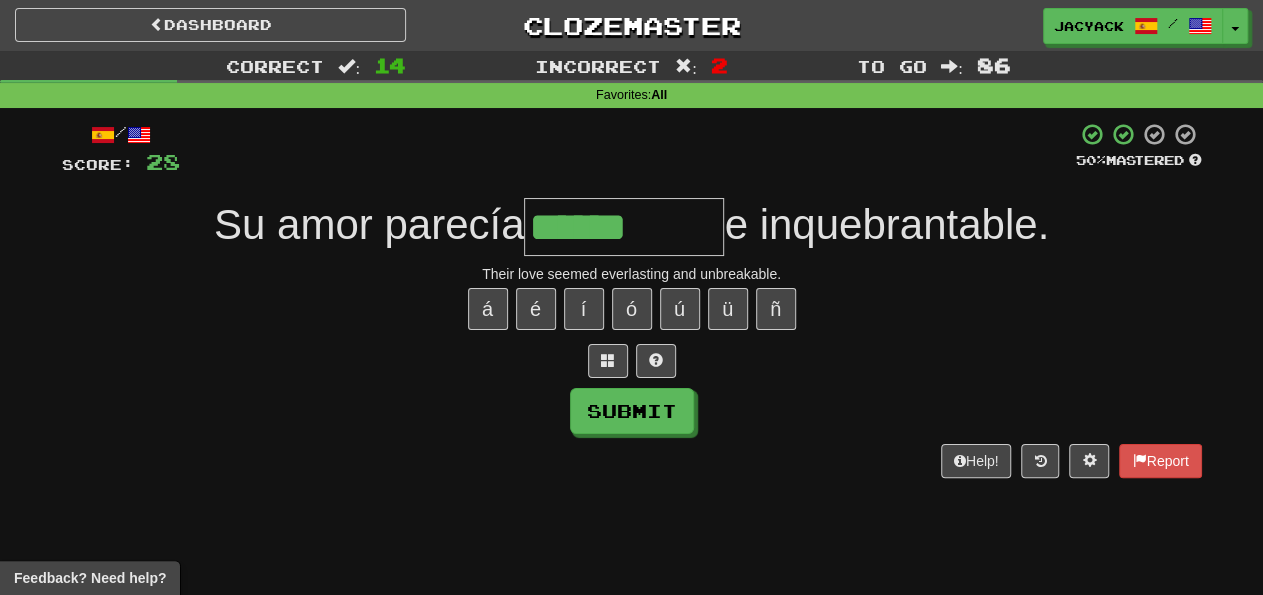 type on "******" 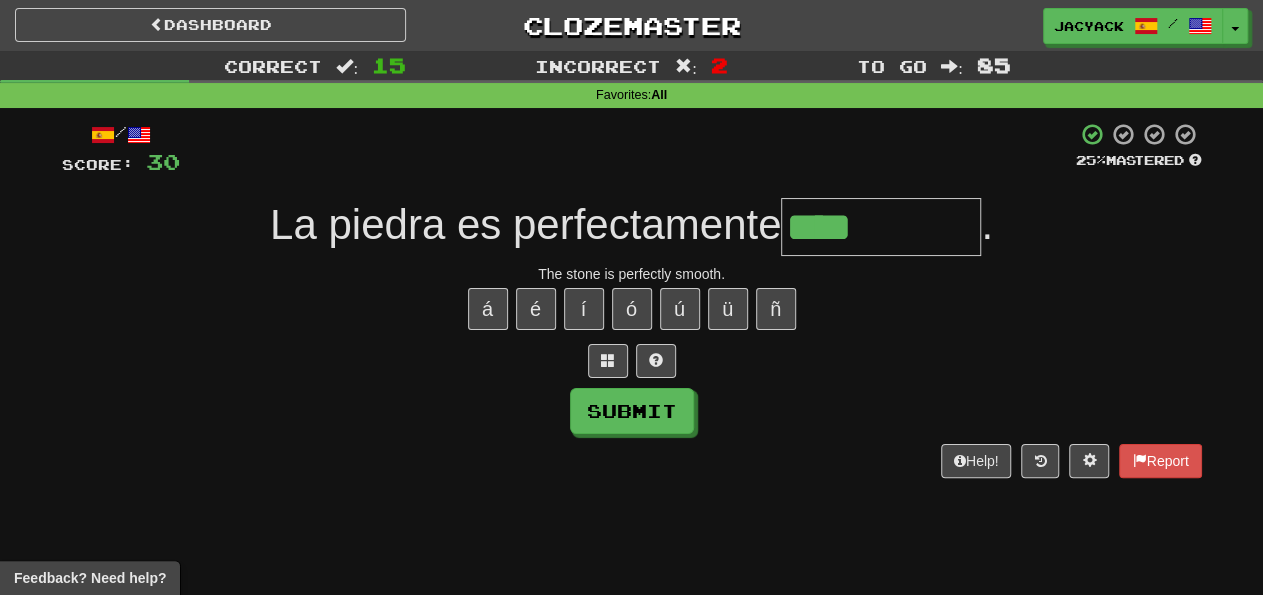 type on "****" 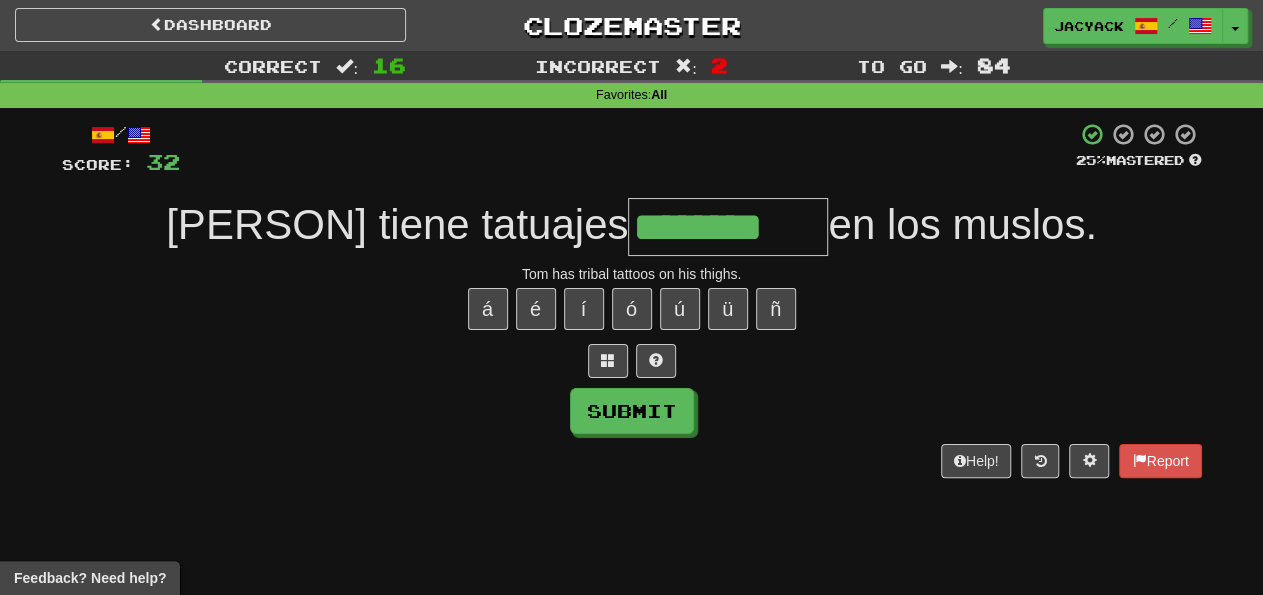 type on "********" 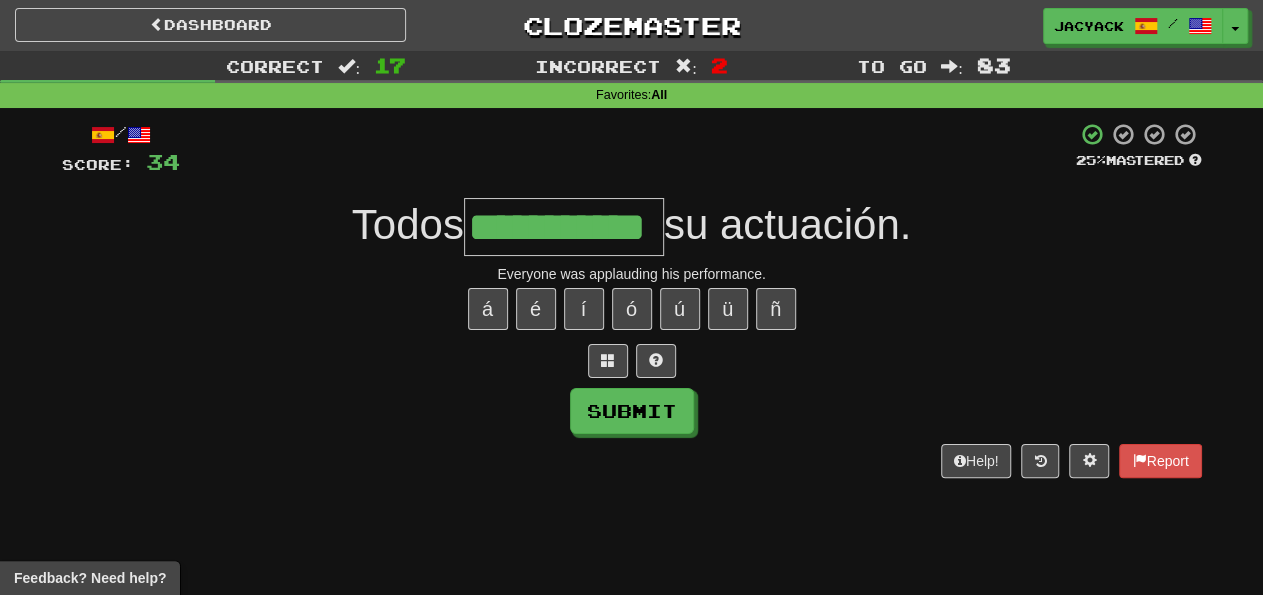 scroll, scrollTop: 0, scrollLeft: 27, axis: horizontal 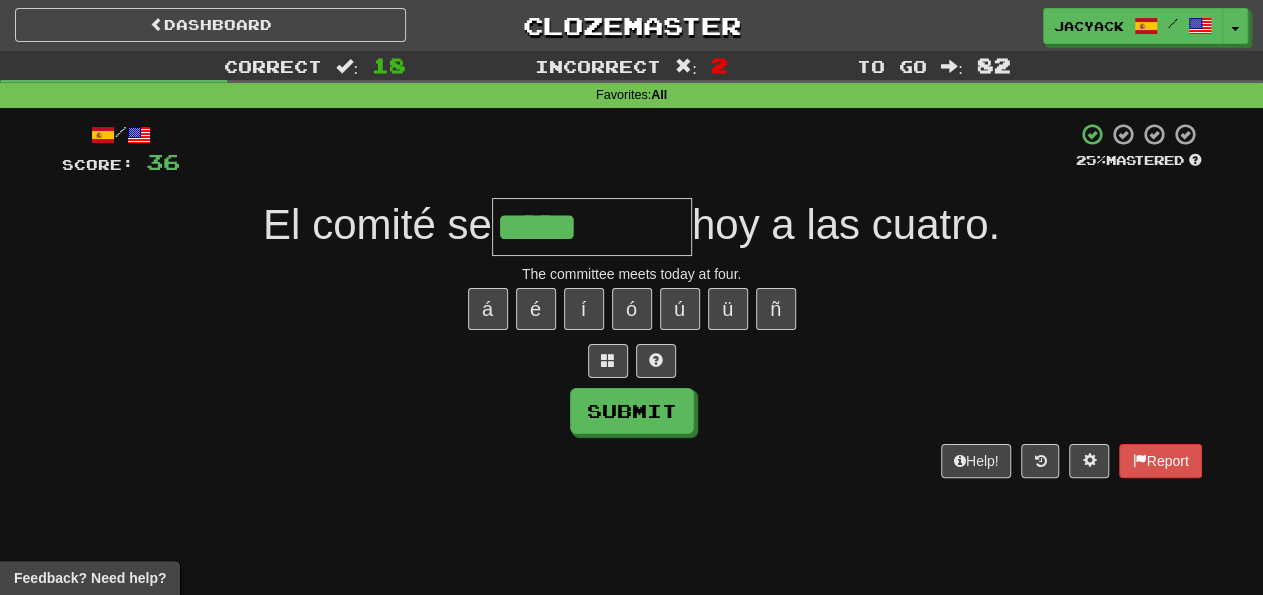 type on "*****" 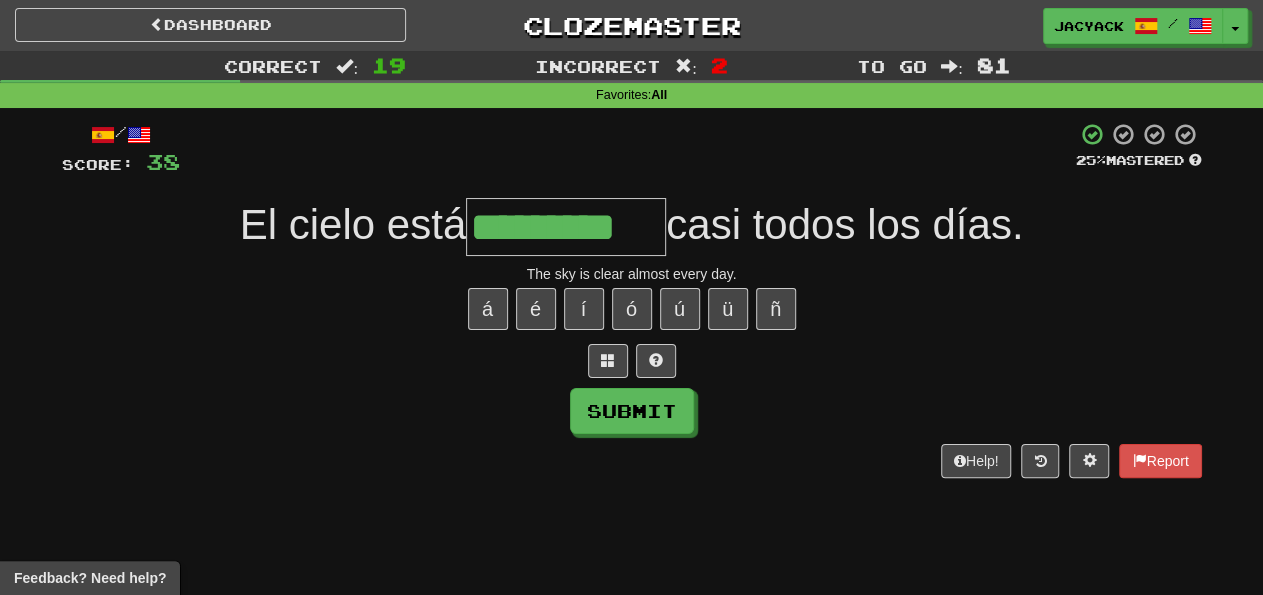 scroll, scrollTop: 0, scrollLeft: 1, axis: horizontal 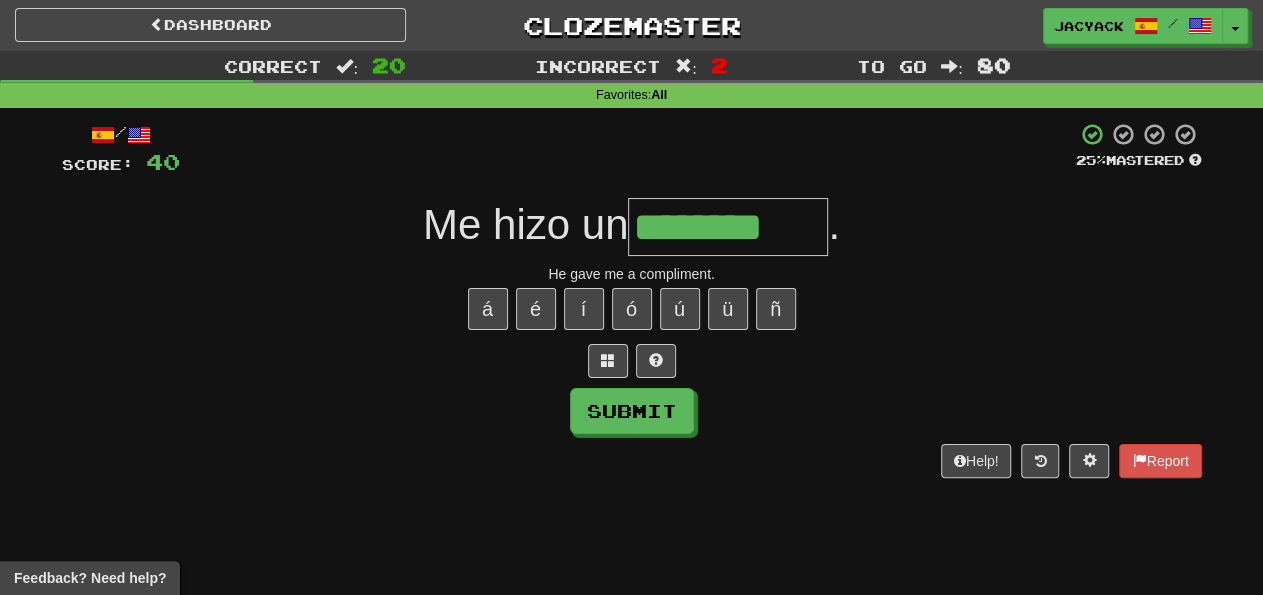 type on "********" 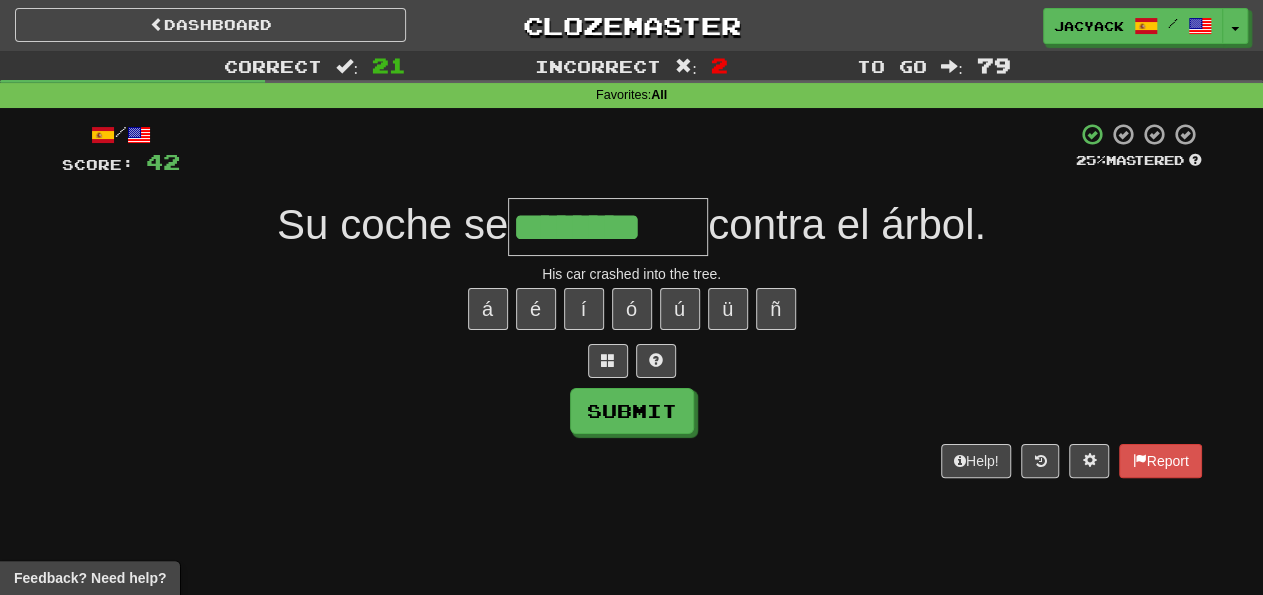 type on "********" 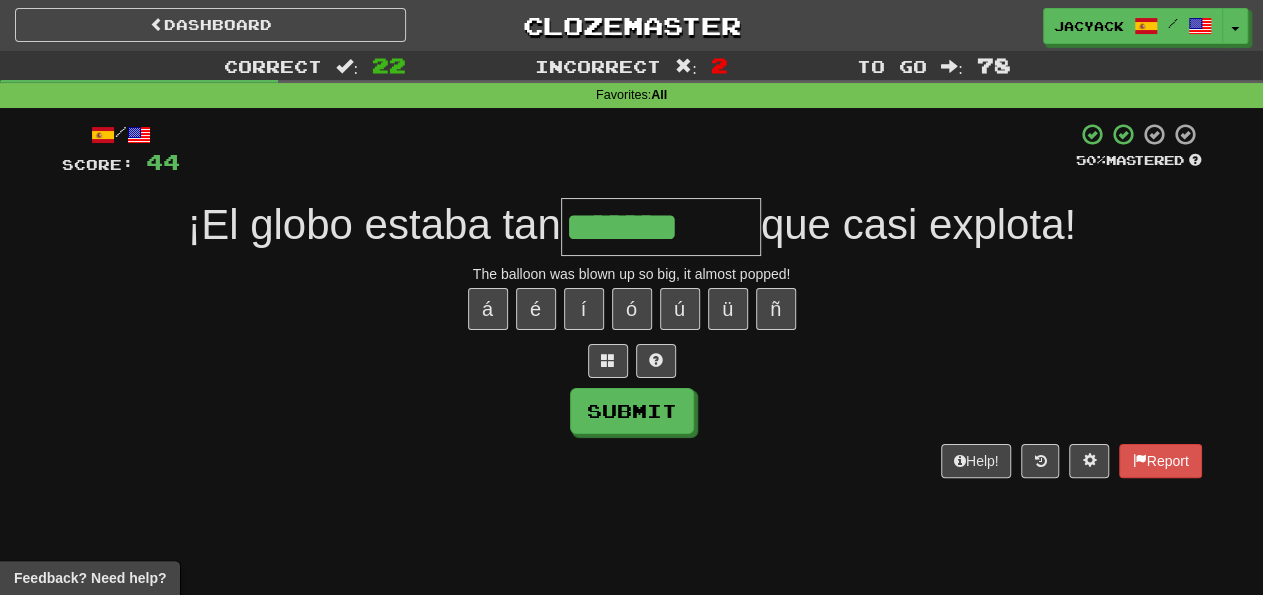 type on "*******" 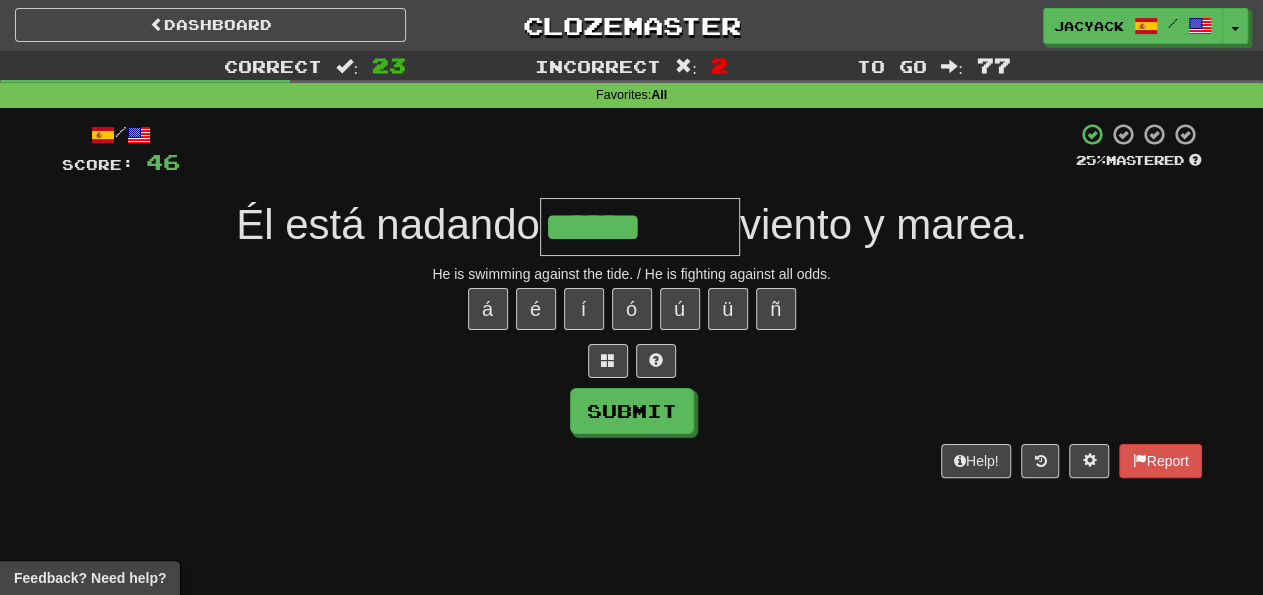 type on "******" 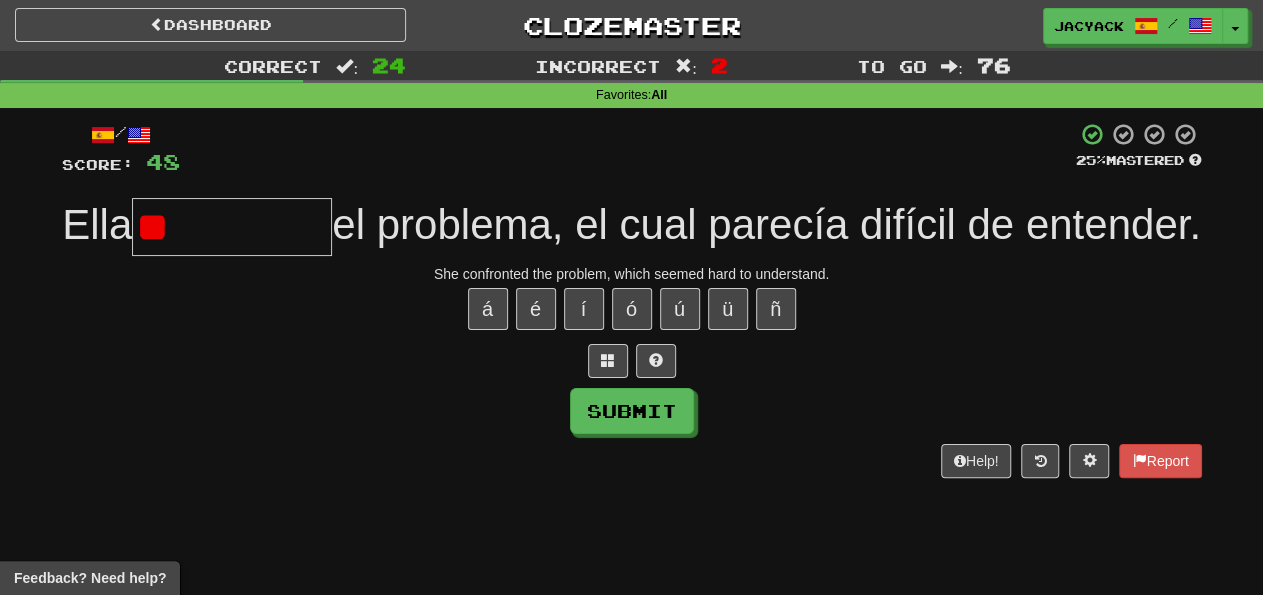 type on "*" 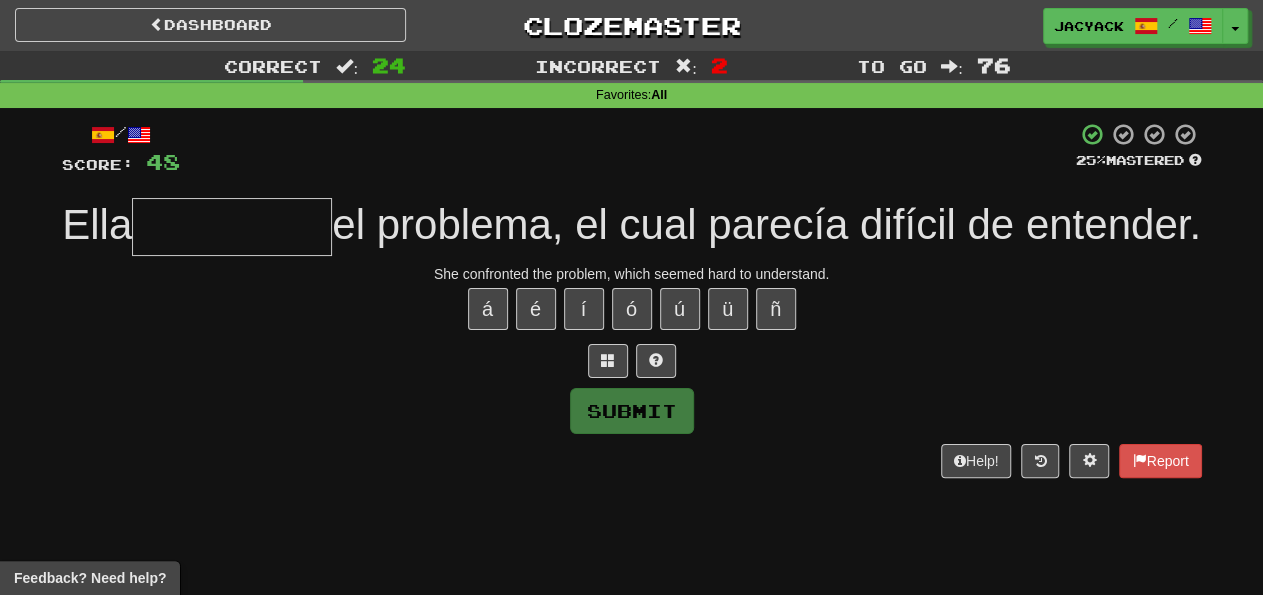 type on "********" 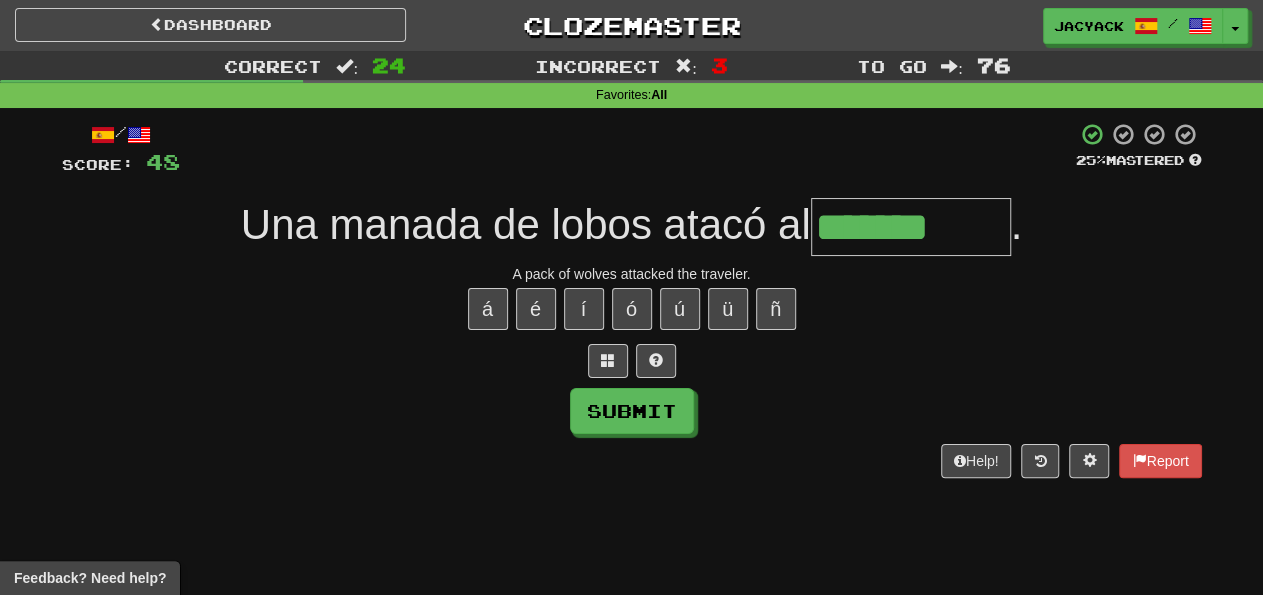 type on "*******" 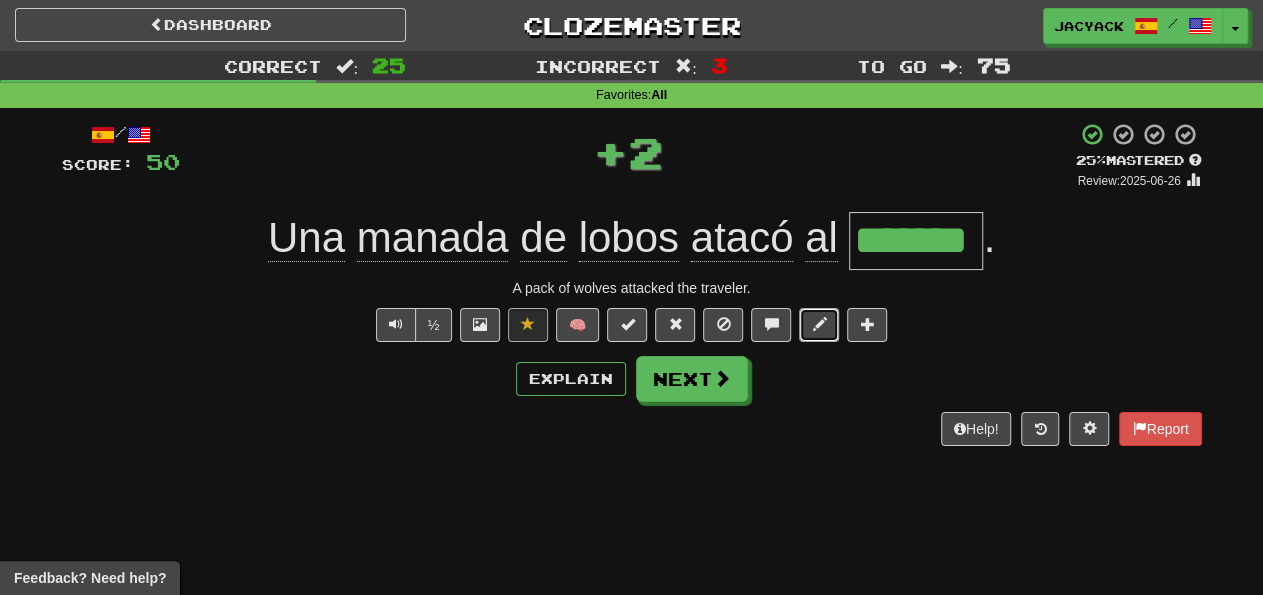 click at bounding box center [819, 325] 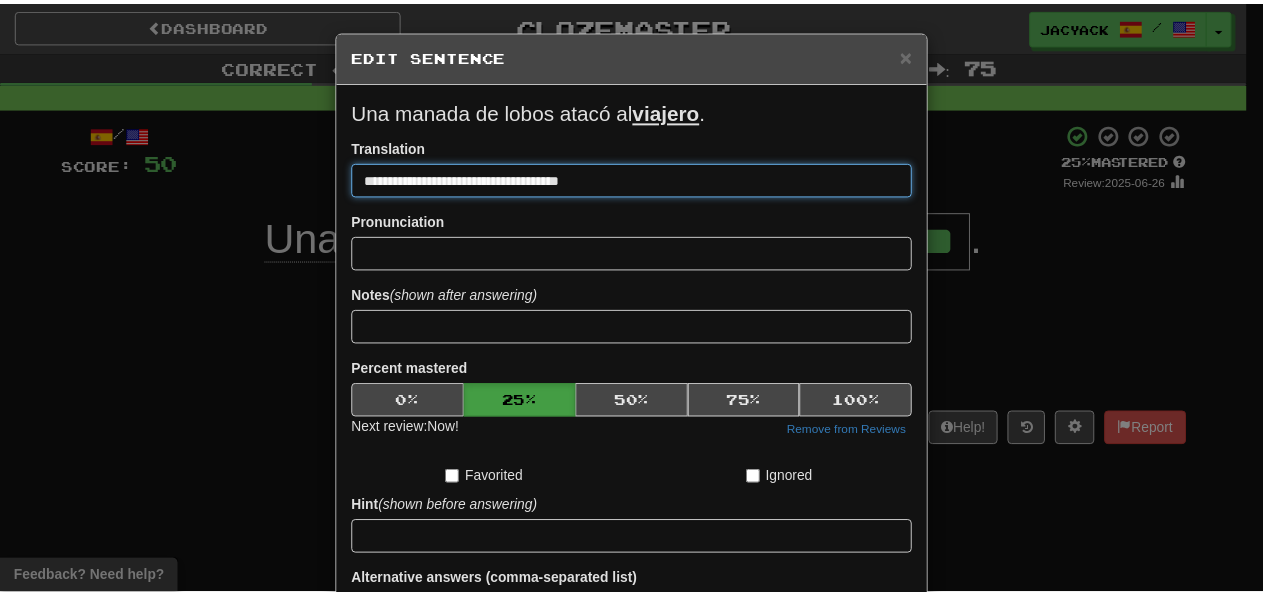 scroll, scrollTop: 202, scrollLeft: 0, axis: vertical 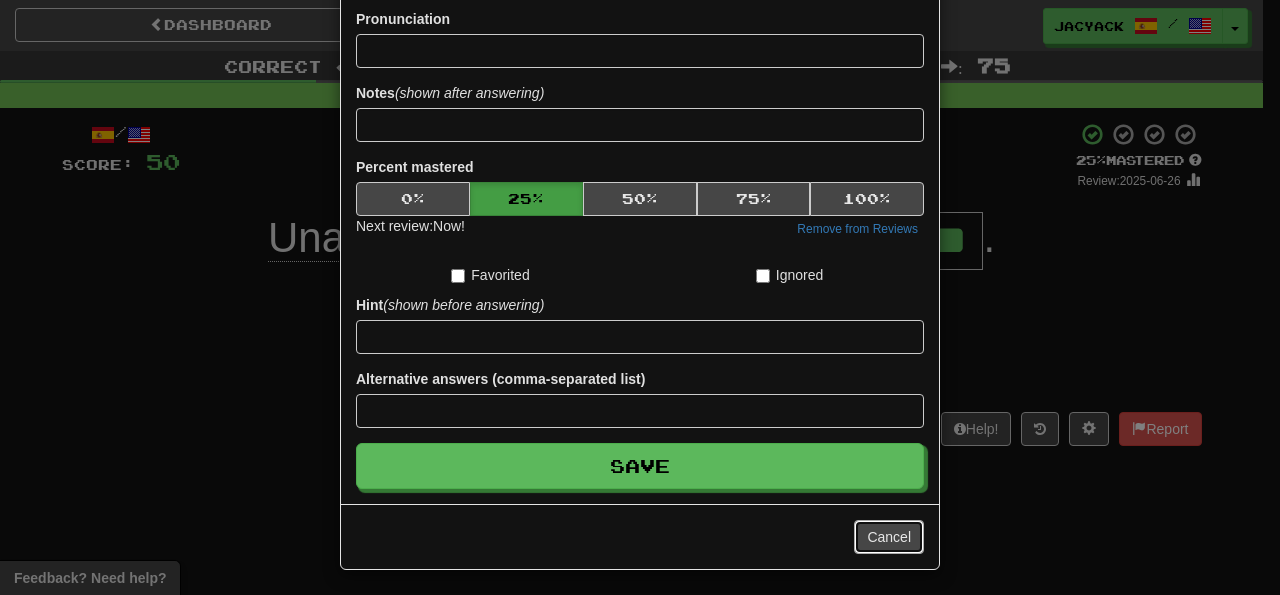 click on "Cancel" at bounding box center (889, 537) 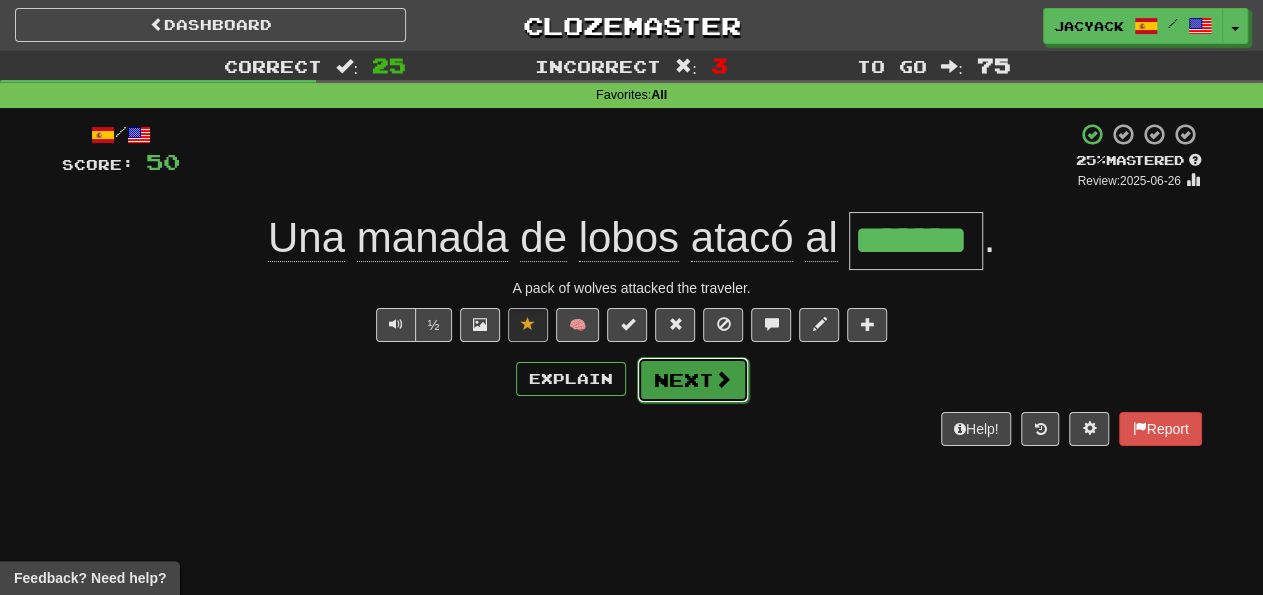 click on "Next" at bounding box center [693, 380] 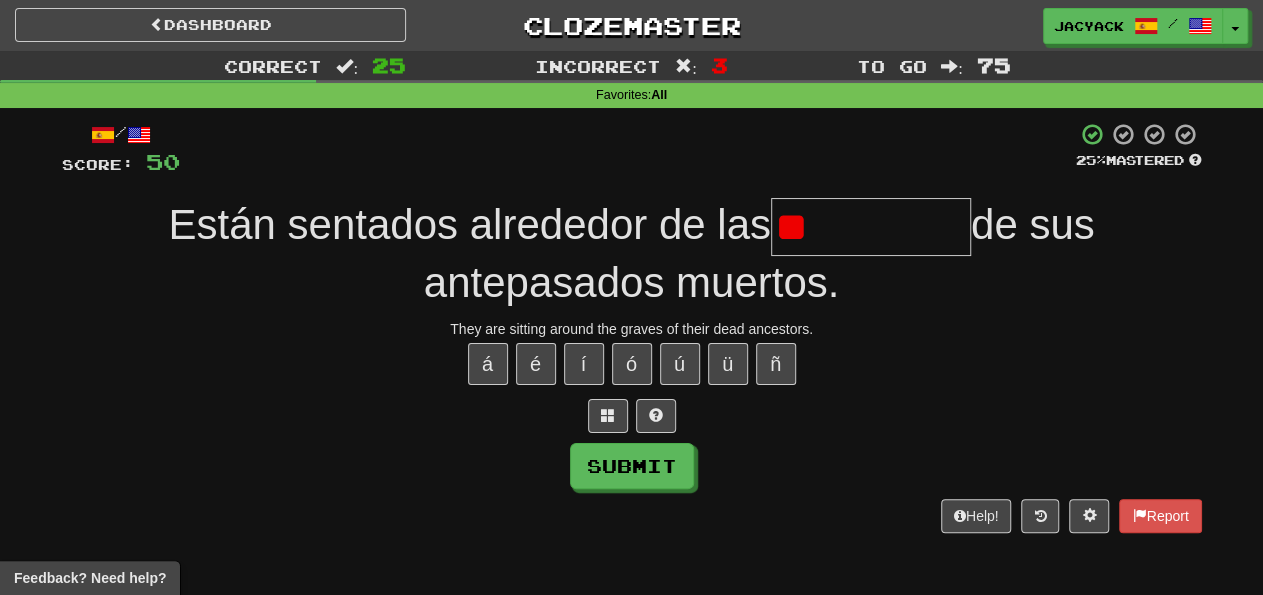 type on "*" 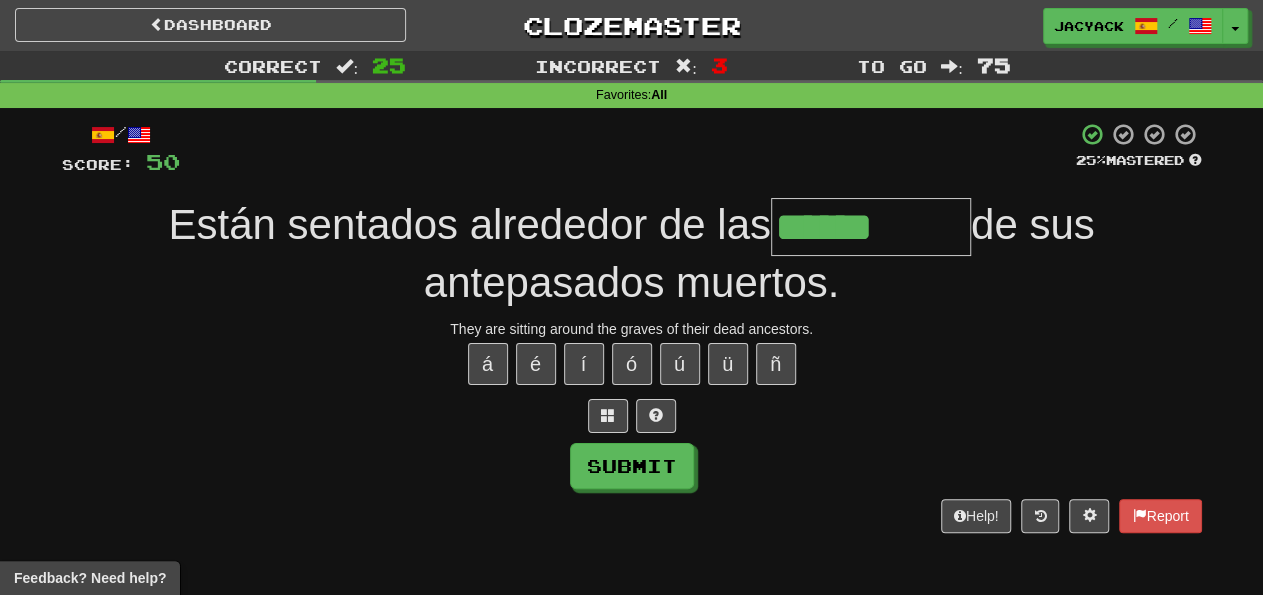 type on "******" 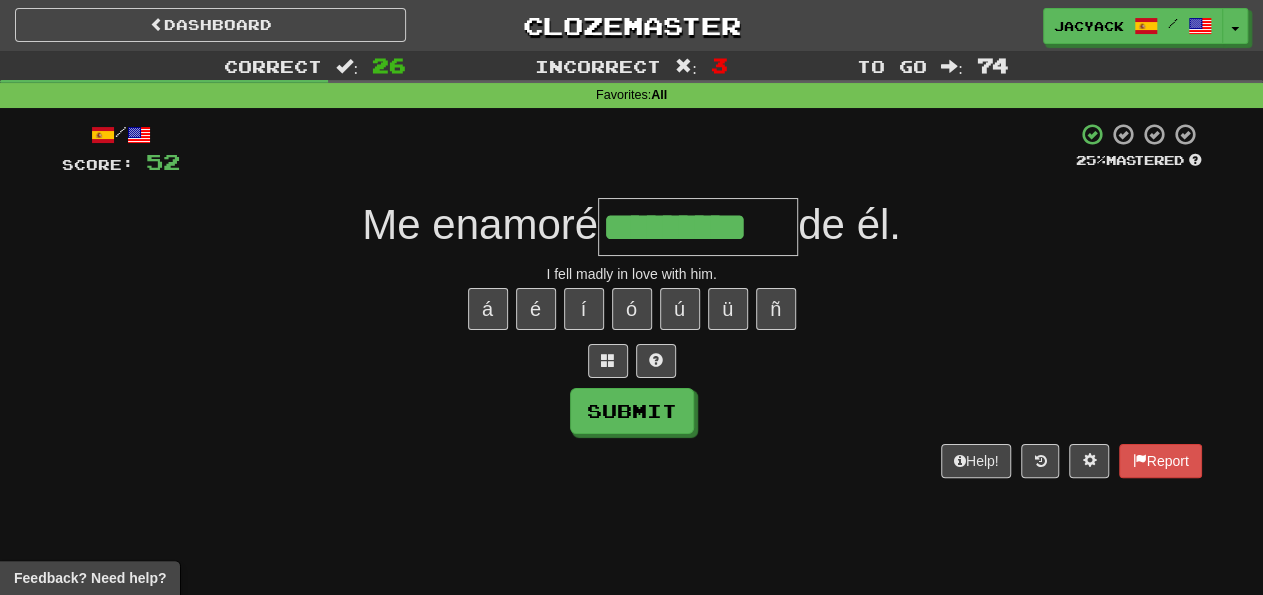 type on "*********" 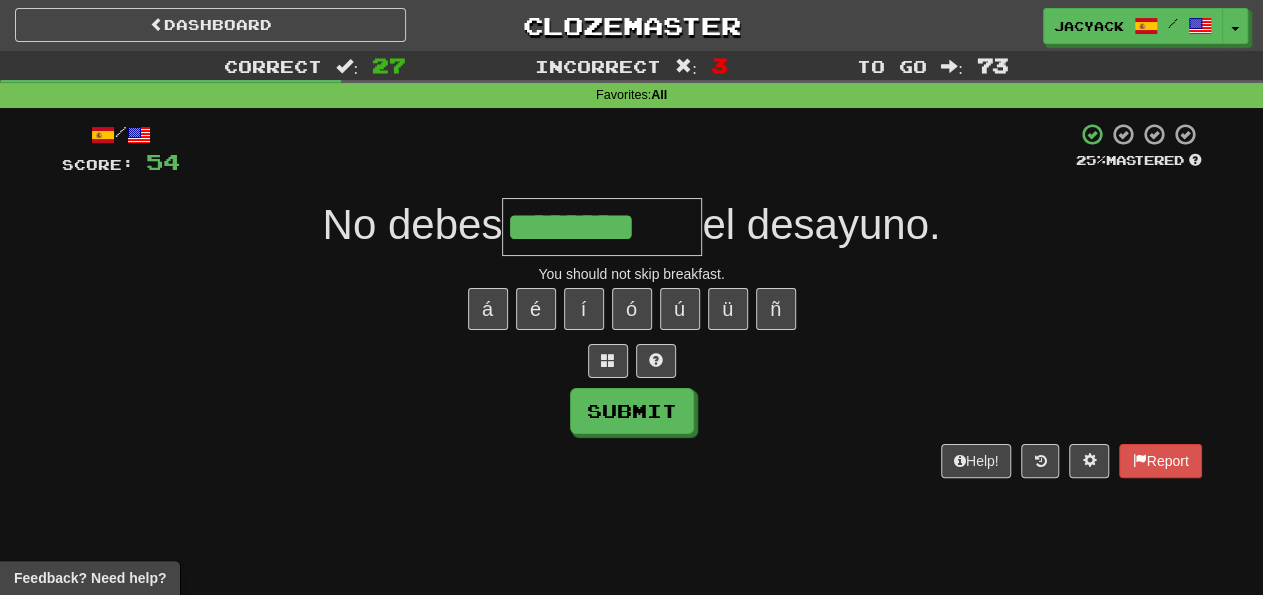 type on "********" 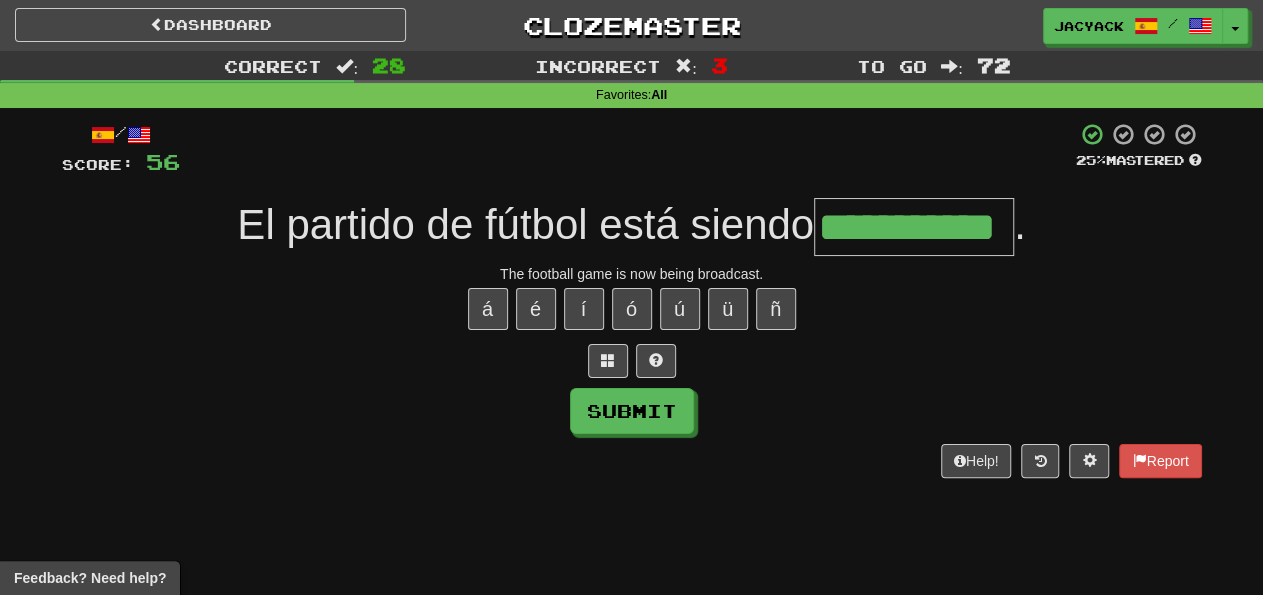 scroll, scrollTop: 0, scrollLeft: 12, axis: horizontal 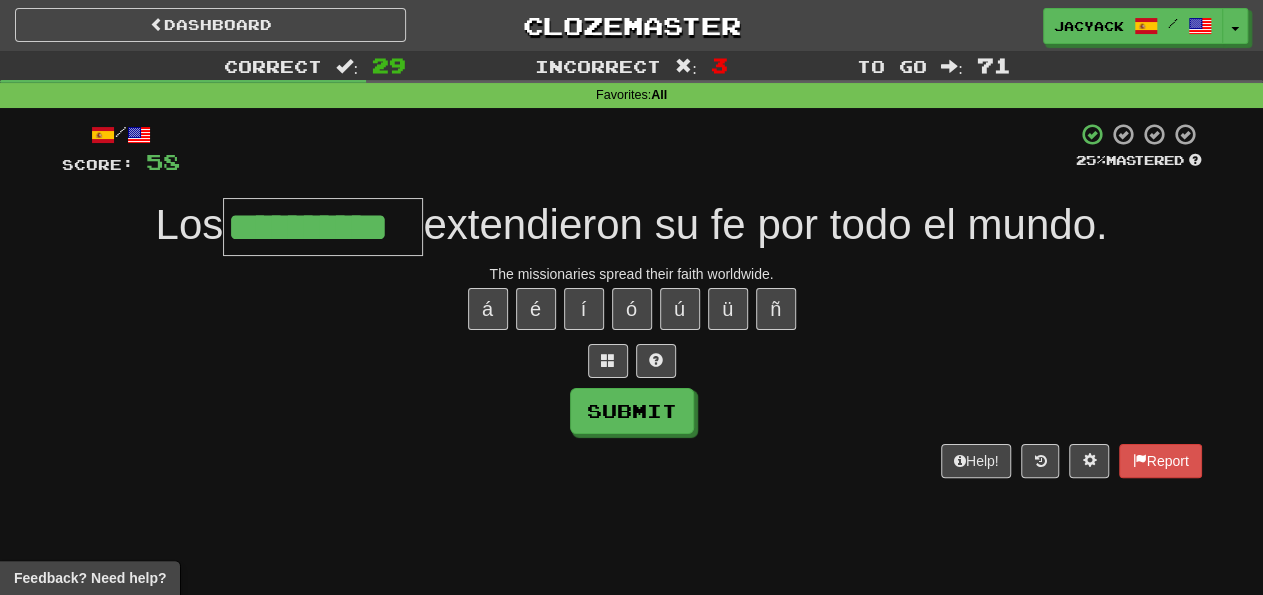 type on "**********" 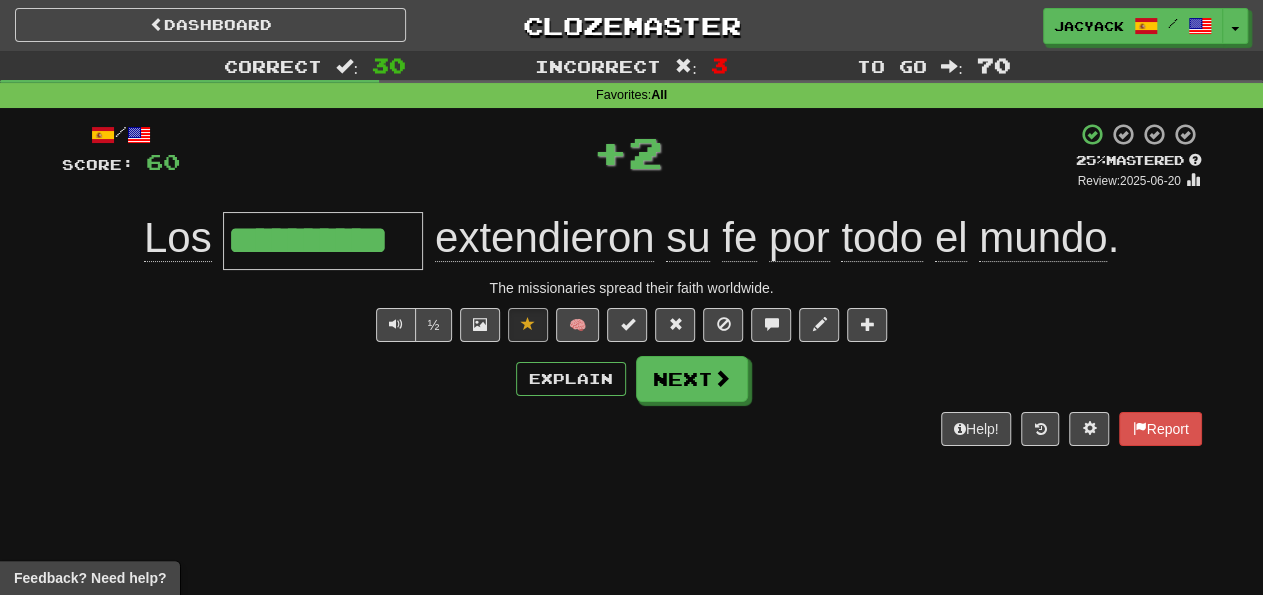 scroll, scrollTop: 0, scrollLeft: 0, axis: both 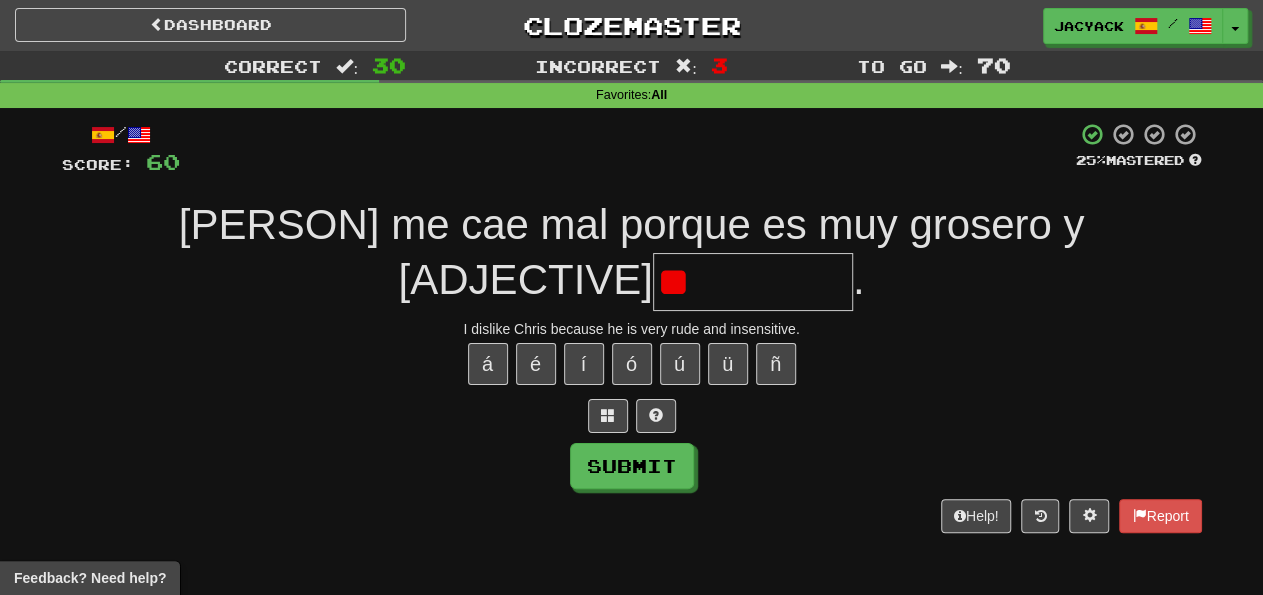 type on "*" 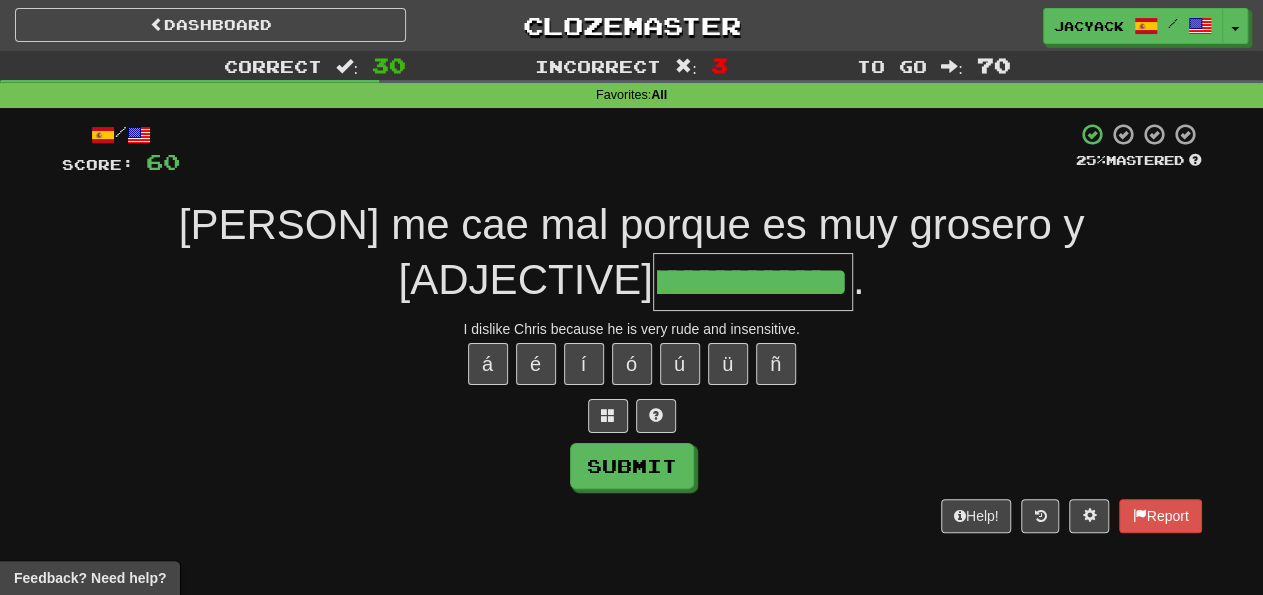 scroll, scrollTop: 0, scrollLeft: 104, axis: horizontal 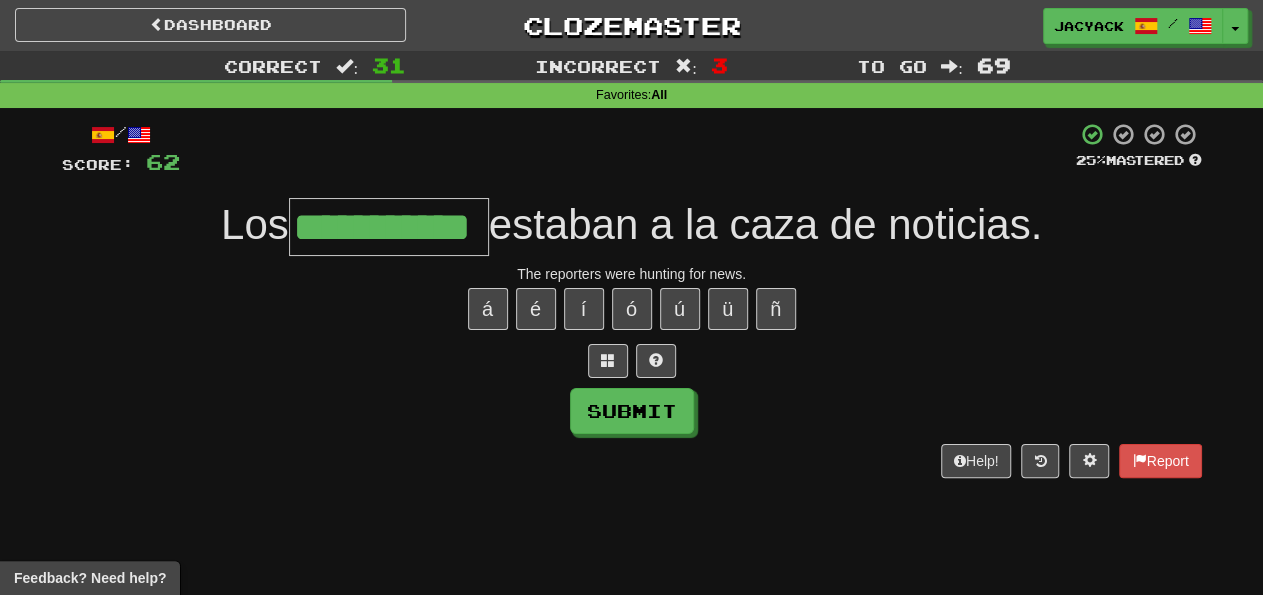 type on "**********" 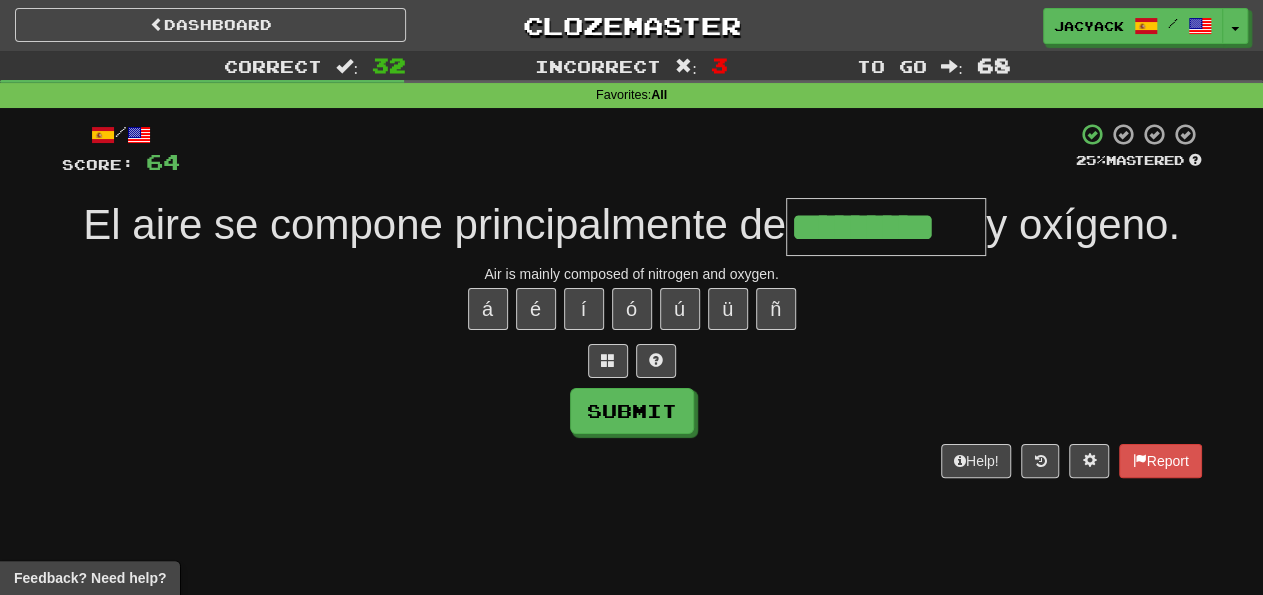 type on "*********" 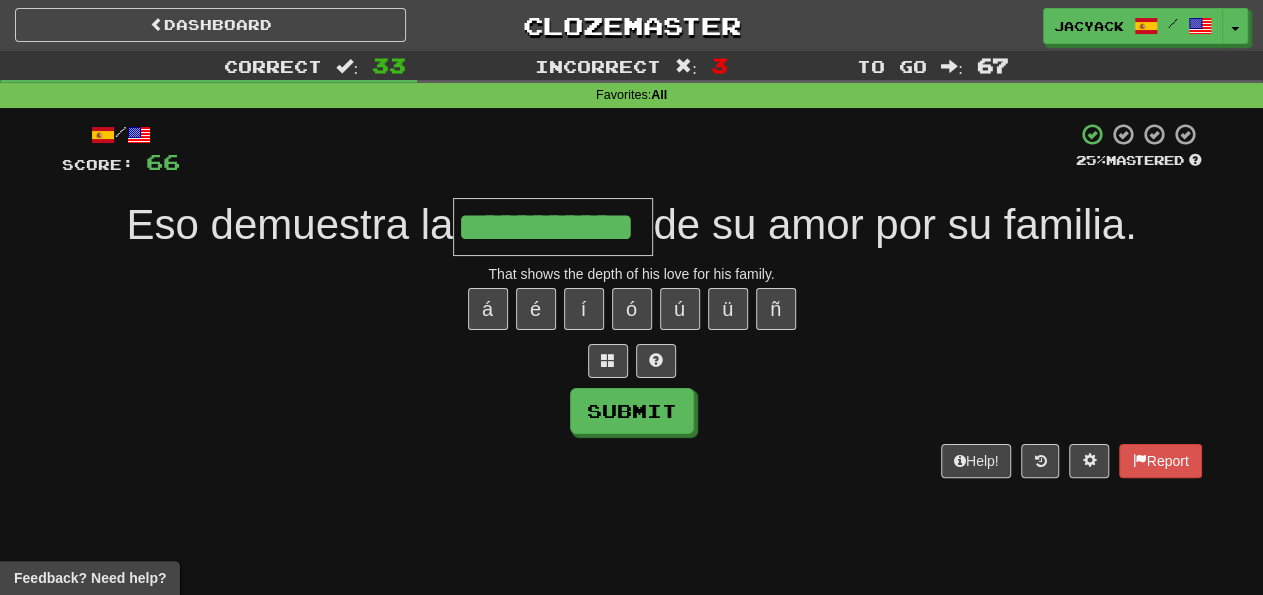 scroll, scrollTop: 0, scrollLeft: 29, axis: horizontal 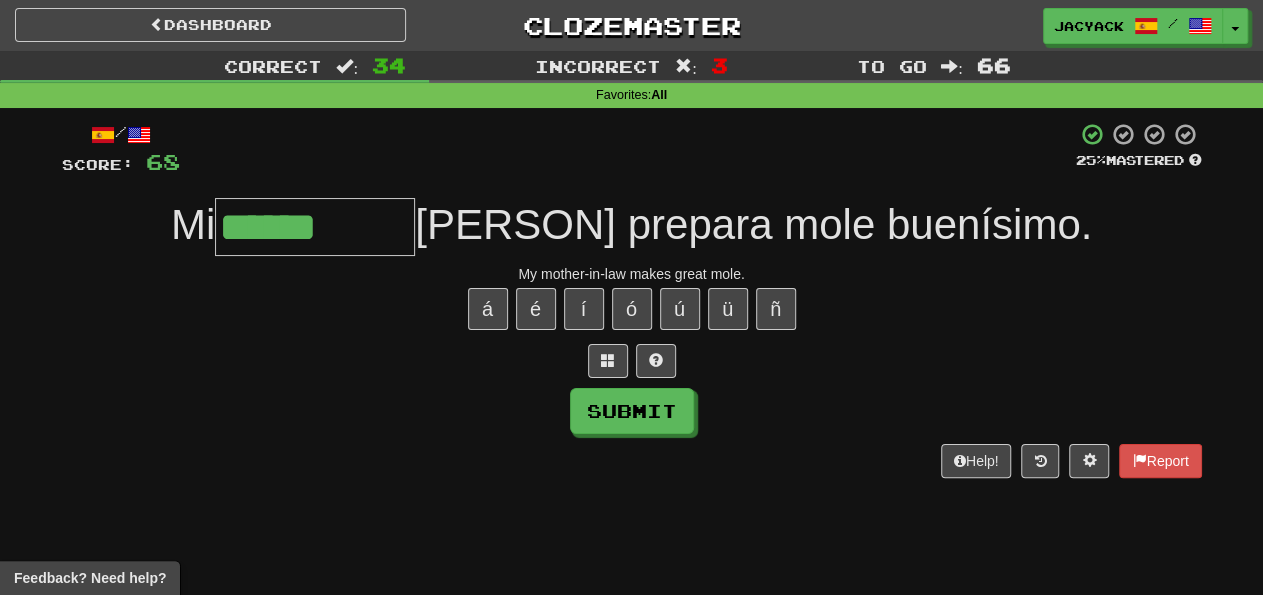 type on "******" 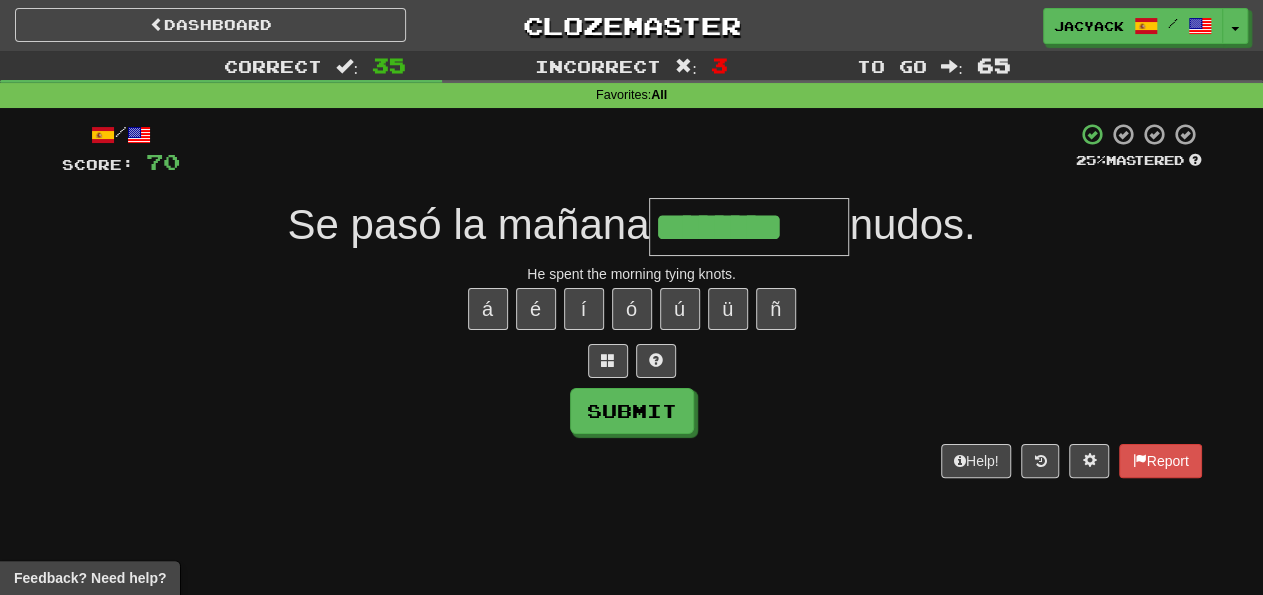 type on "********" 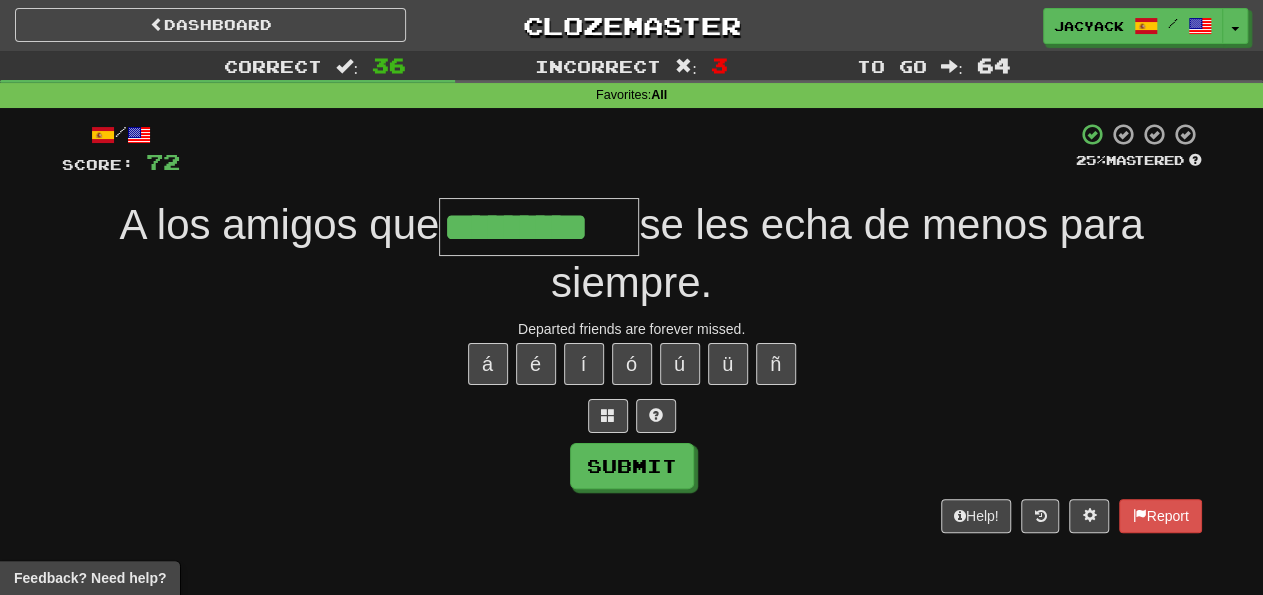 type on "*********" 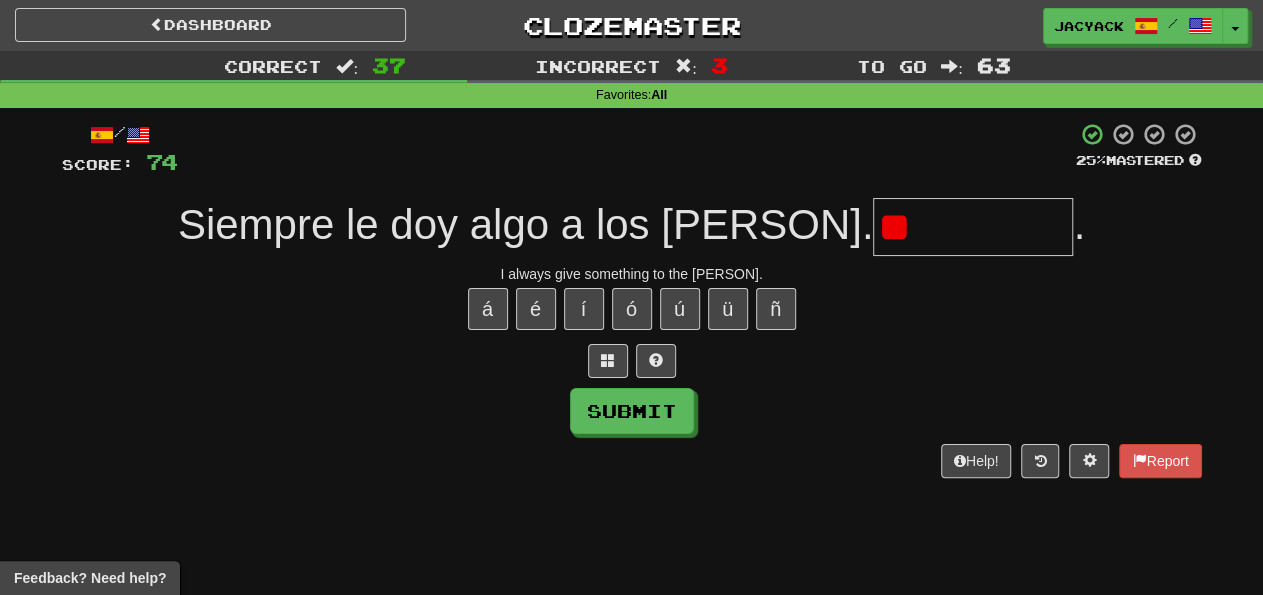 type on "*" 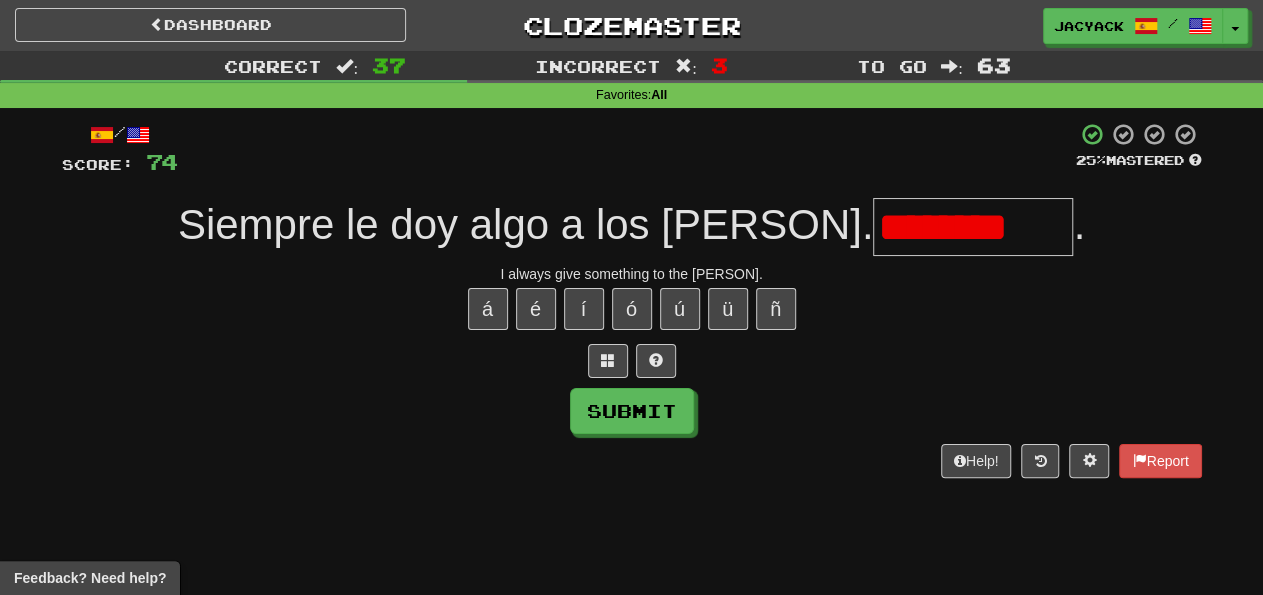 scroll, scrollTop: 0, scrollLeft: 0, axis: both 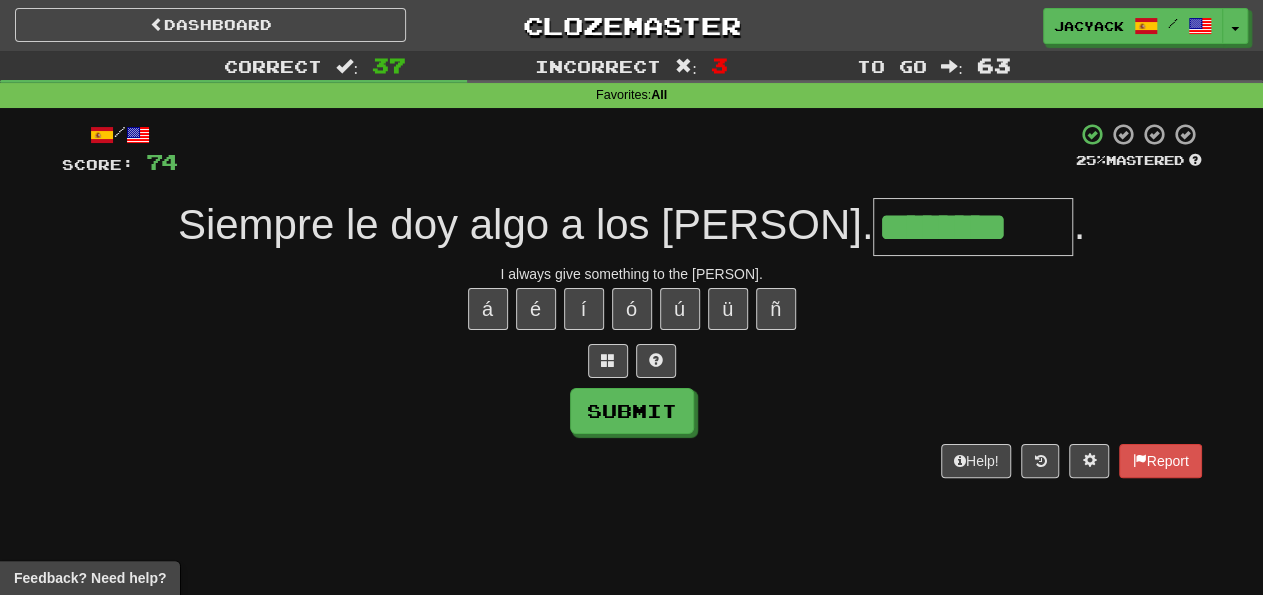 type on "********" 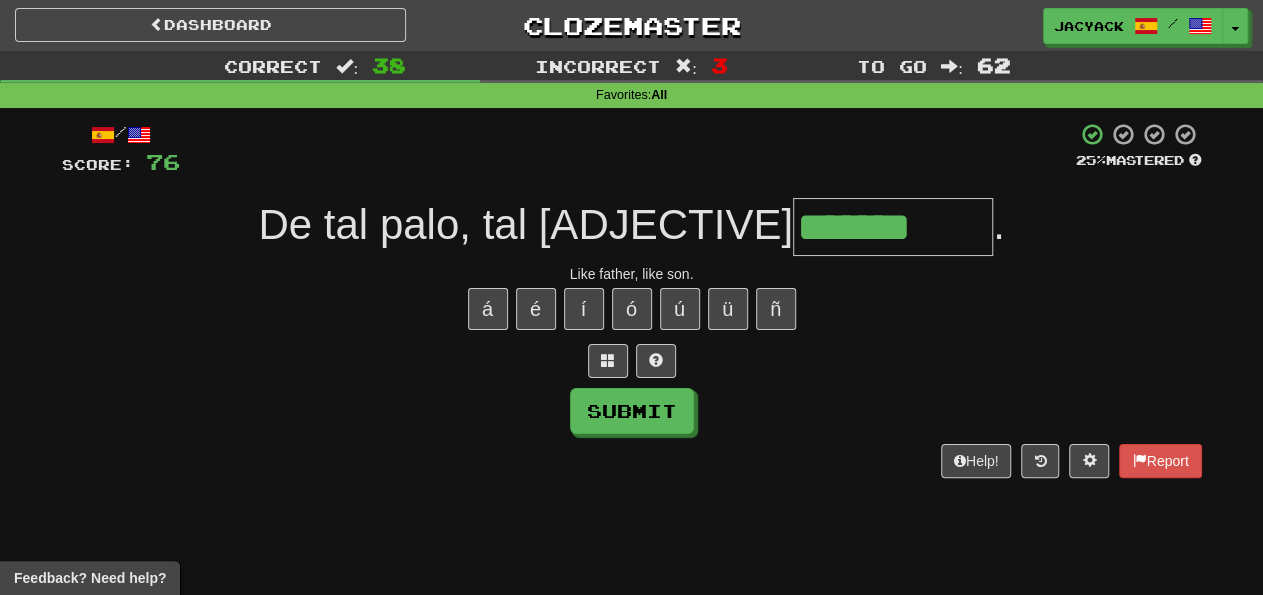 type on "*******" 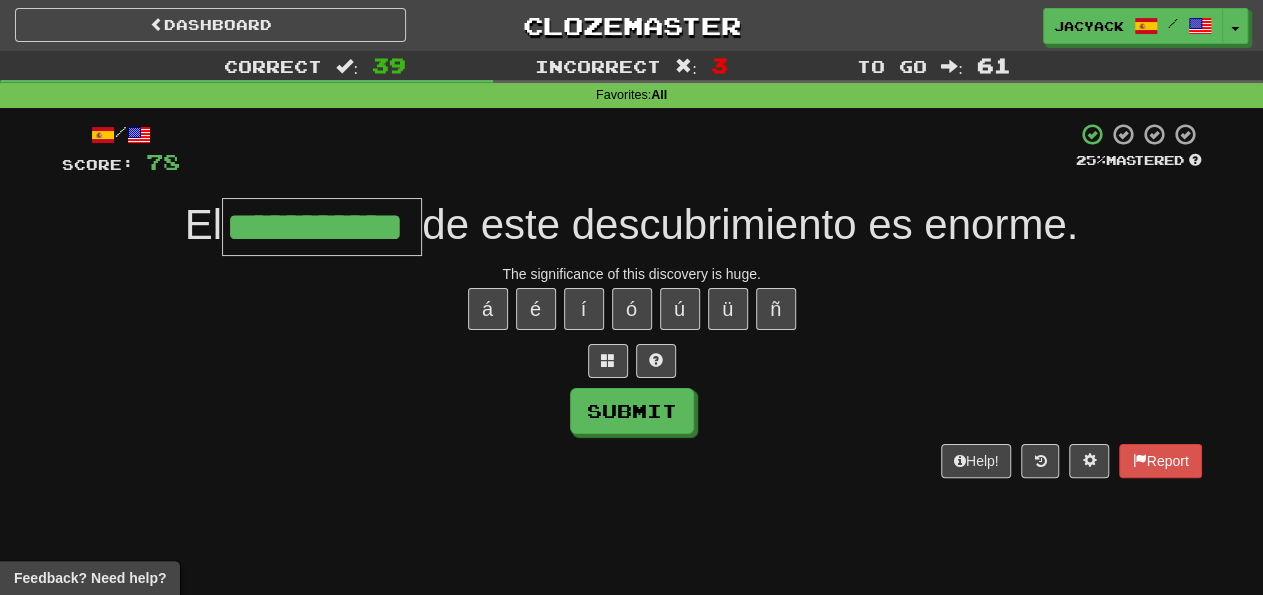 scroll, scrollTop: 0, scrollLeft: 6, axis: horizontal 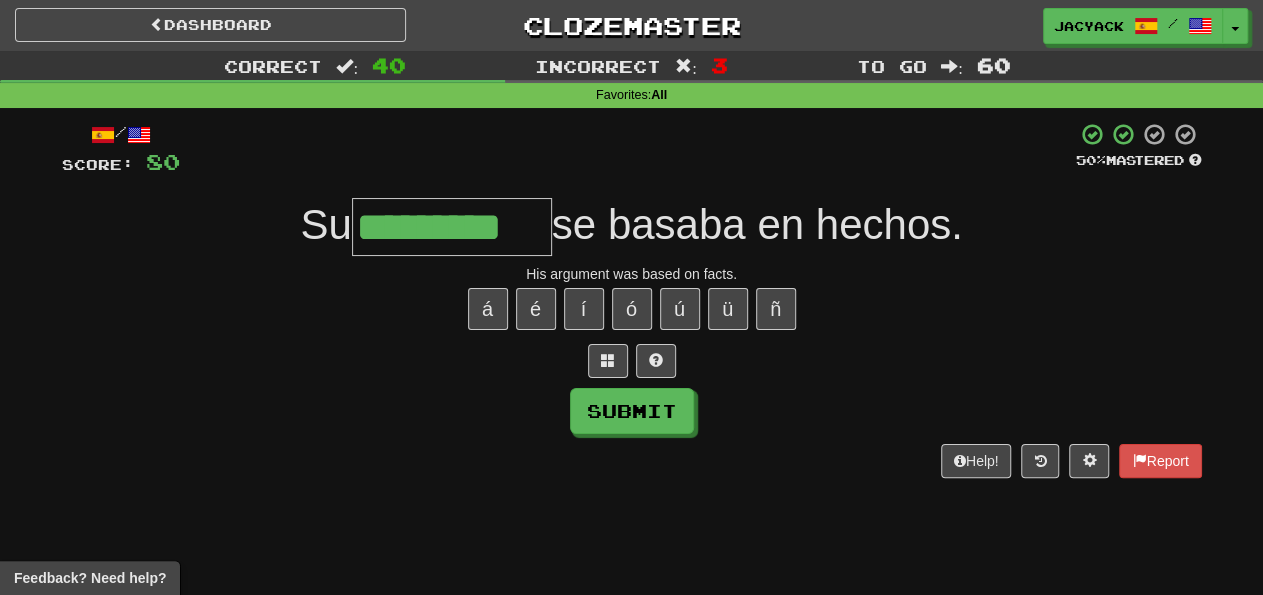 type on "*********" 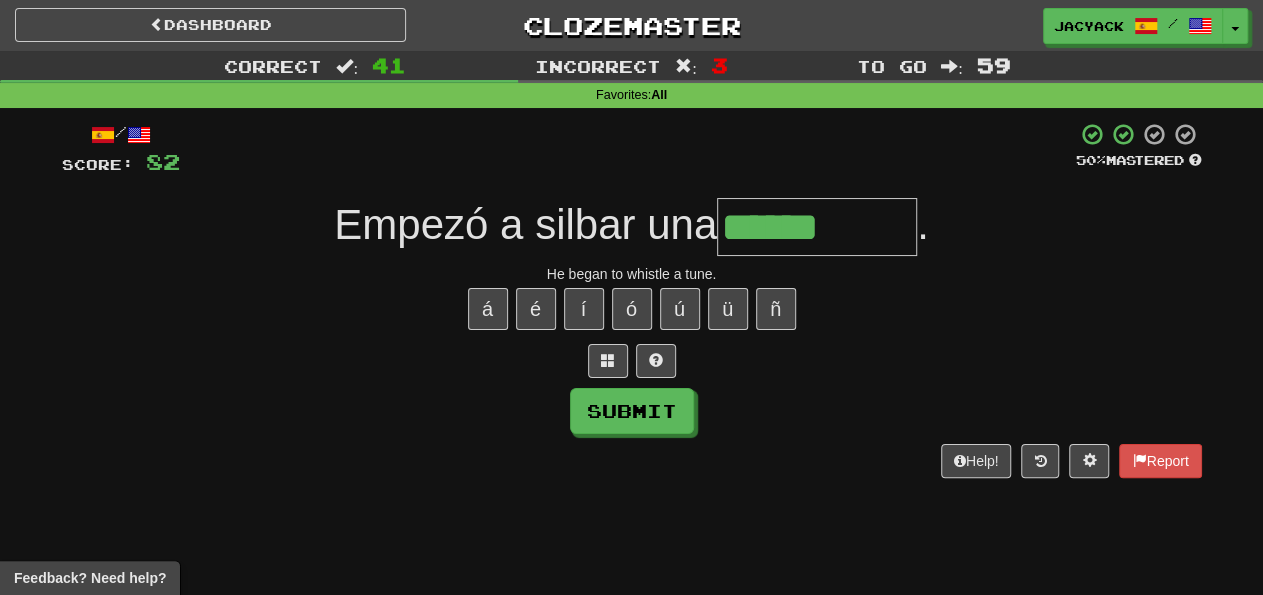 type on "******" 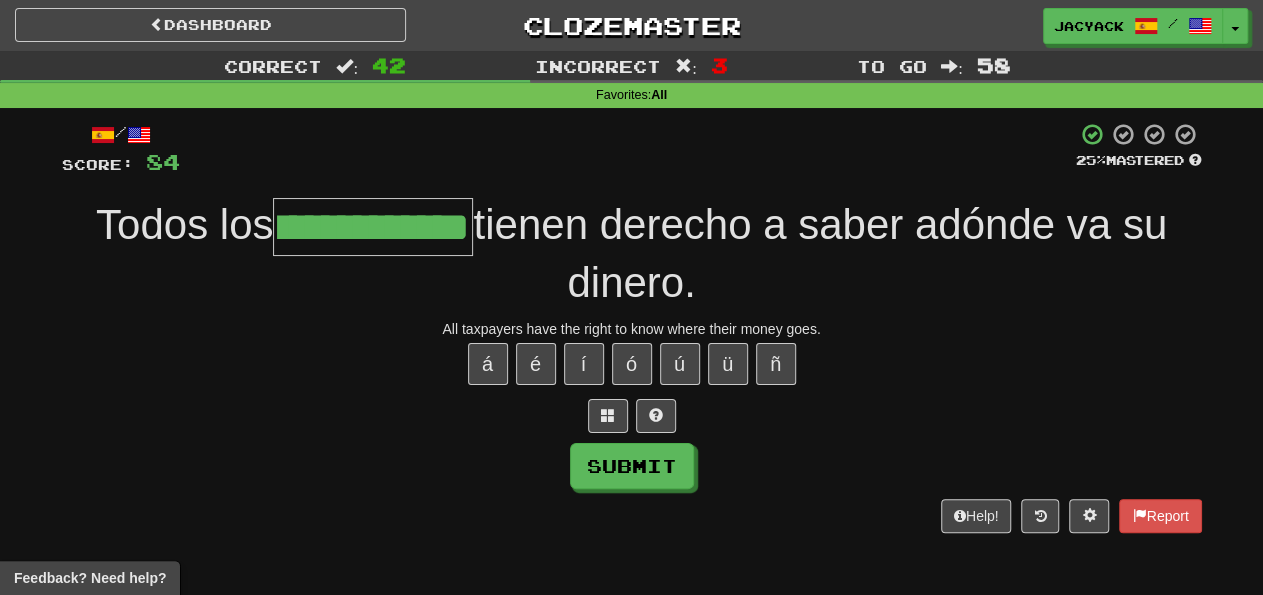 scroll, scrollTop: 0, scrollLeft: 59, axis: horizontal 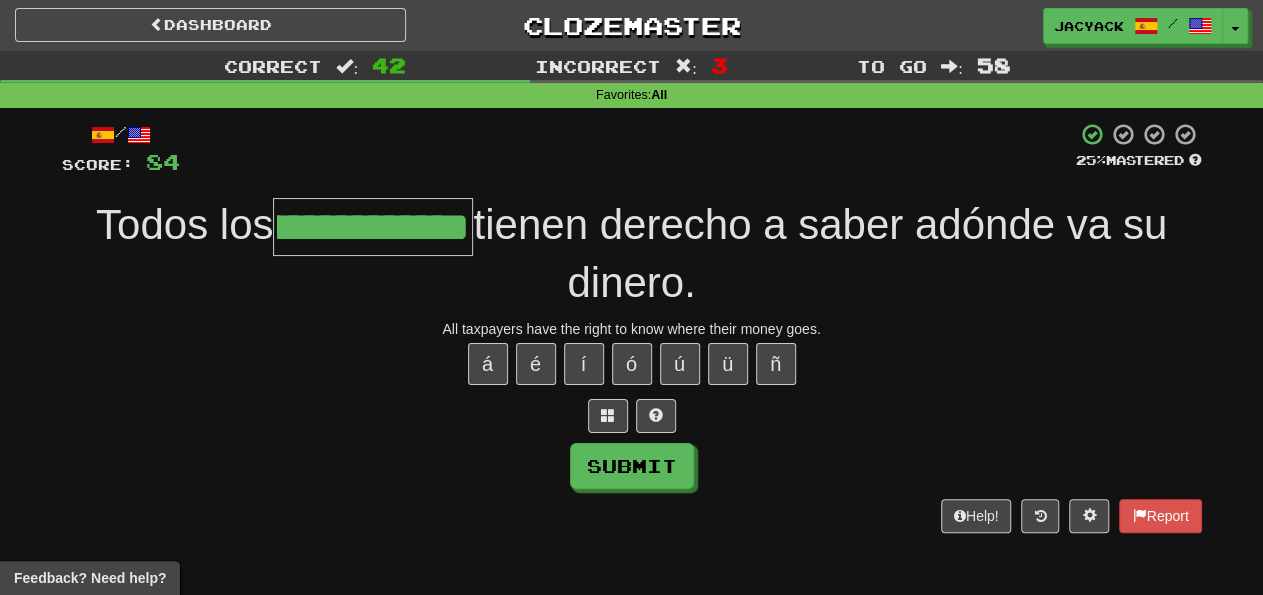 type on "**********" 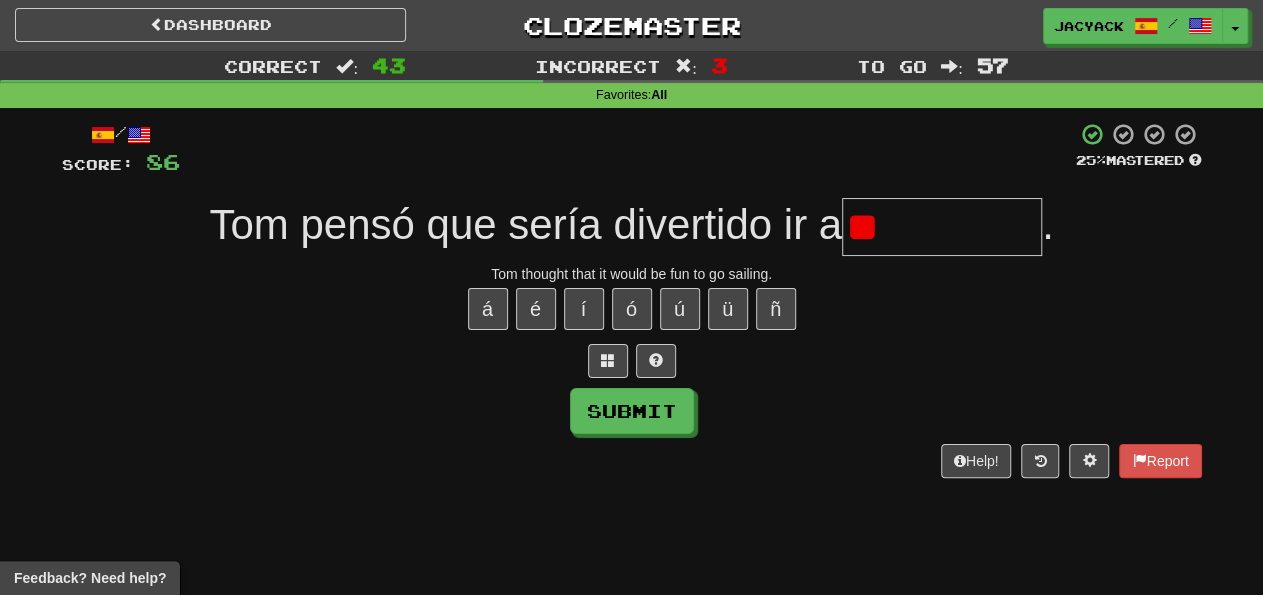 type on "*" 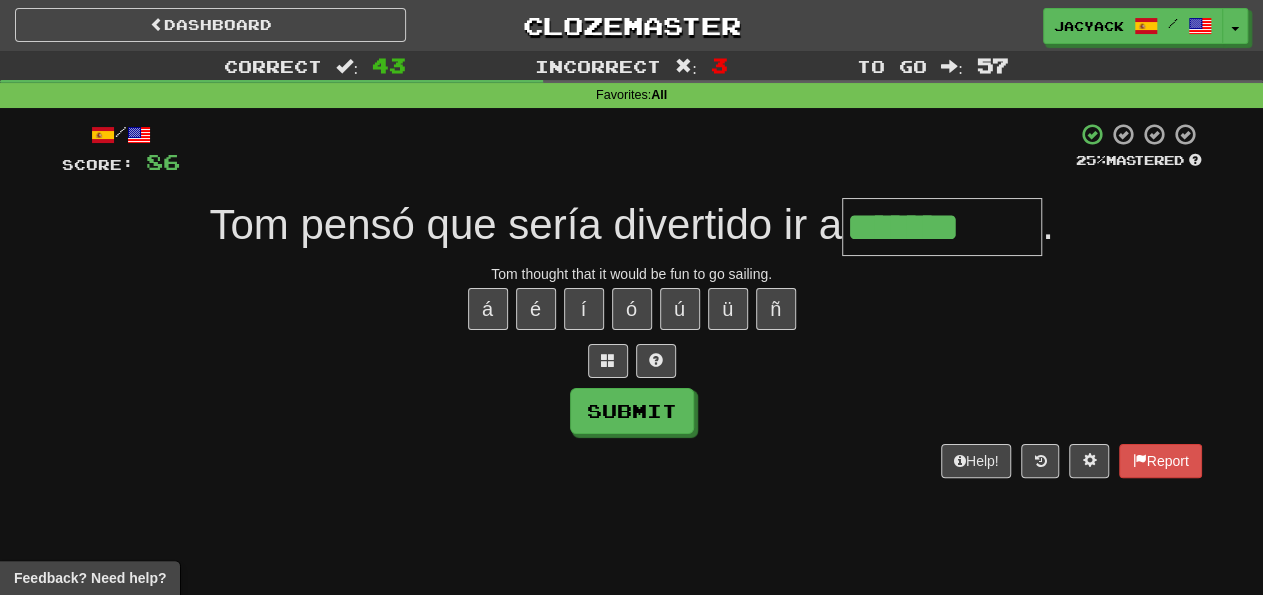 type on "*******" 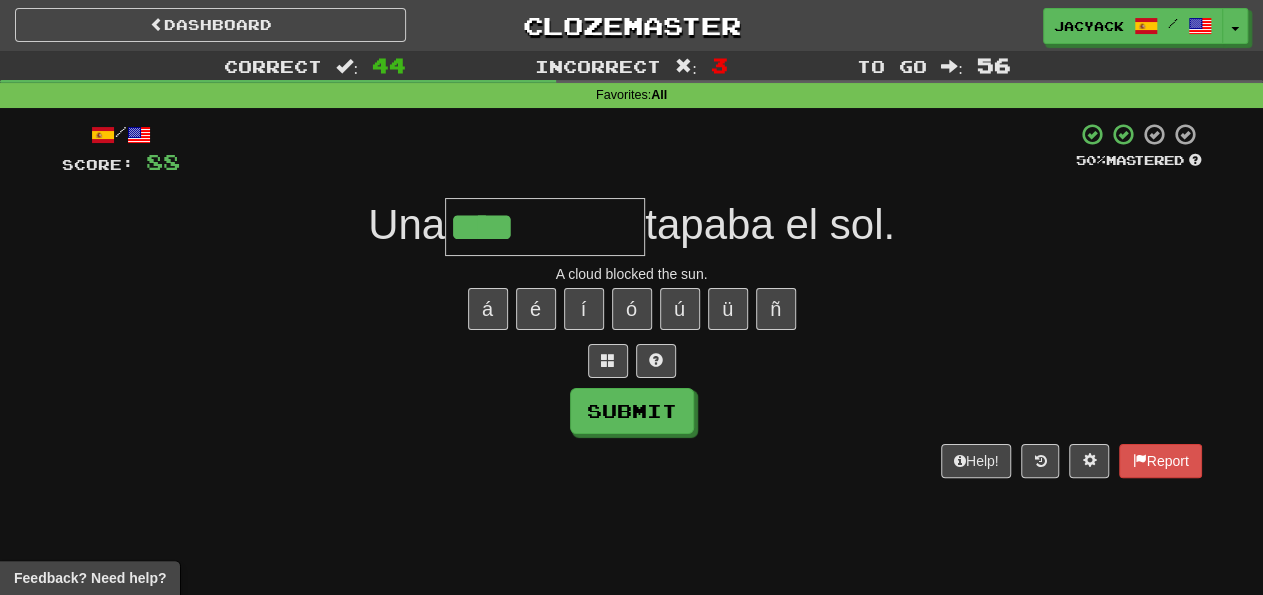 type on "****" 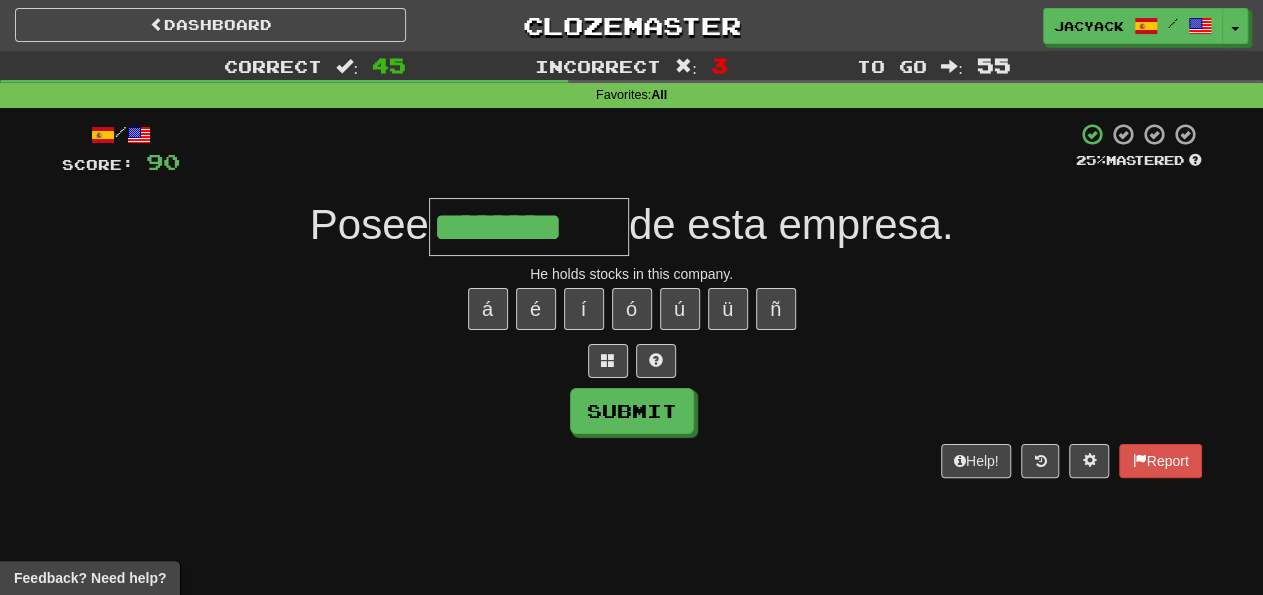 type on "********" 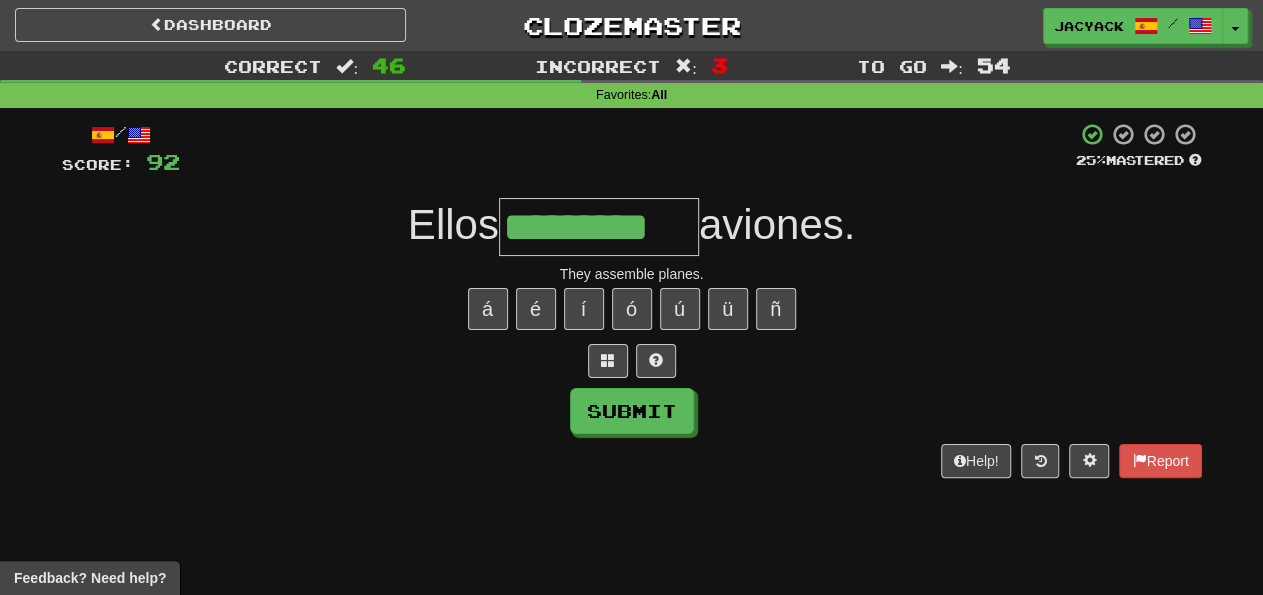 type on "*********" 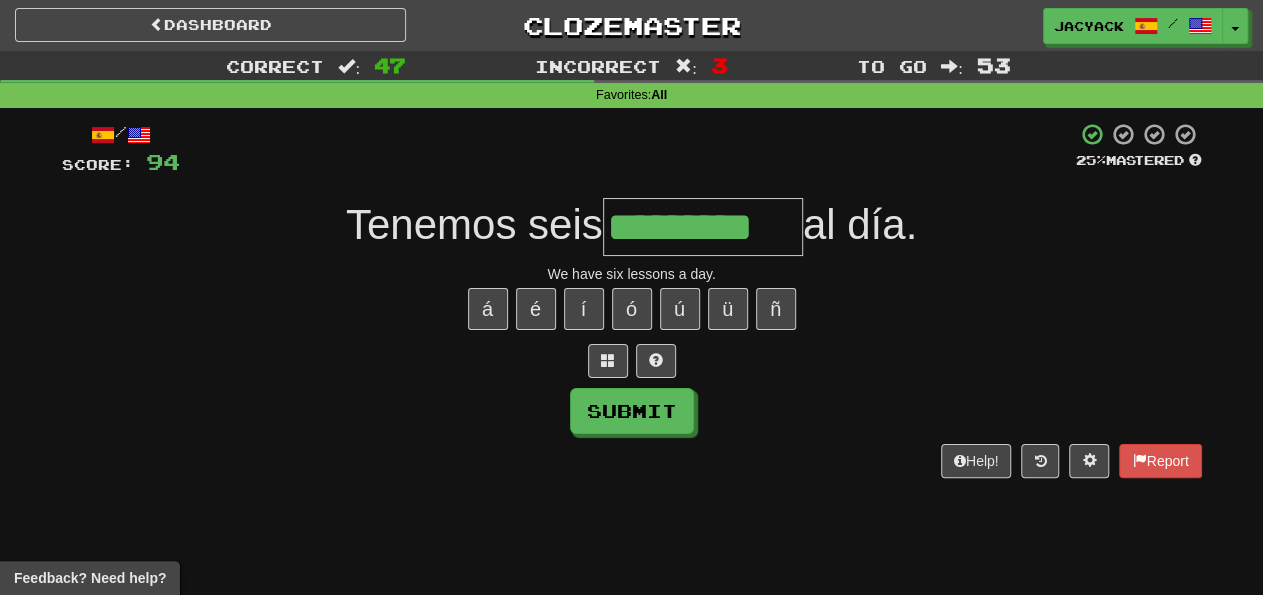 type on "*********" 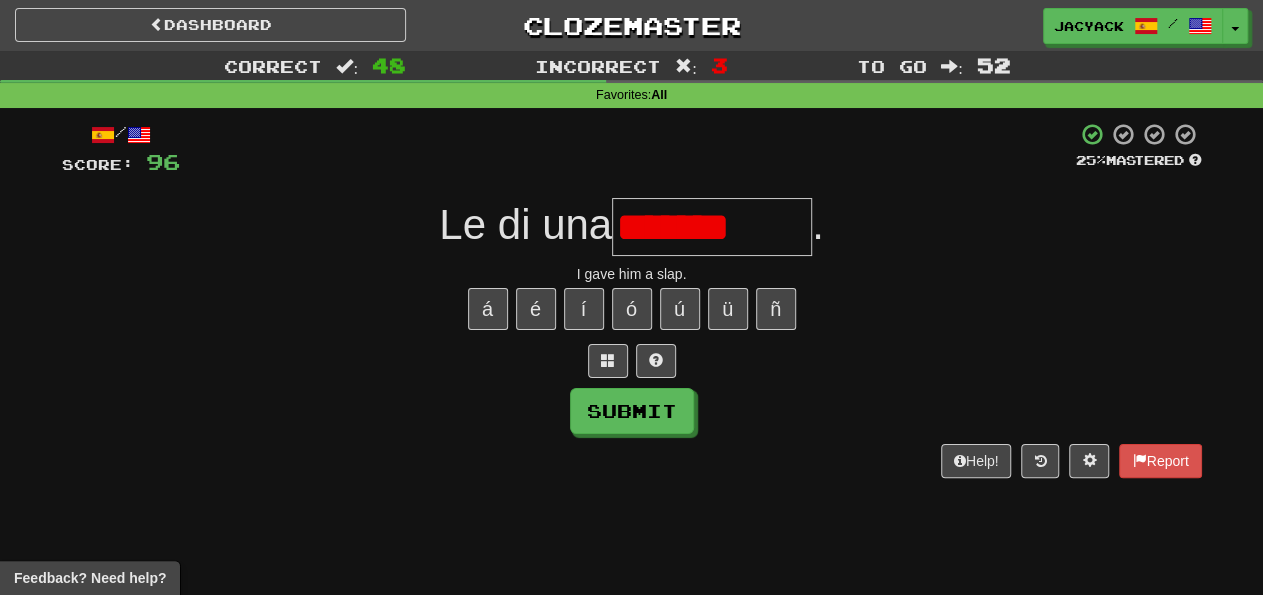 type on "********" 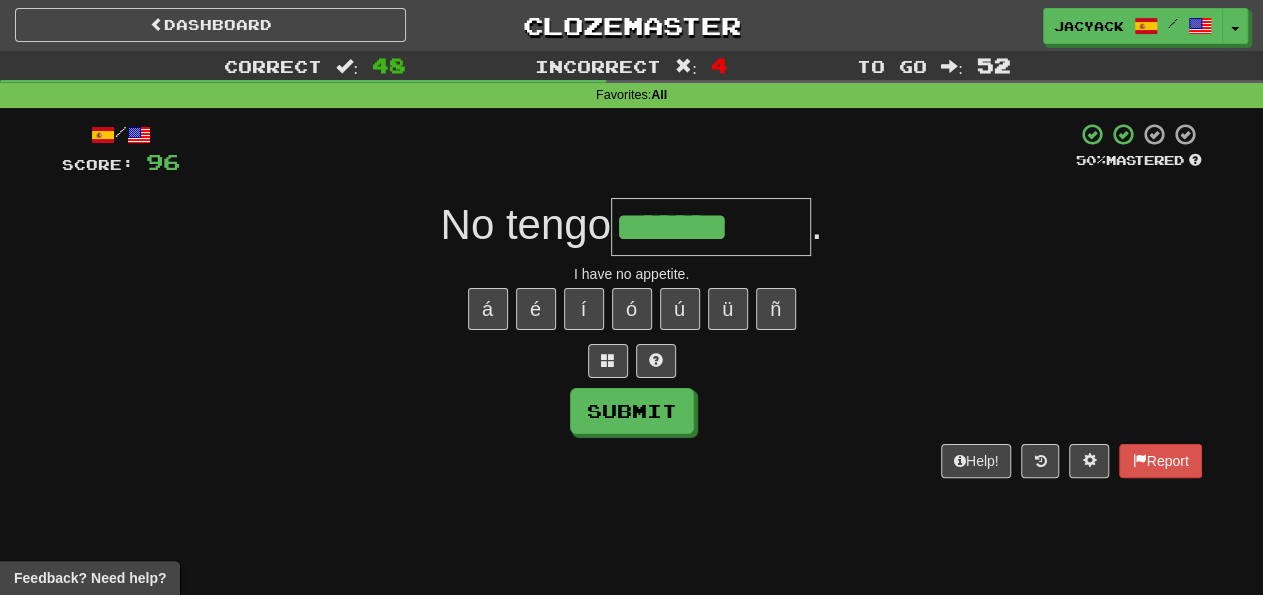 type on "*******" 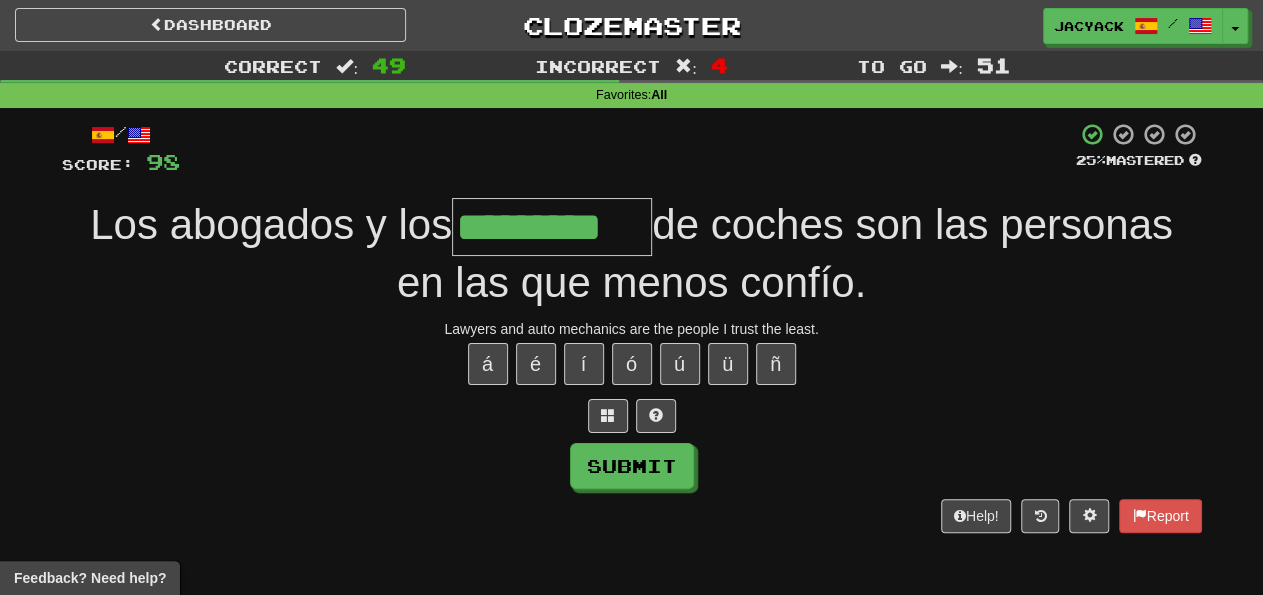 scroll, scrollTop: 0, scrollLeft: 0, axis: both 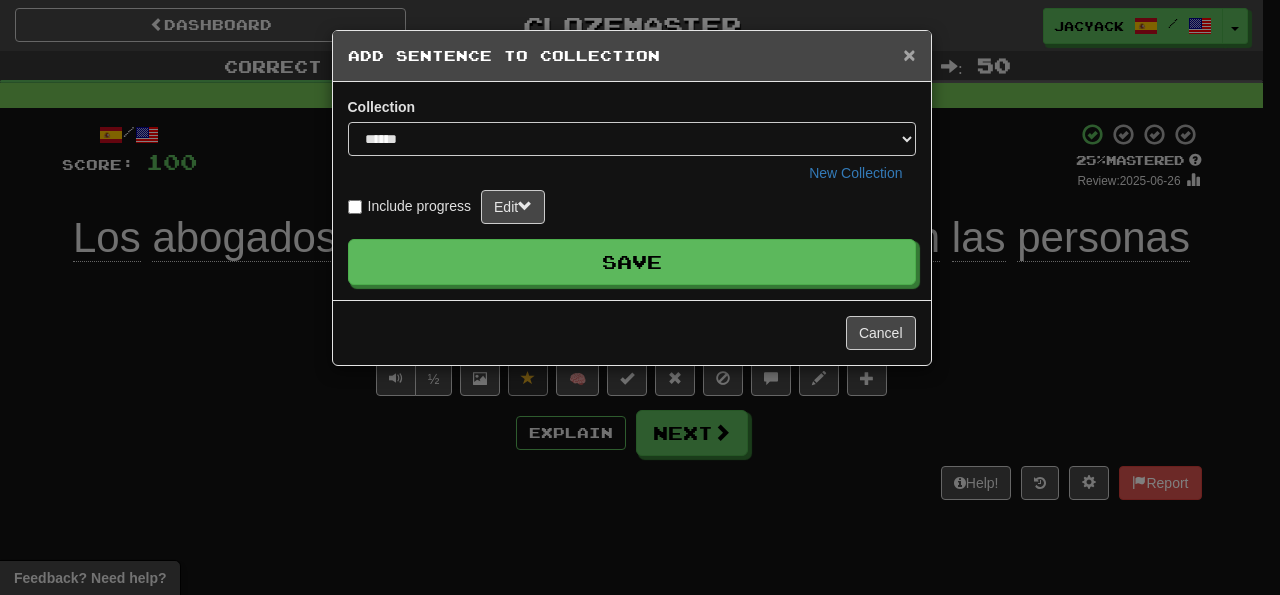 click on "×" at bounding box center [909, 54] 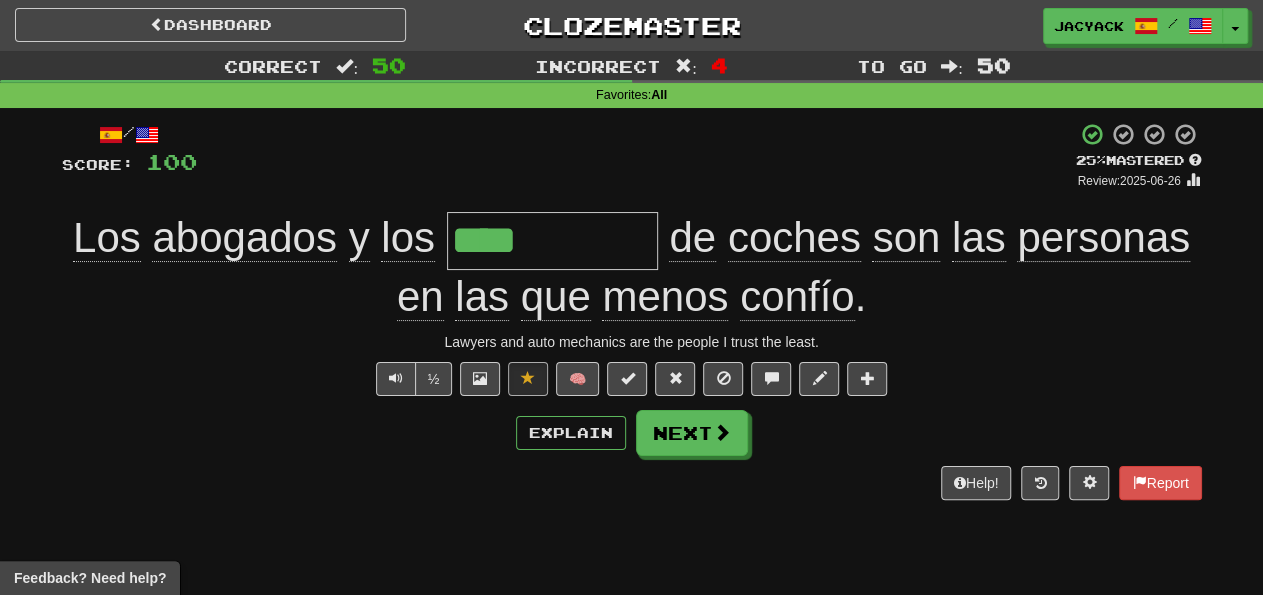 click on "****" at bounding box center [552, 241] 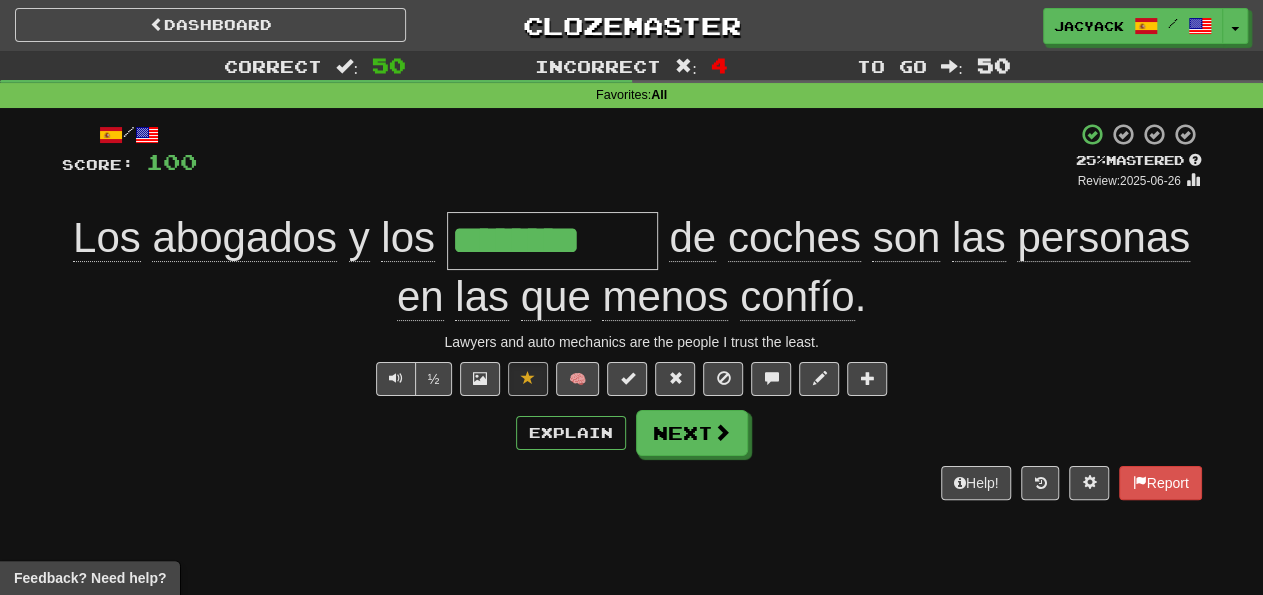 type on "*********" 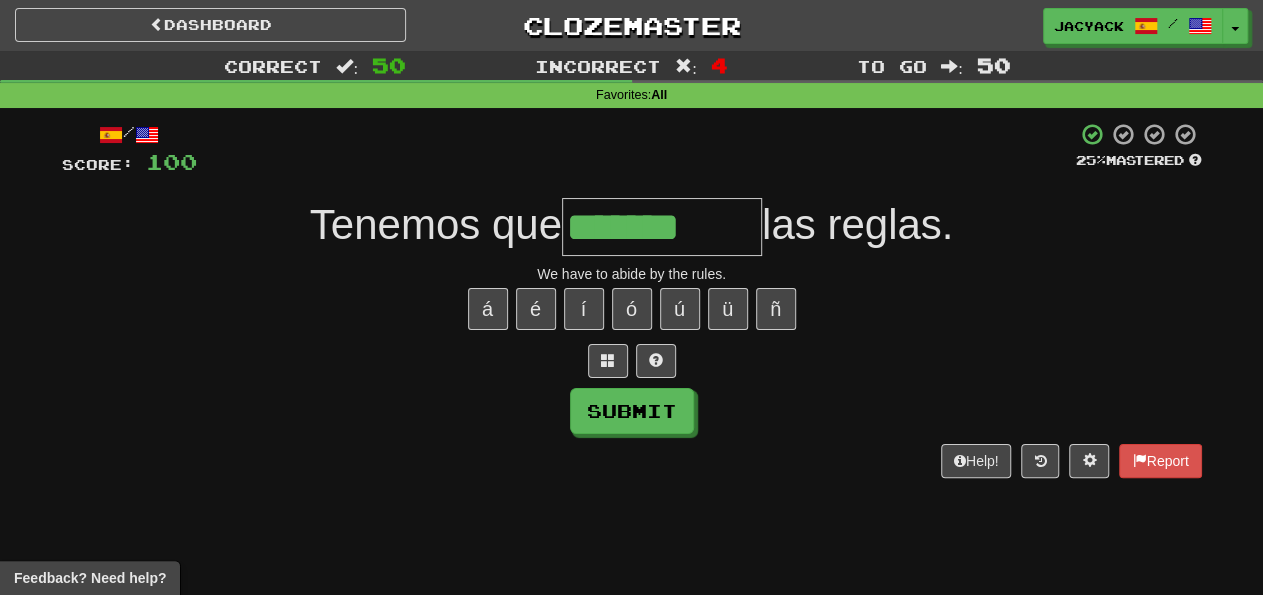 type on "*******" 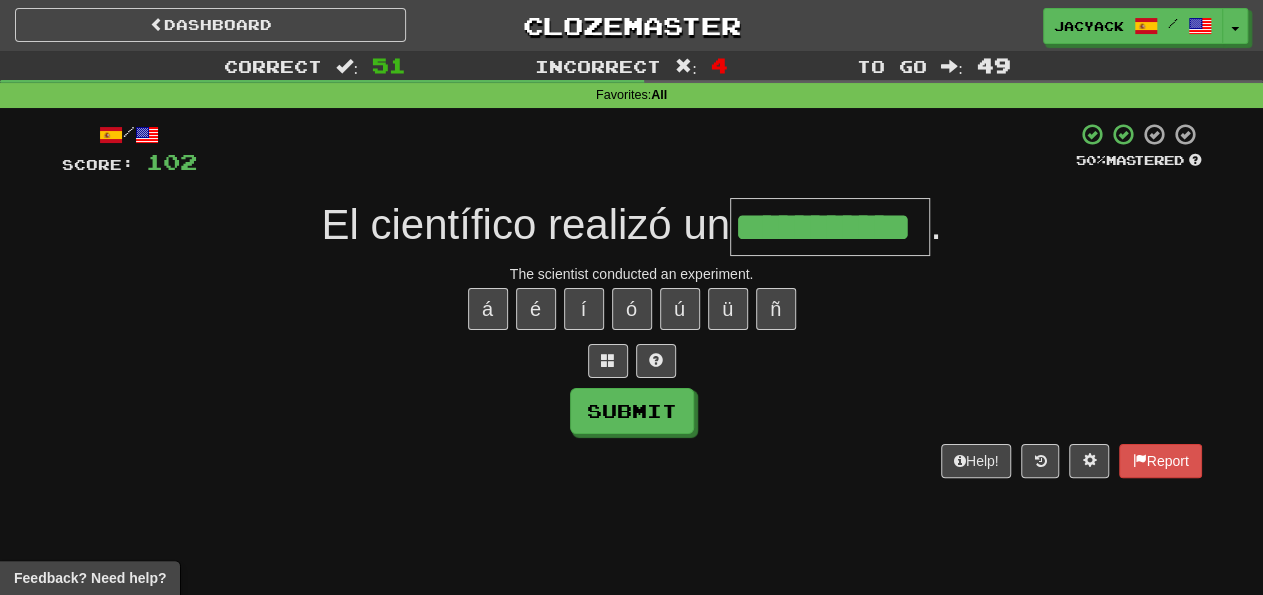 scroll, scrollTop: 0, scrollLeft: 38, axis: horizontal 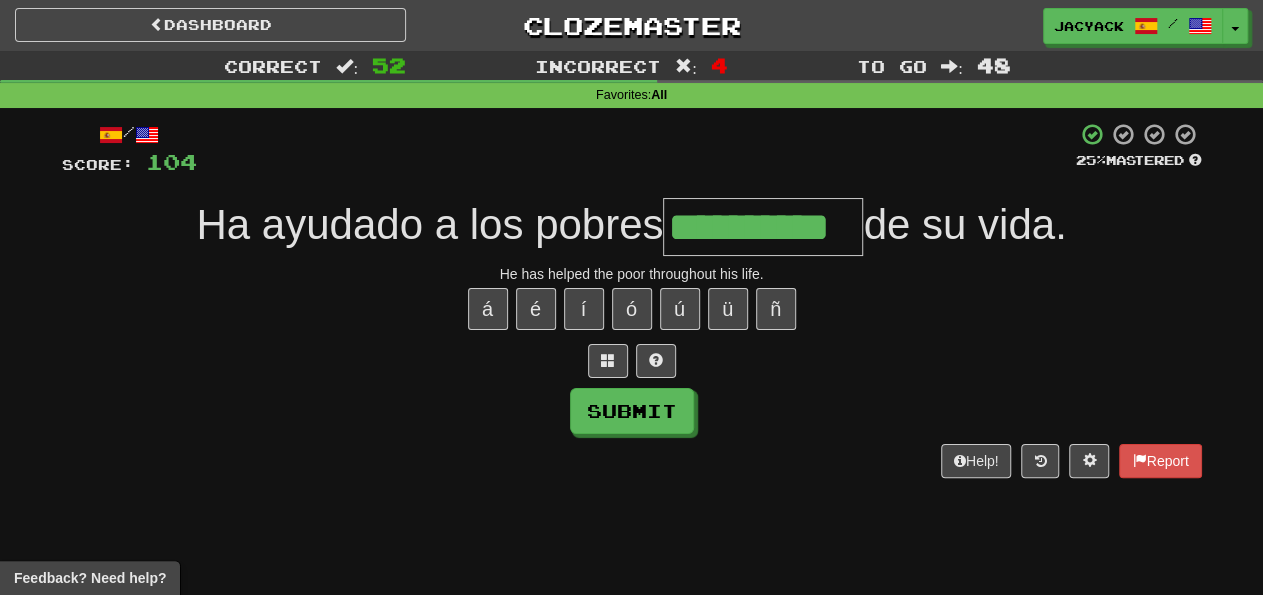 type on "**********" 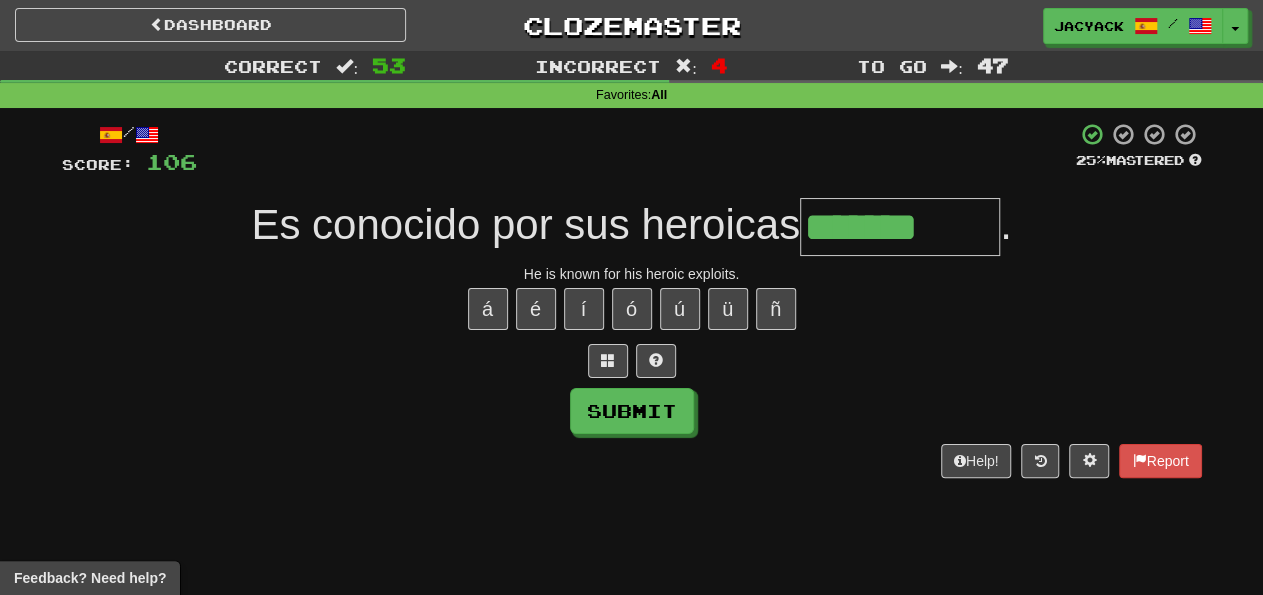 type on "*******" 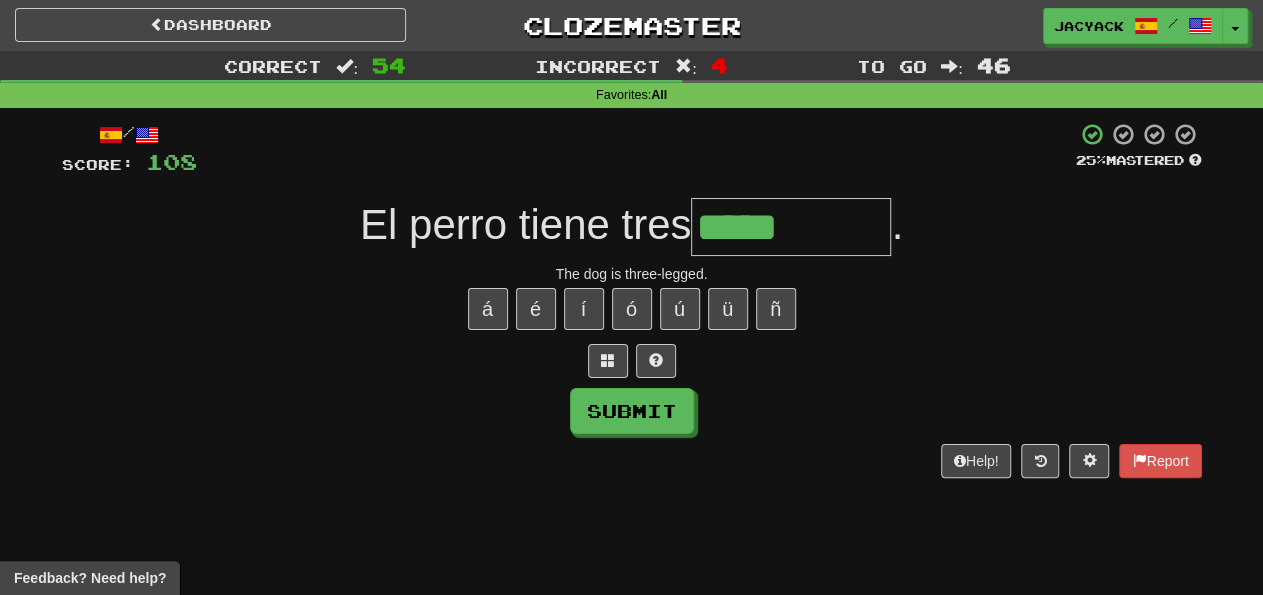 type on "*****" 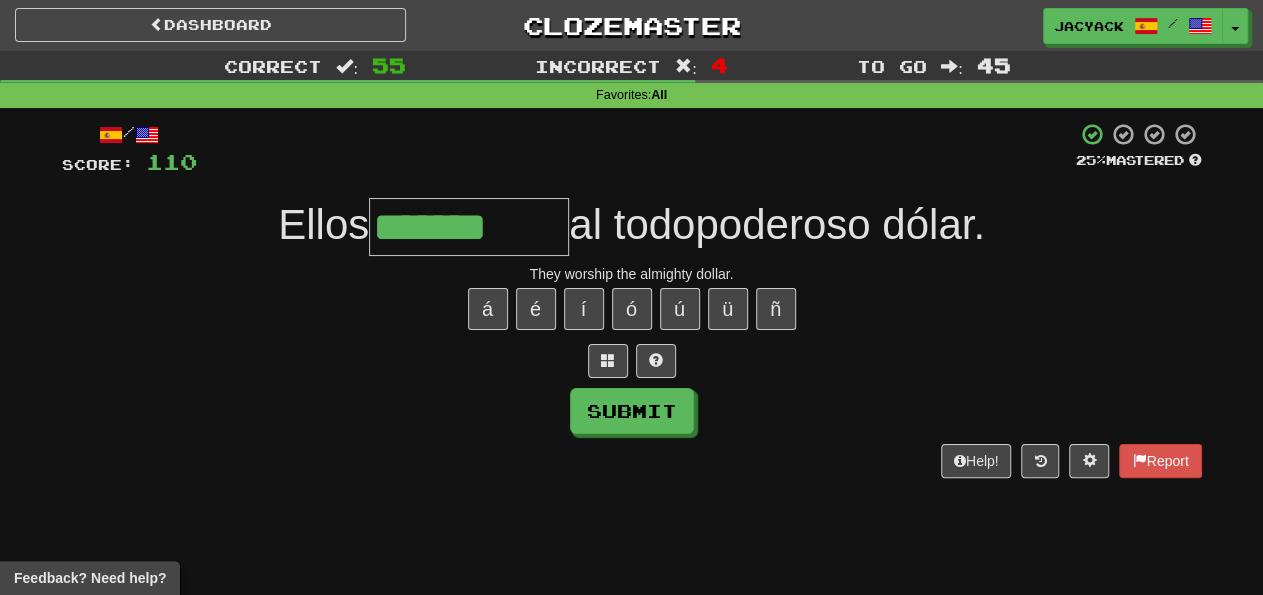 type on "*******" 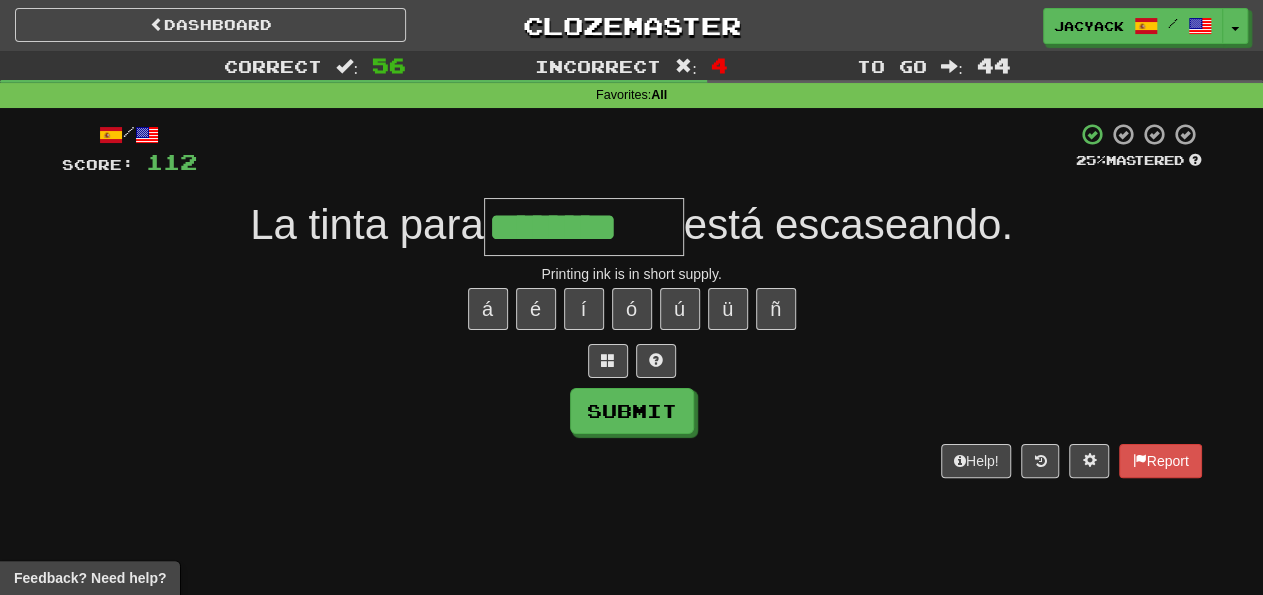 type on "********" 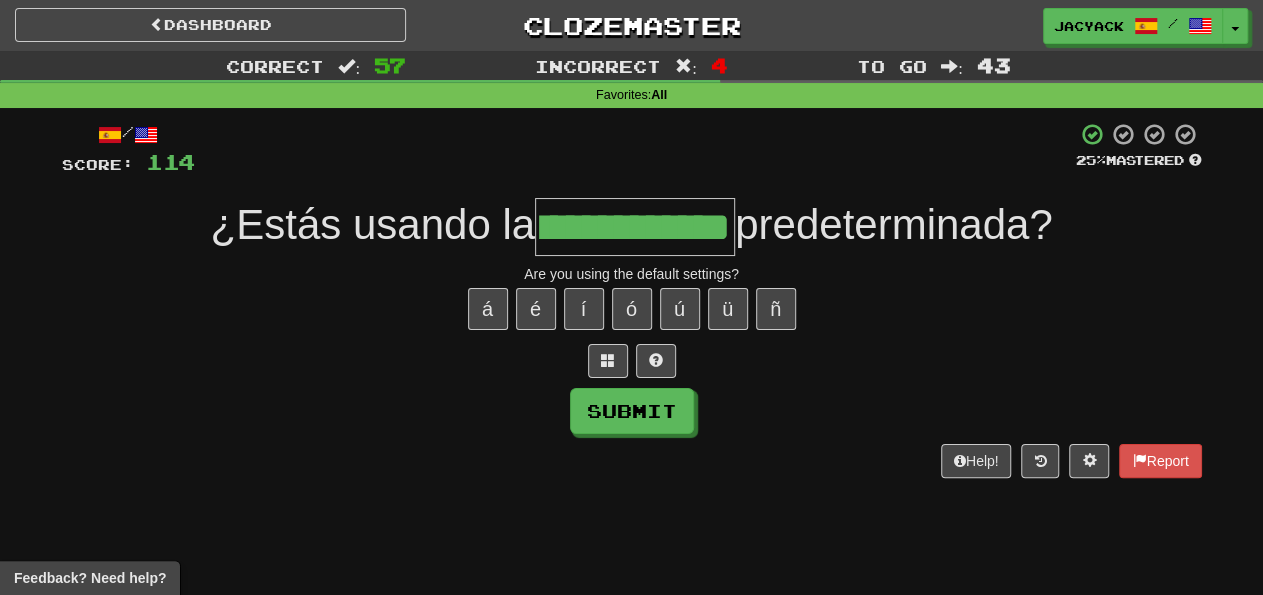 scroll, scrollTop: 0, scrollLeft: 57, axis: horizontal 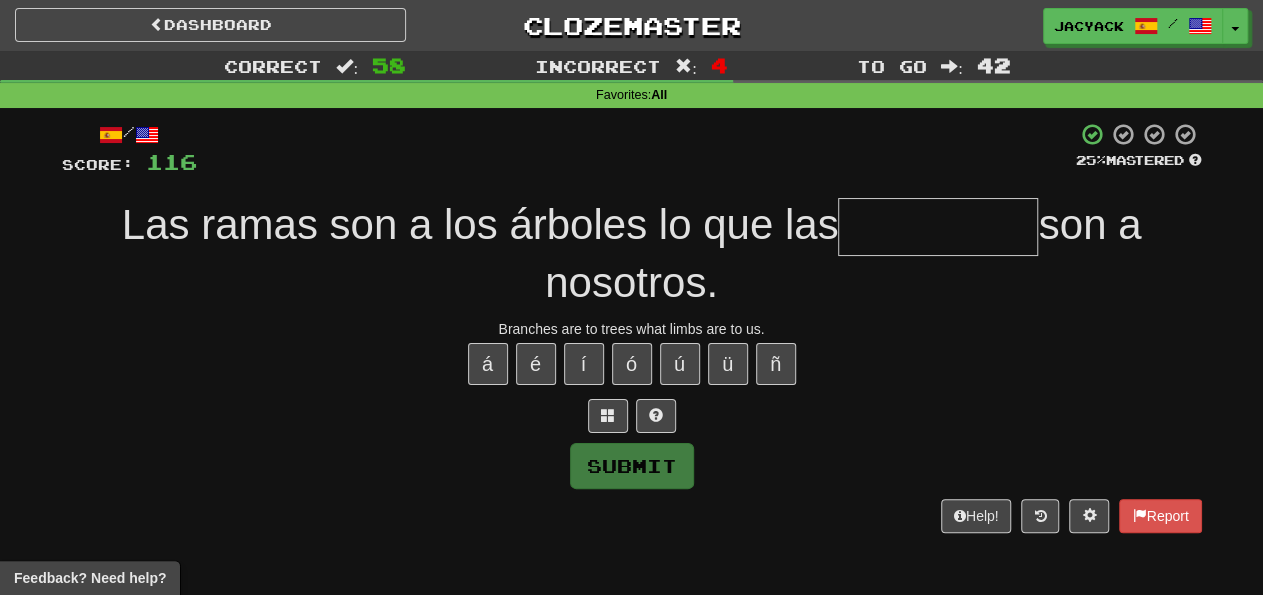 type on "*" 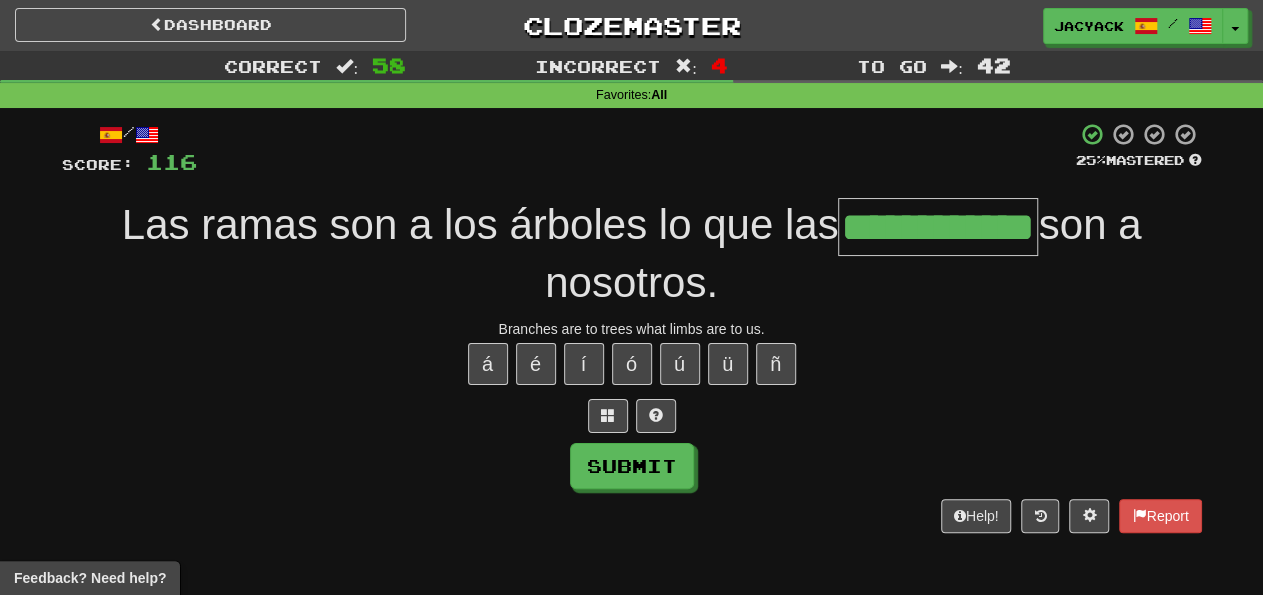 scroll, scrollTop: 0, scrollLeft: 59, axis: horizontal 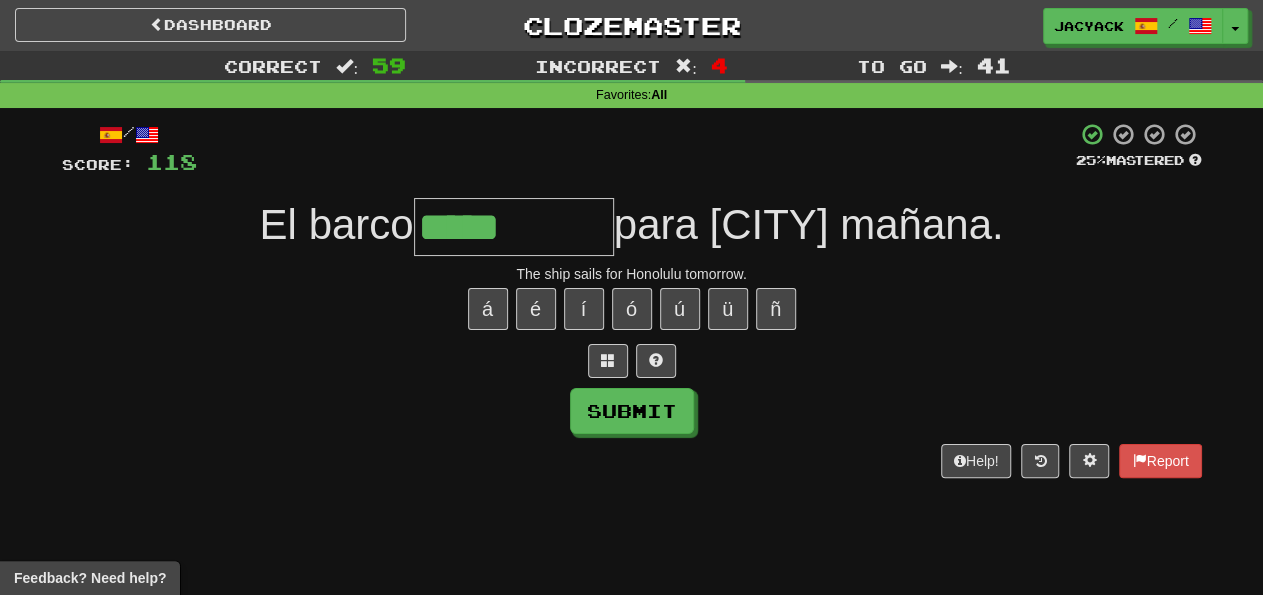 type on "*****" 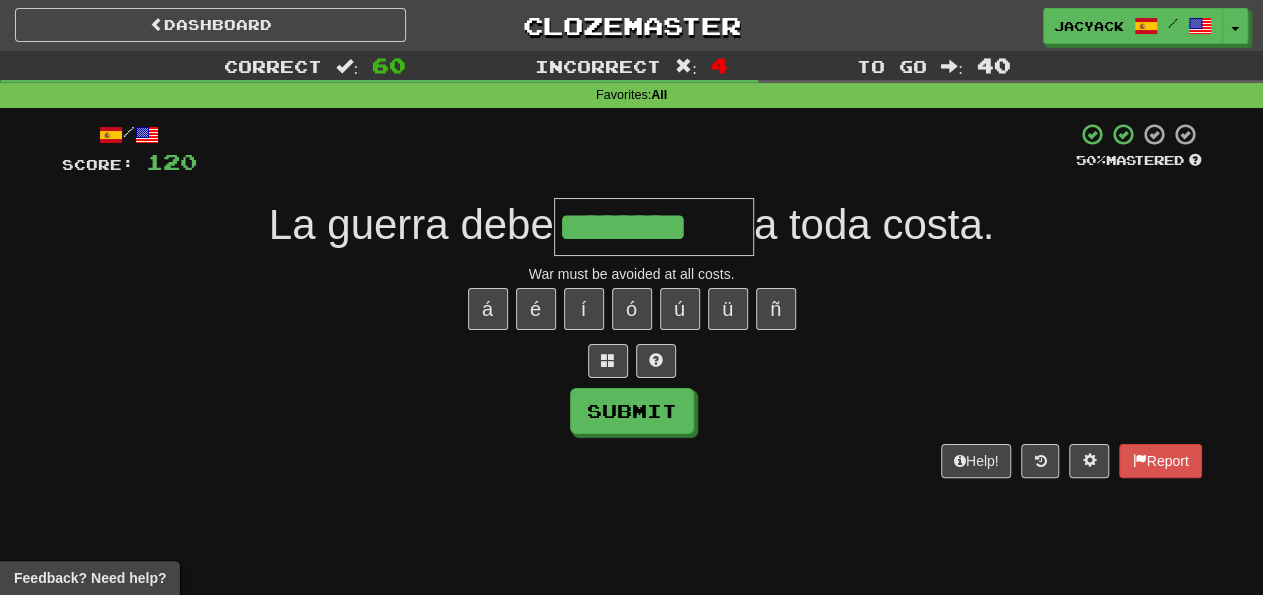 type on "********" 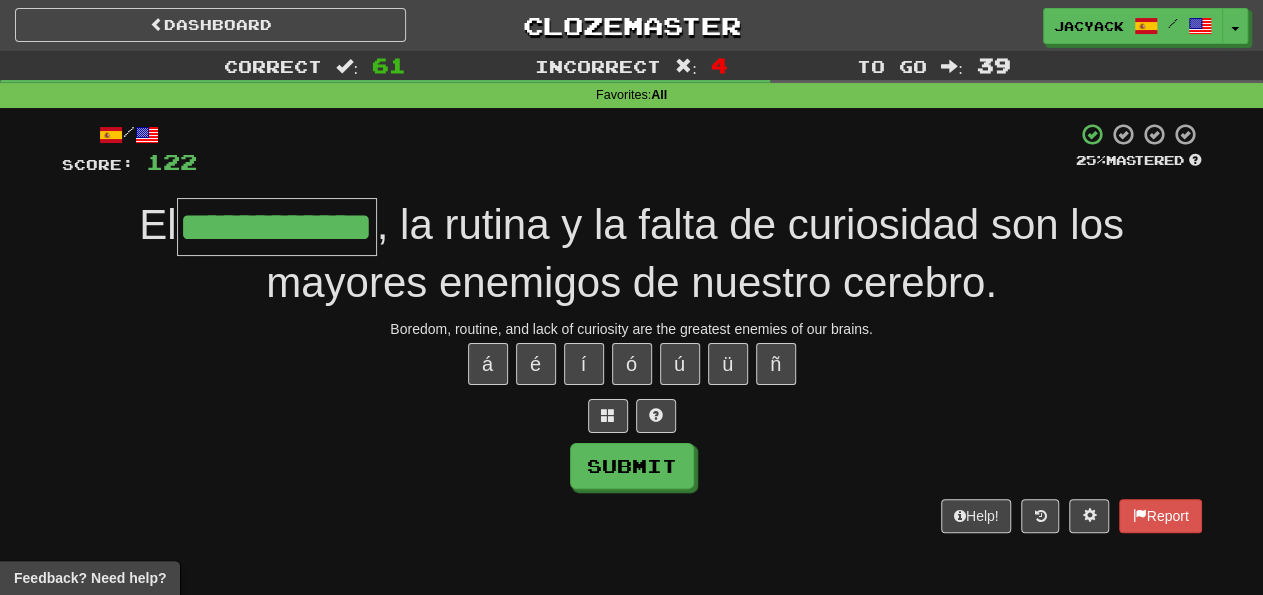 scroll, scrollTop: 0, scrollLeft: 41, axis: horizontal 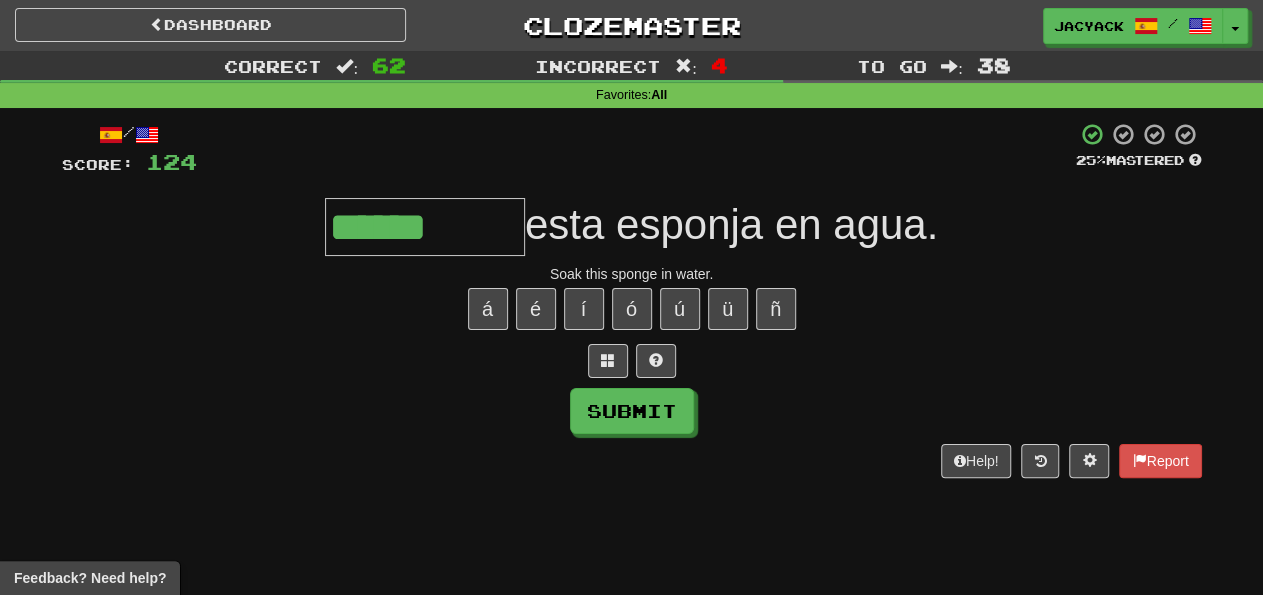 type on "******" 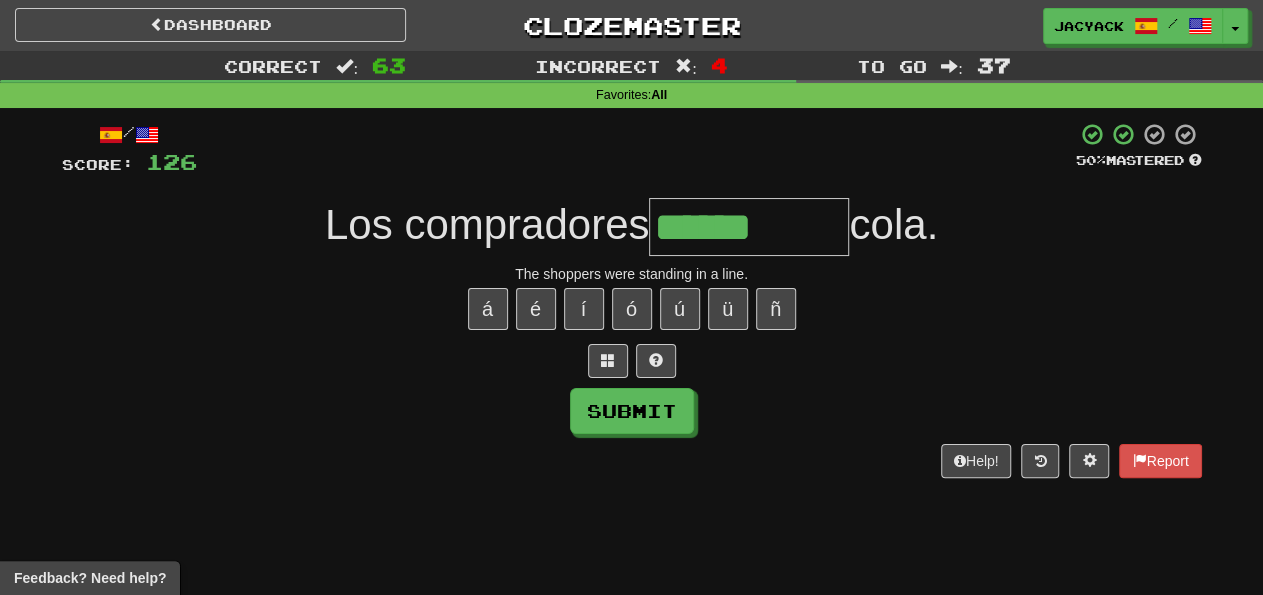 type on "******" 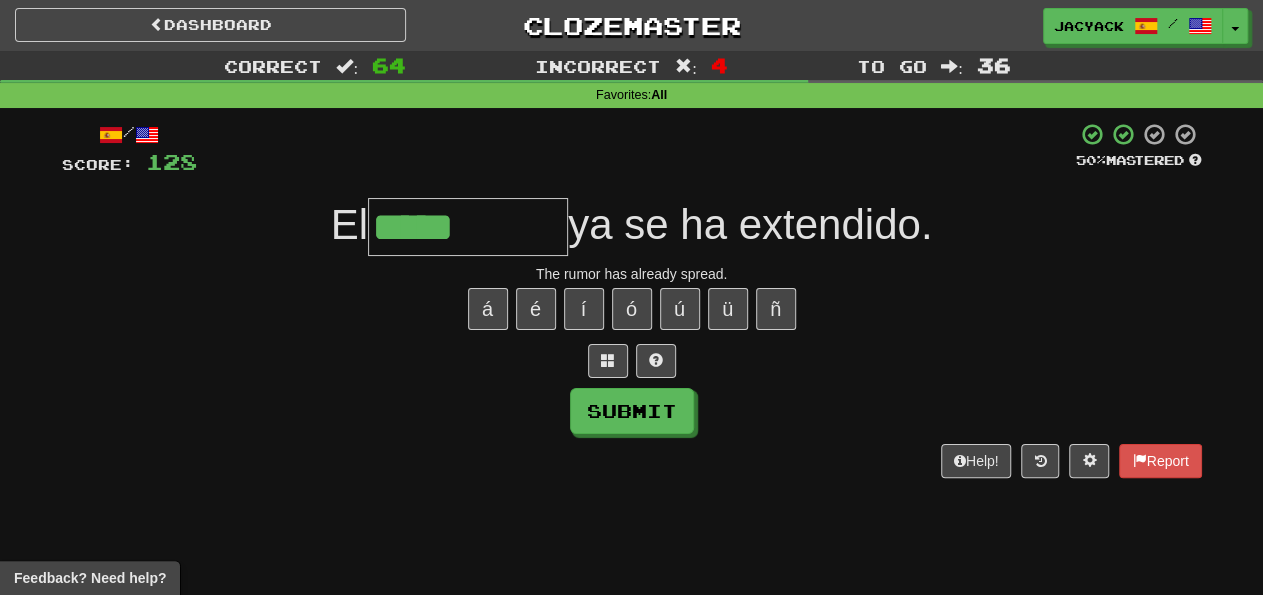 type on "*****" 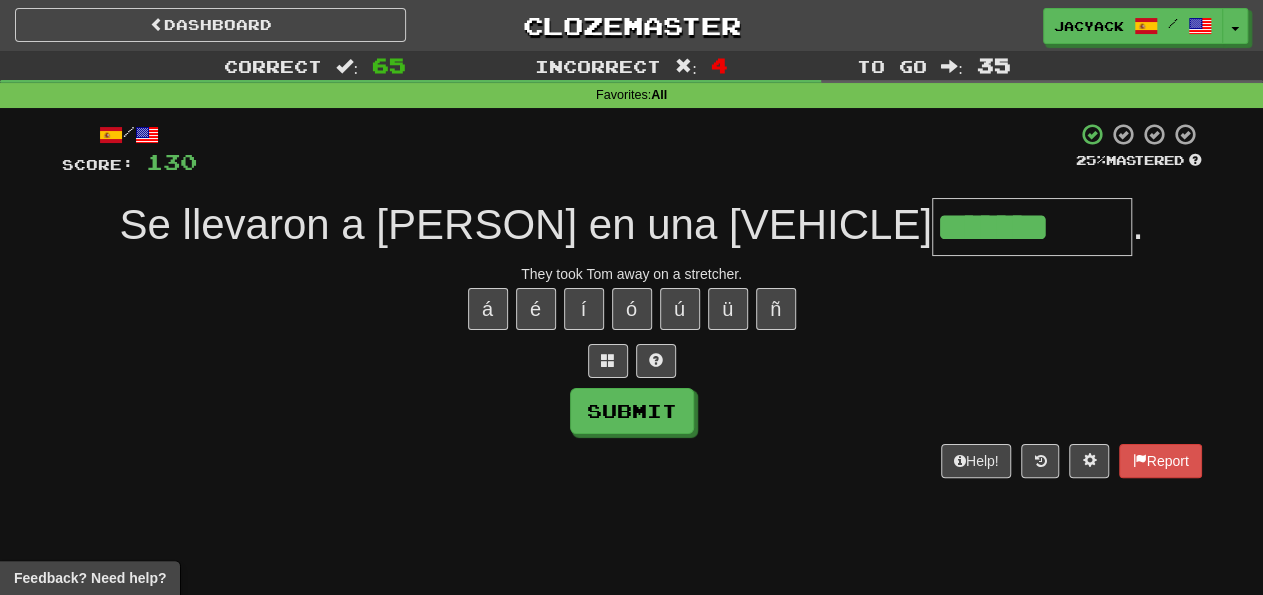 type on "*******" 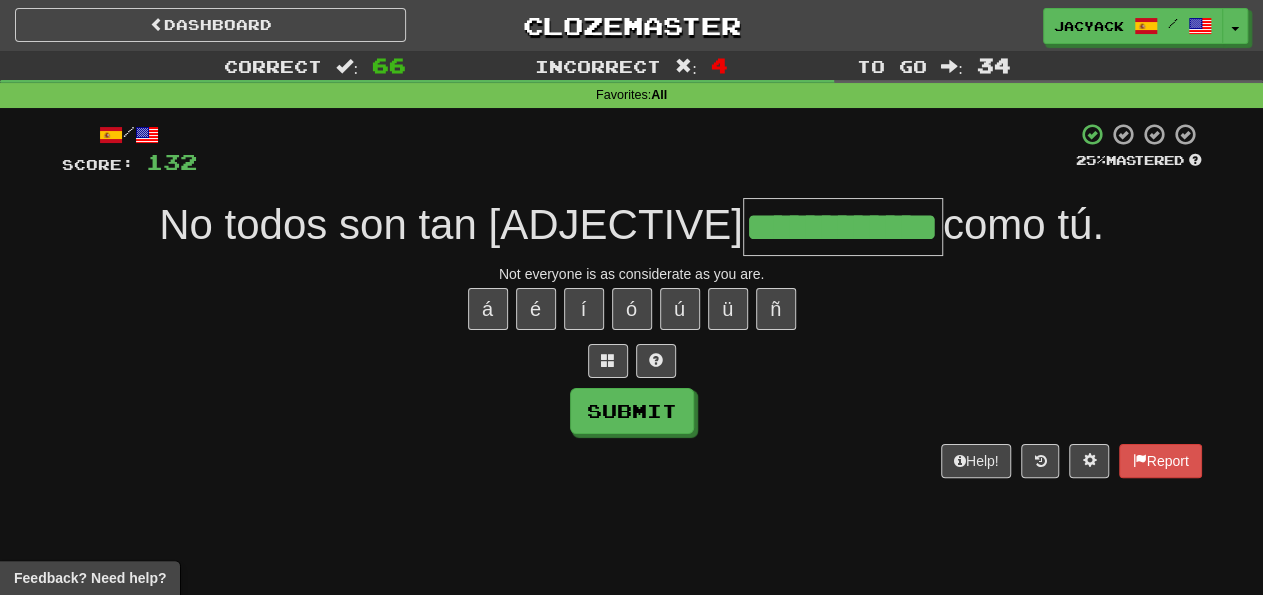 scroll, scrollTop: 0, scrollLeft: 57, axis: horizontal 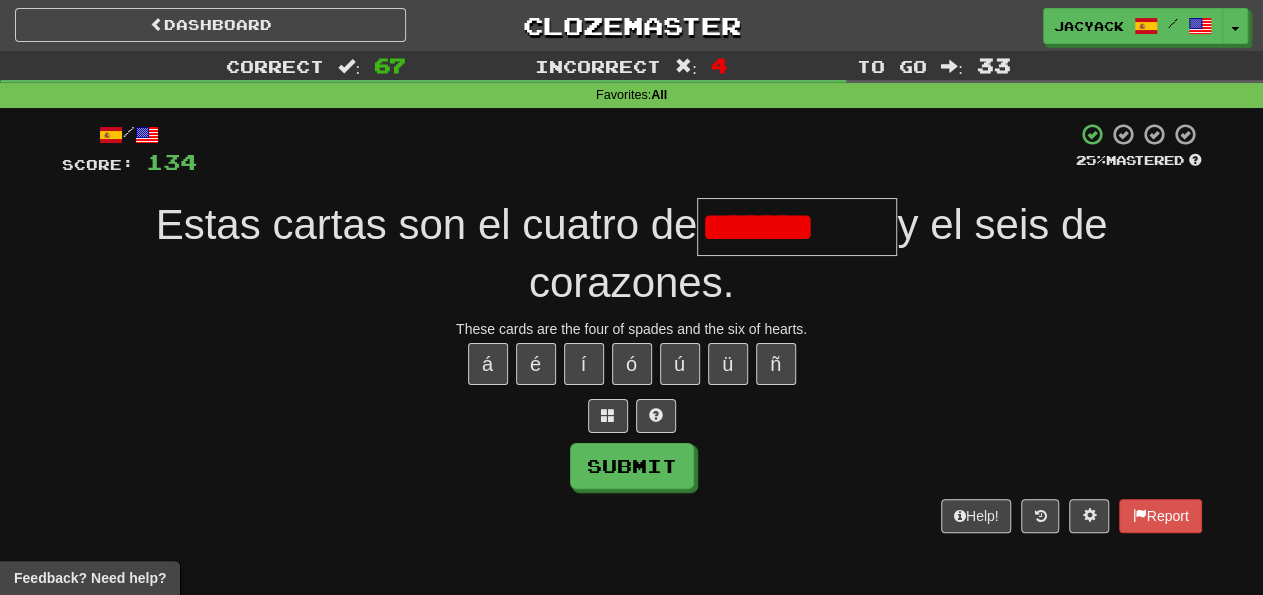 type on "*****" 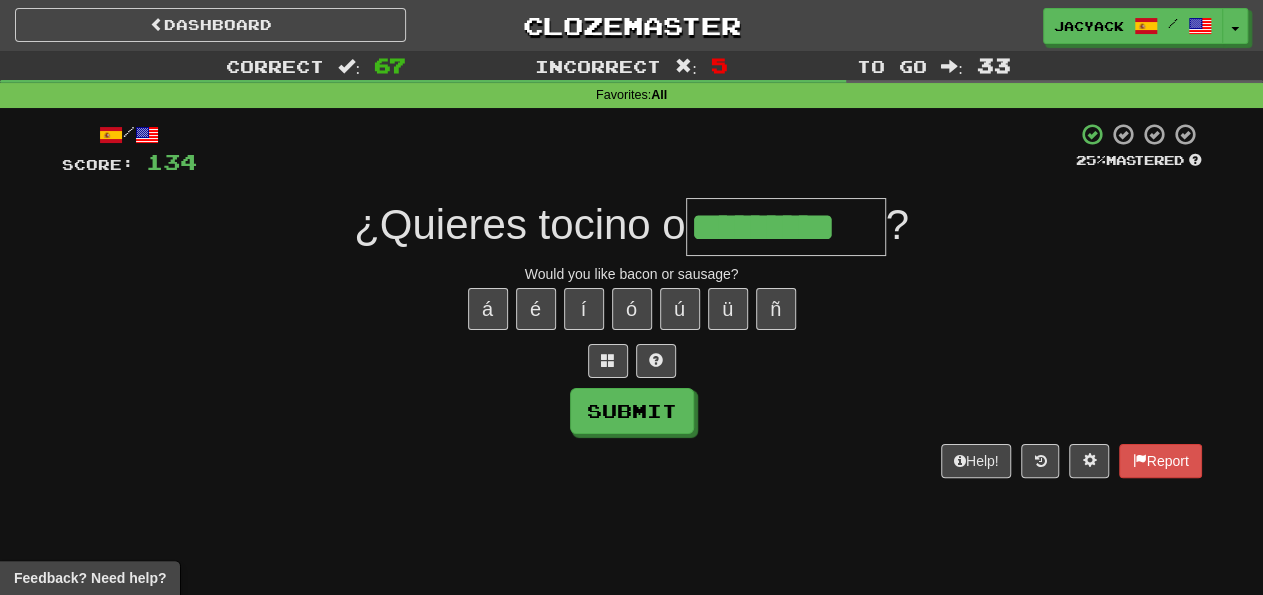 type on "*********" 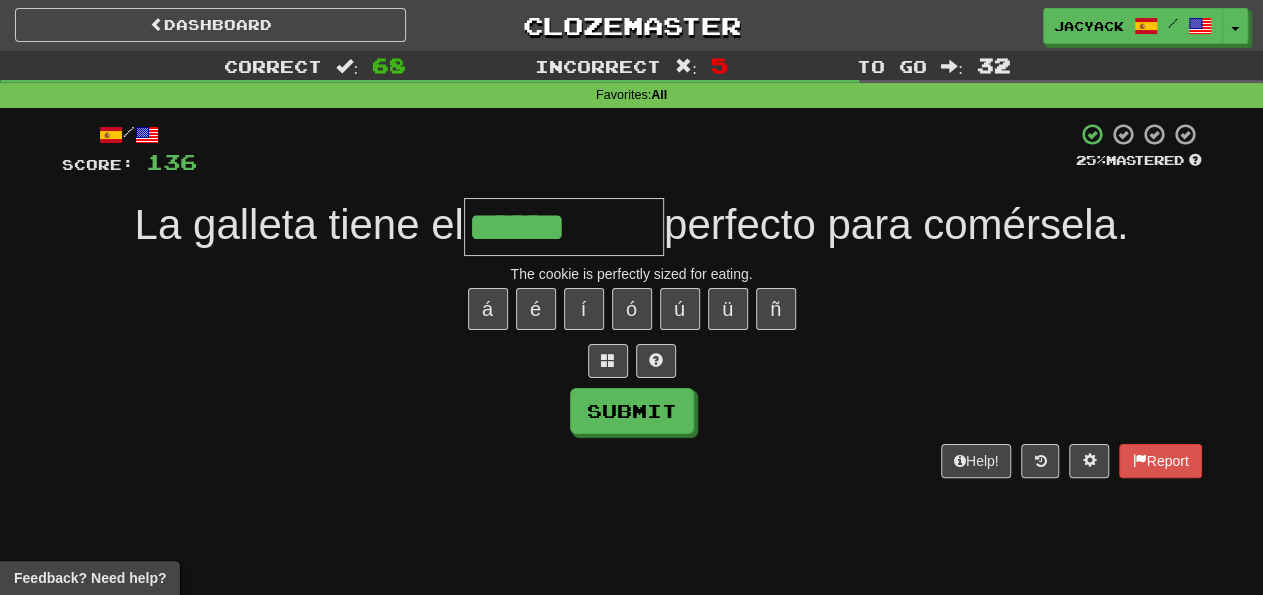 type on "******" 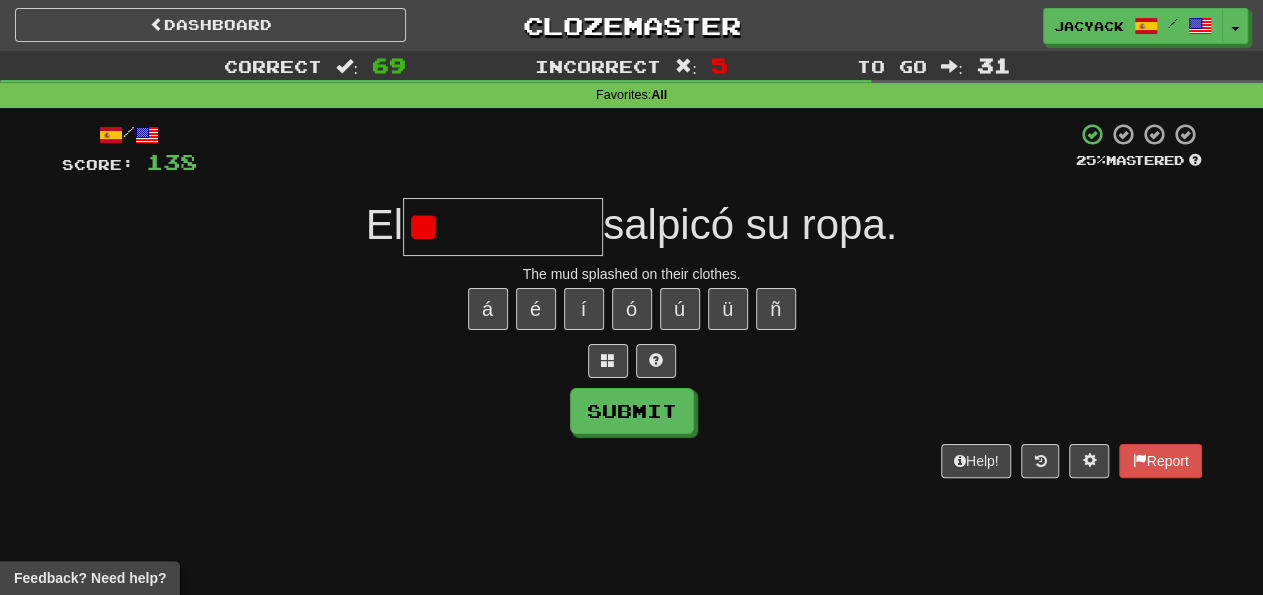type on "*" 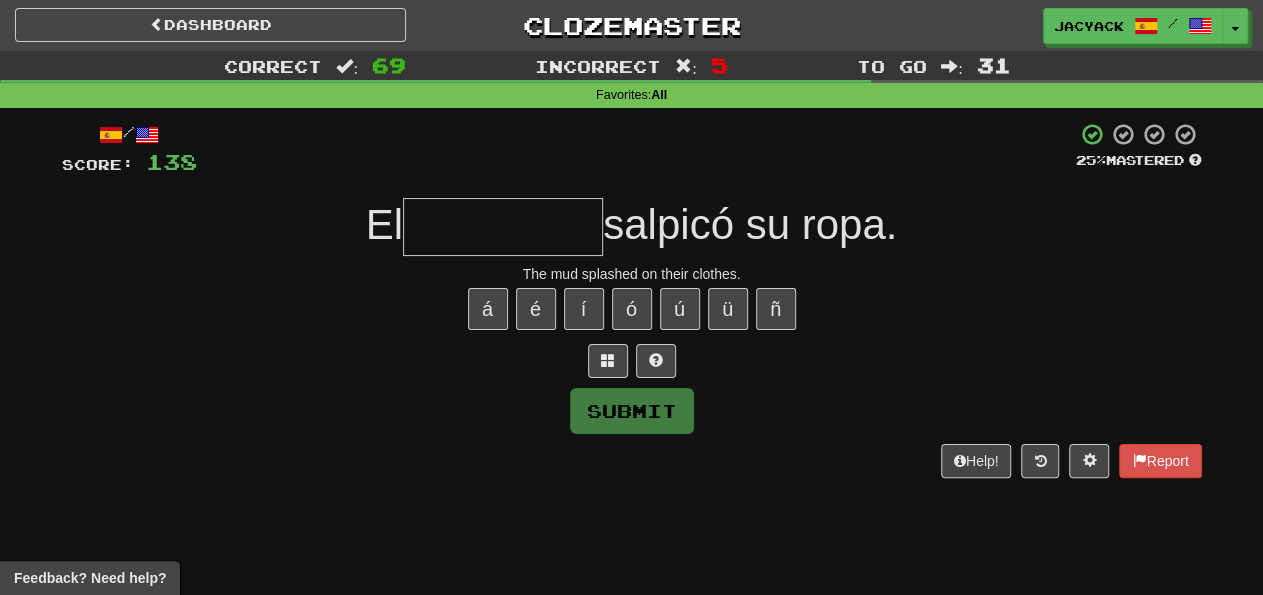 type on "*" 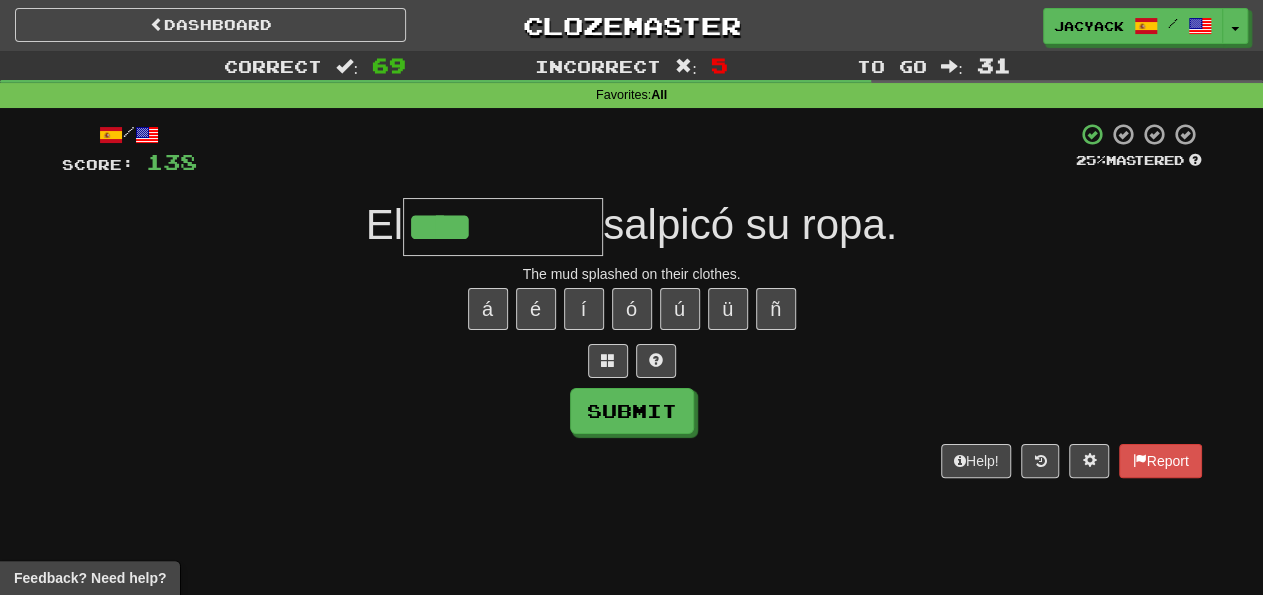 type on "****" 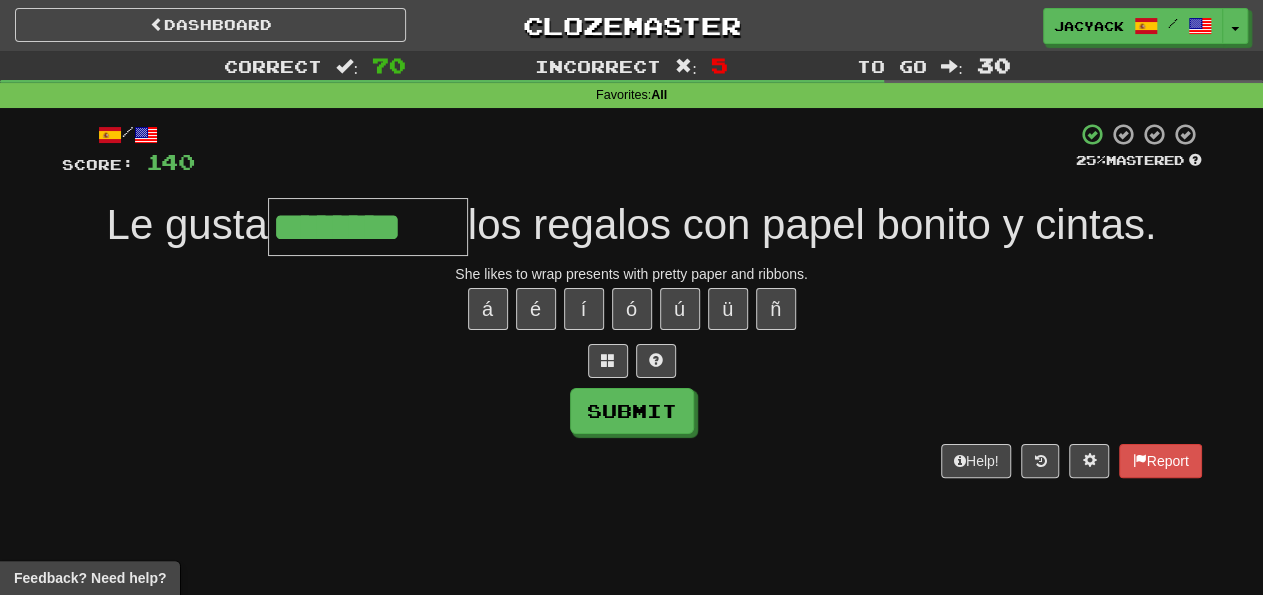 type on "********" 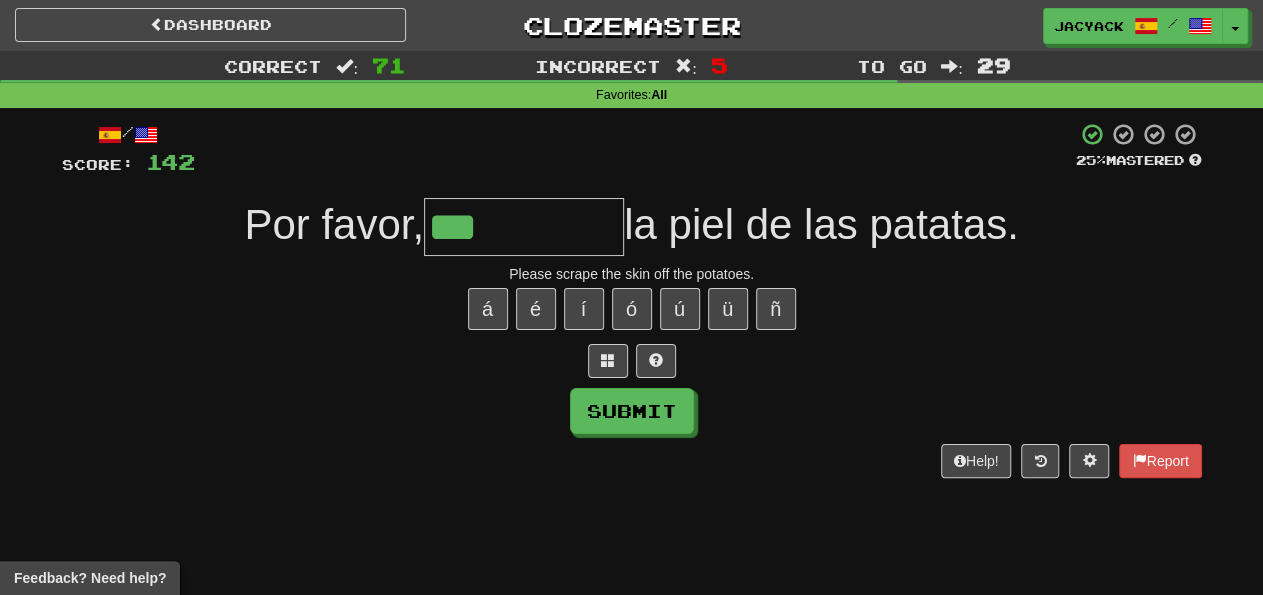 type on "******" 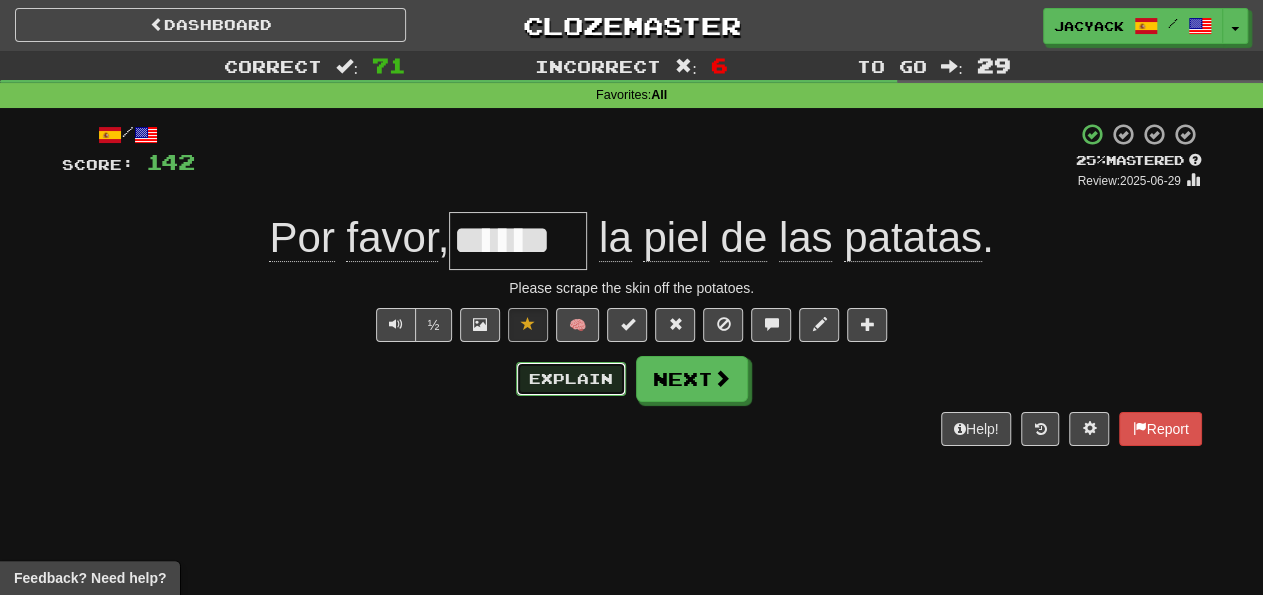 click on "Explain" at bounding box center [571, 379] 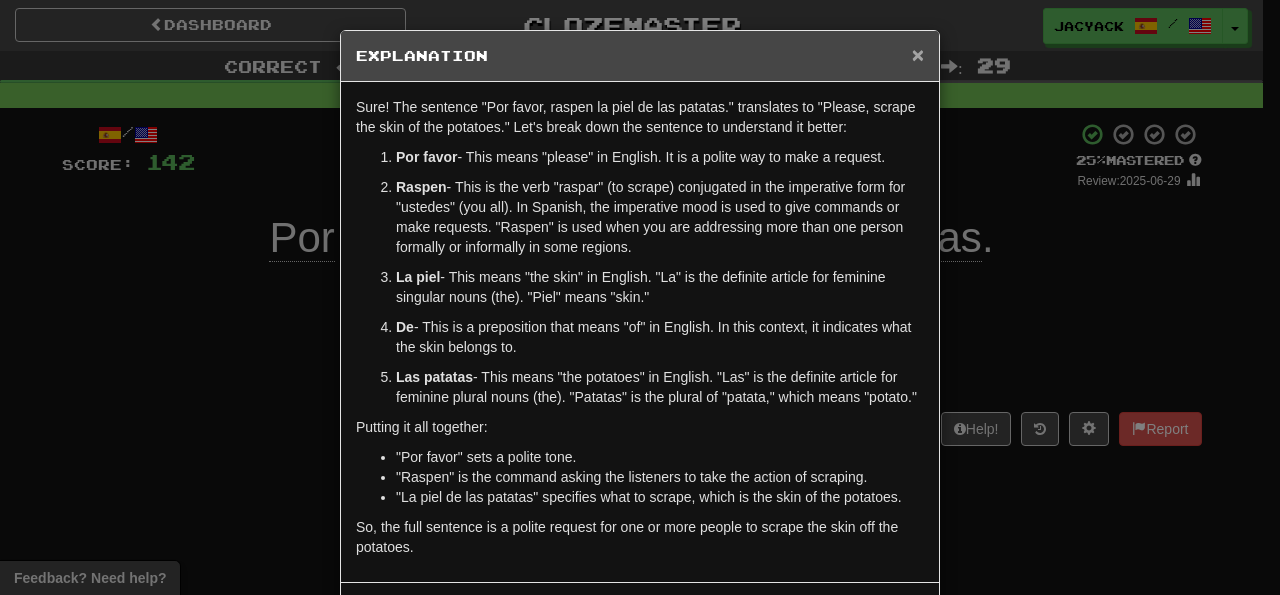 click on "×" at bounding box center [918, 54] 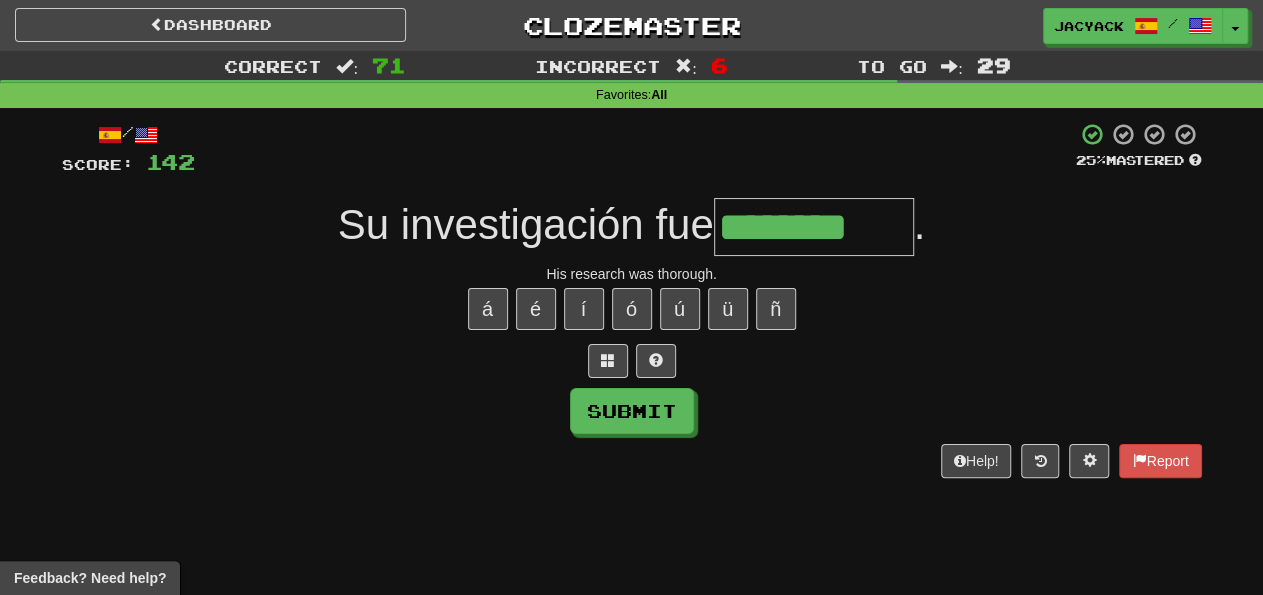 type on "********" 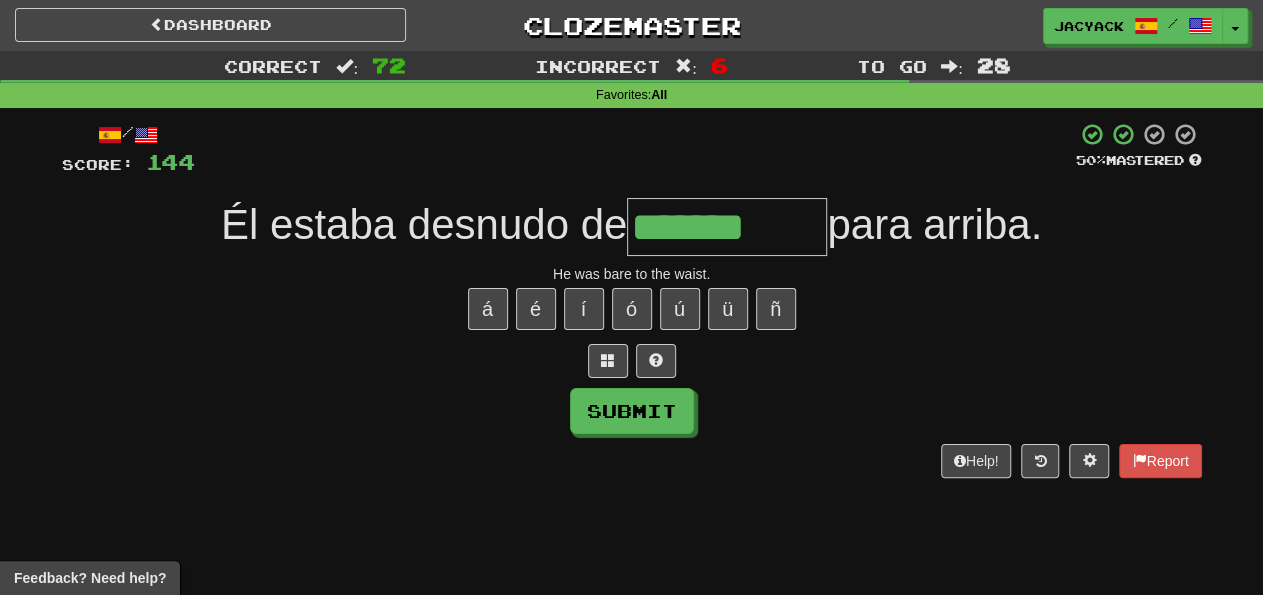 type on "*******" 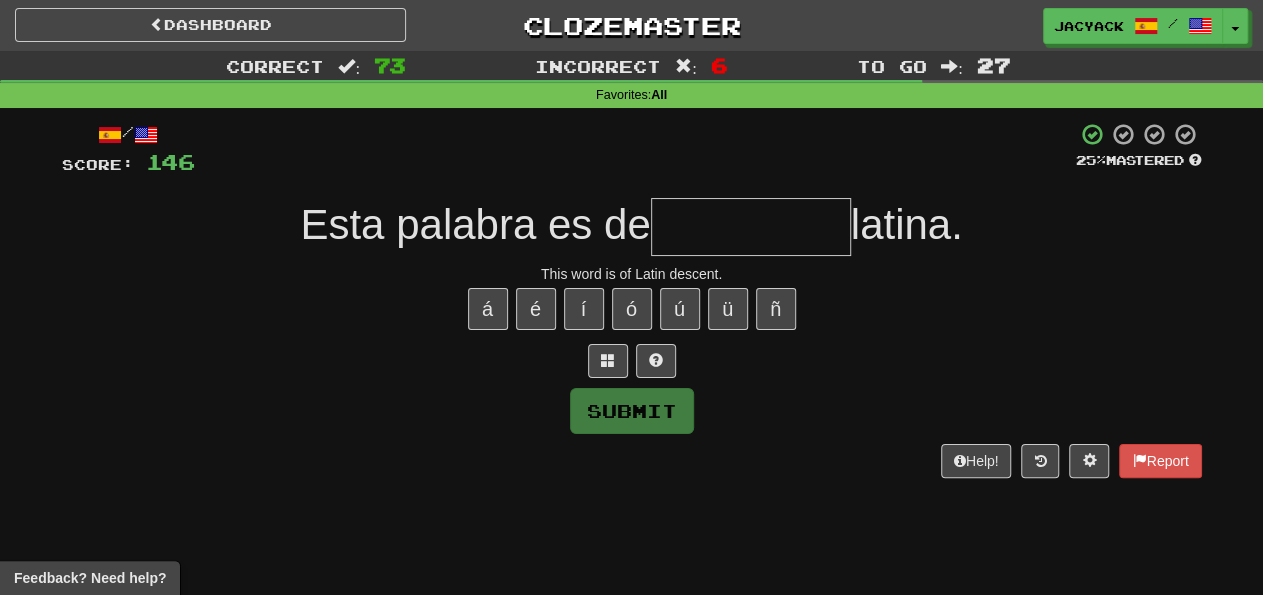 type on "*" 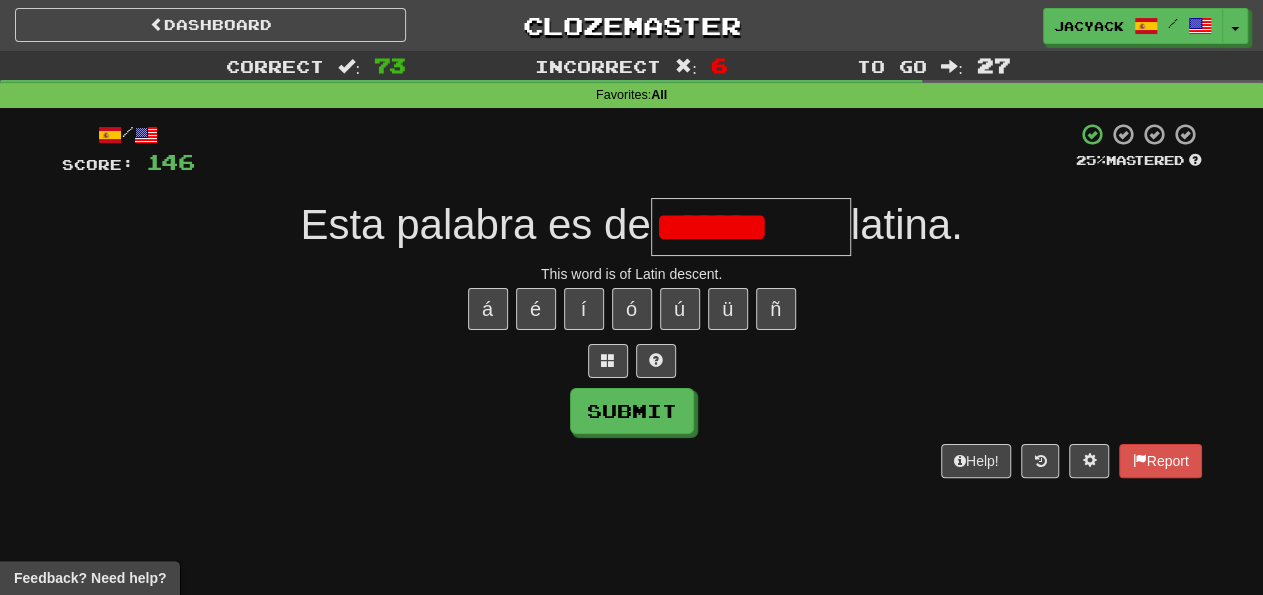 type on "**********" 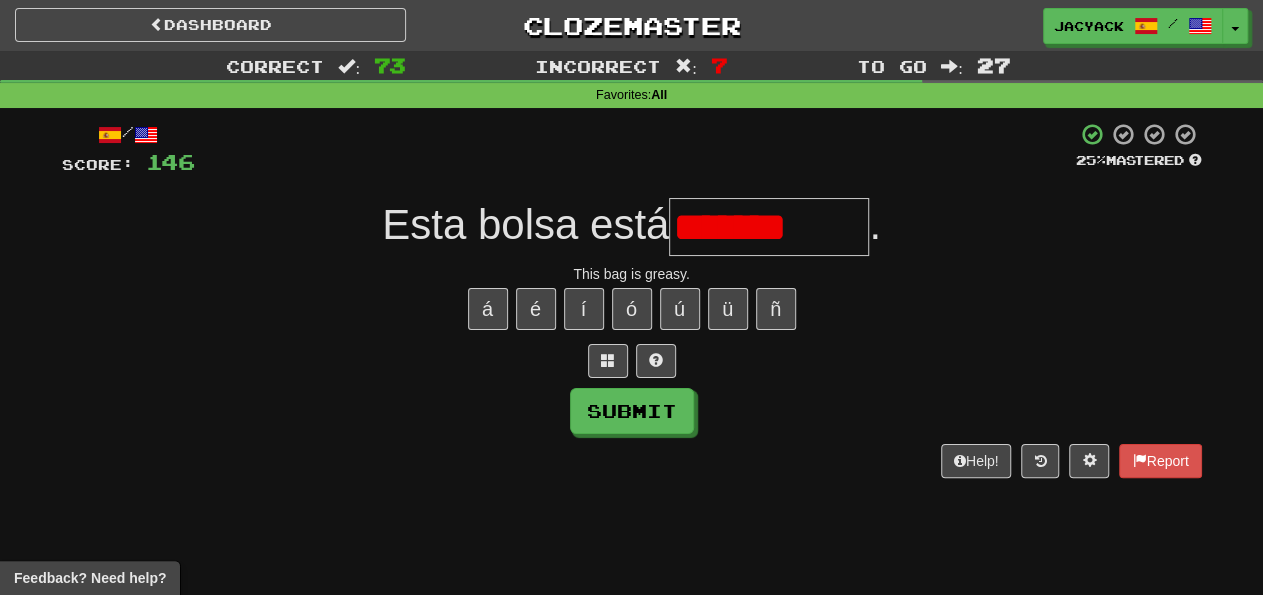 type on "*********" 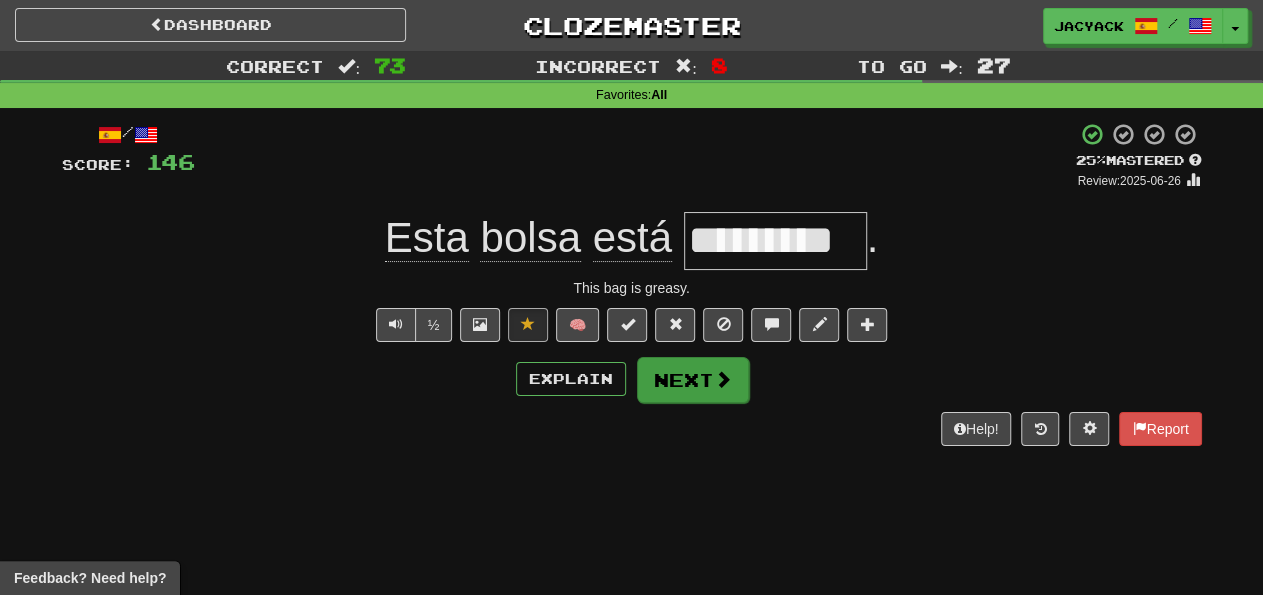 click on "Explain Next" at bounding box center [632, 379] 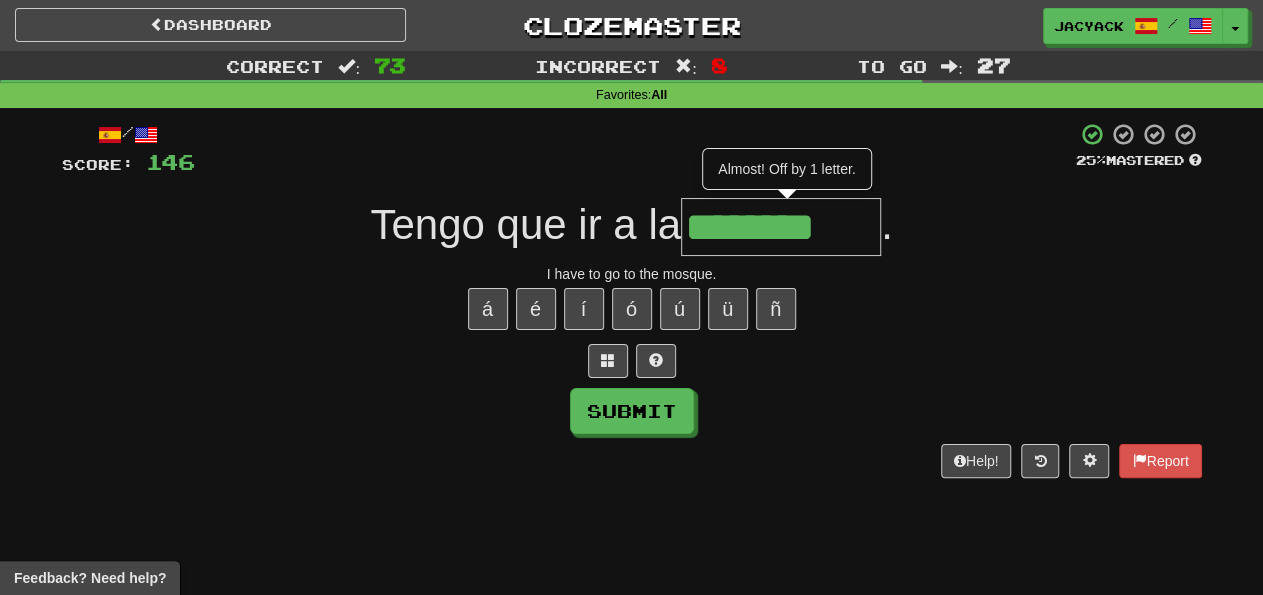type on "********" 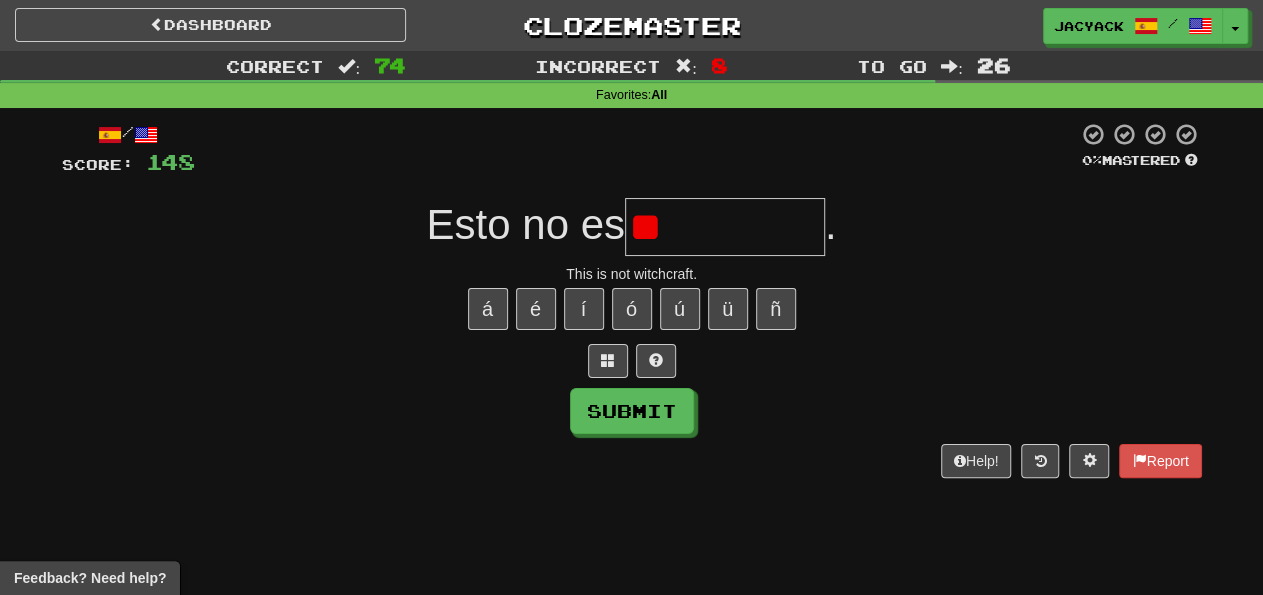 type on "*" 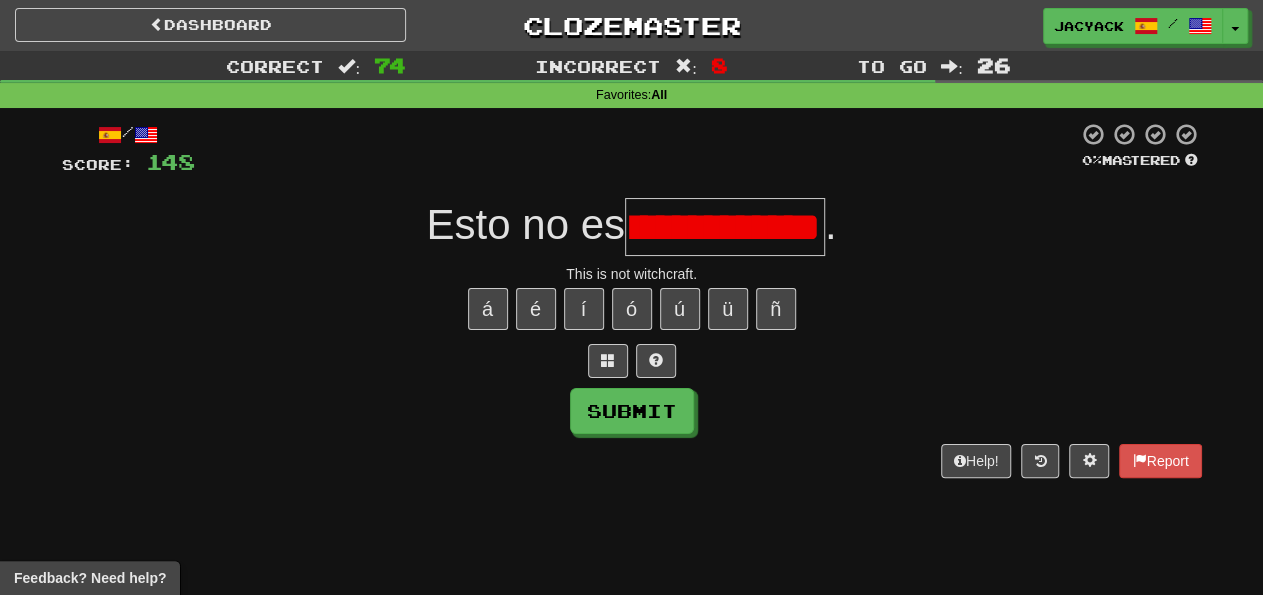 scroll, scrollTop: 0, scrollLeft: 85, axis: horizontal 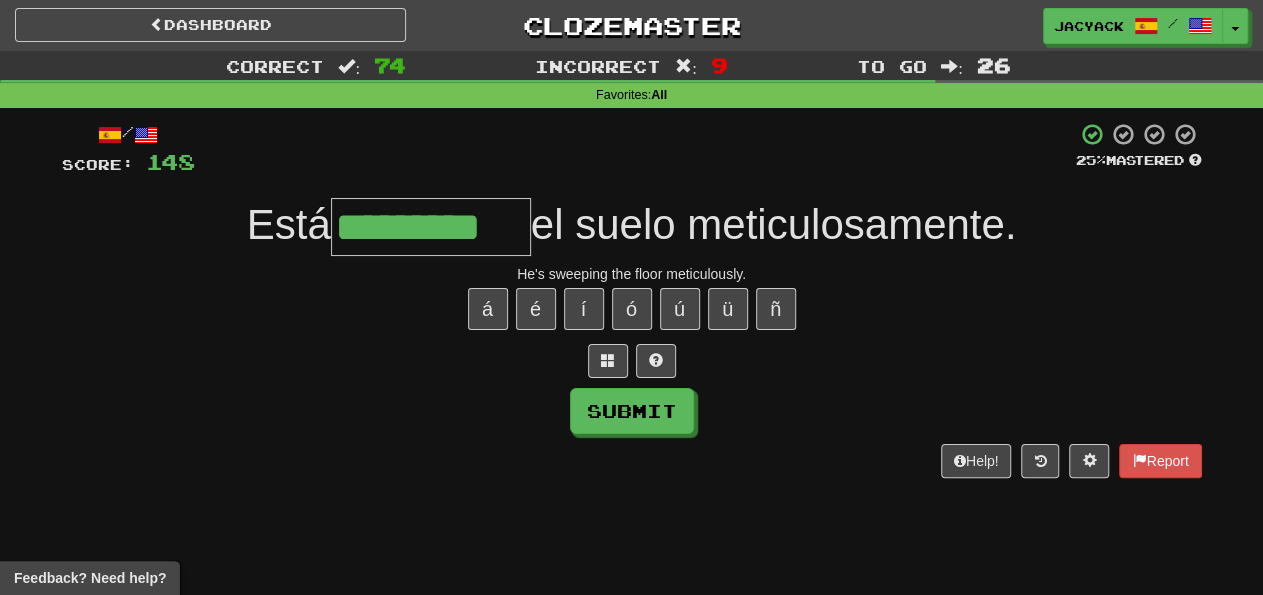 type on "*********" 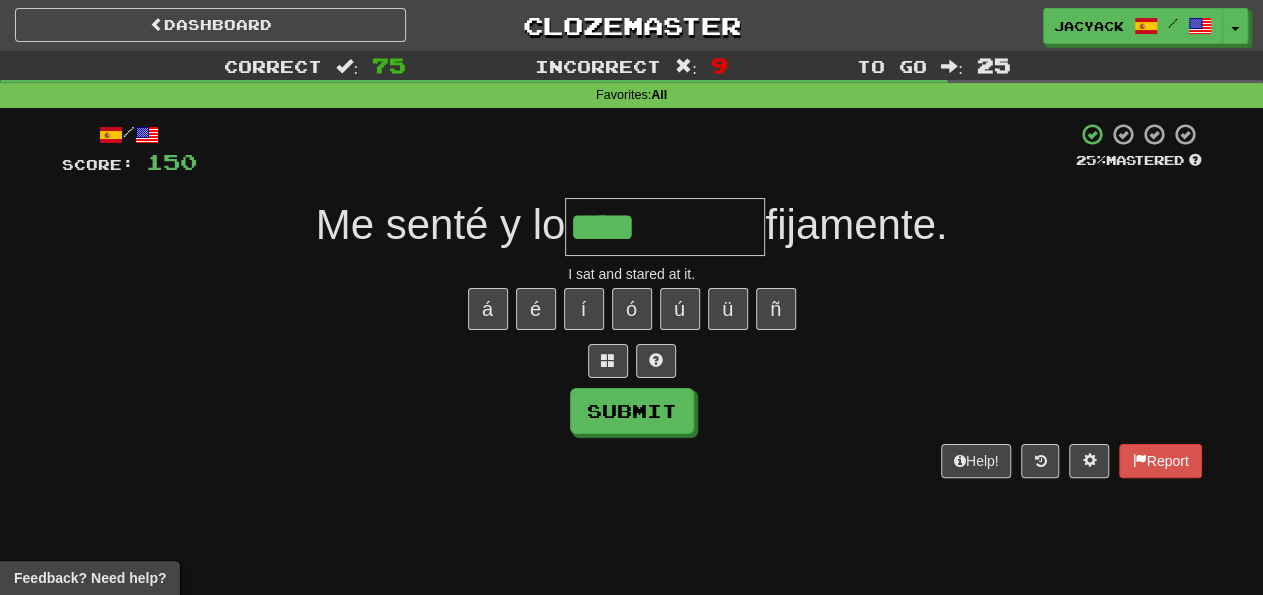 type on "****" 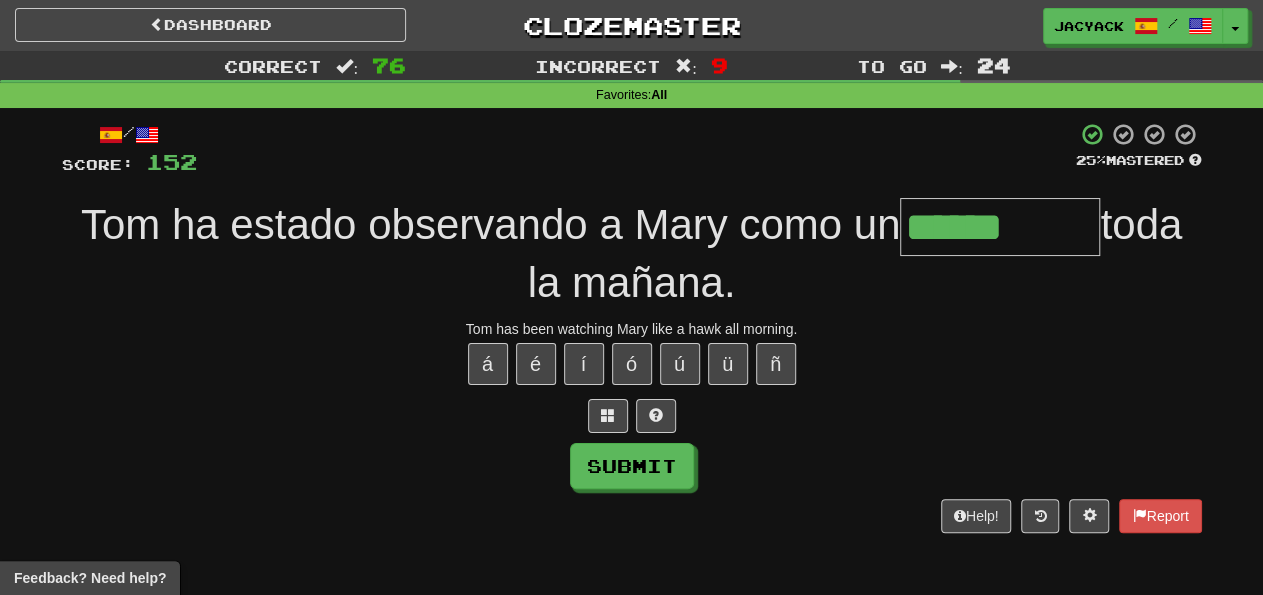 type on "******" 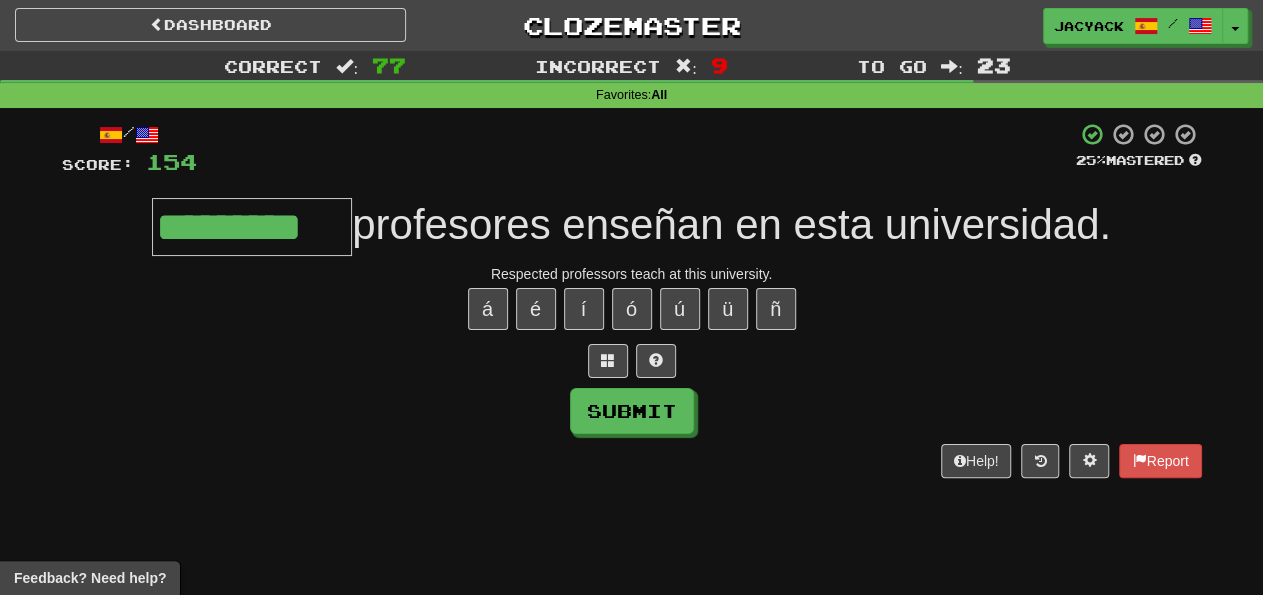 type on "*********" 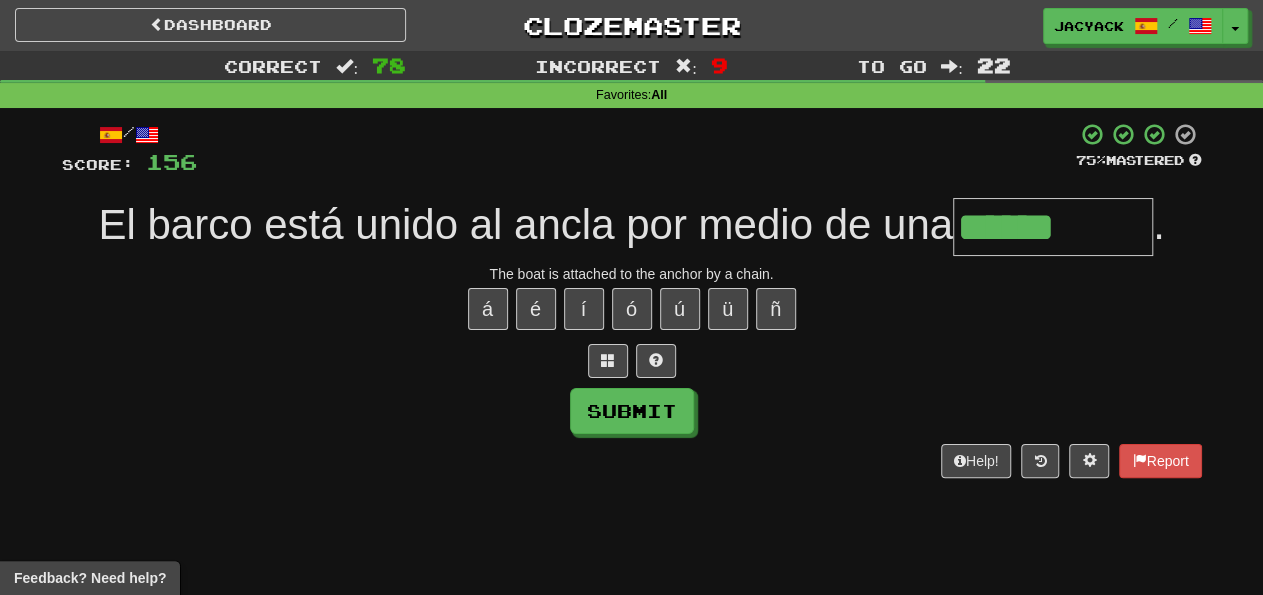 type on "******" 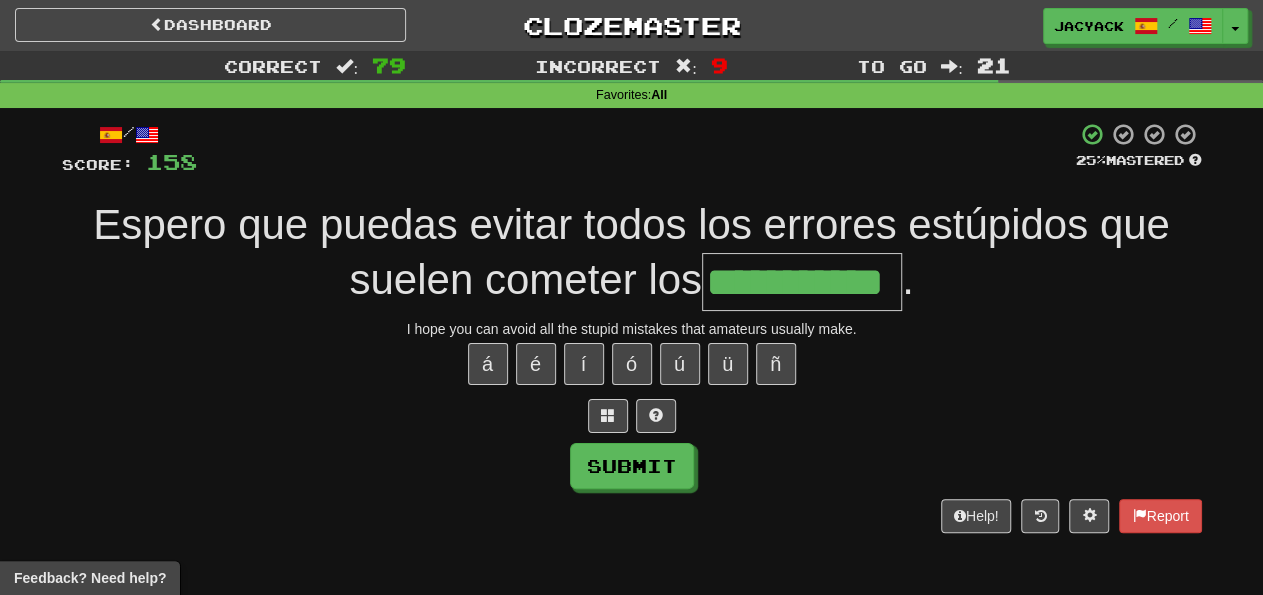 type on "**********" 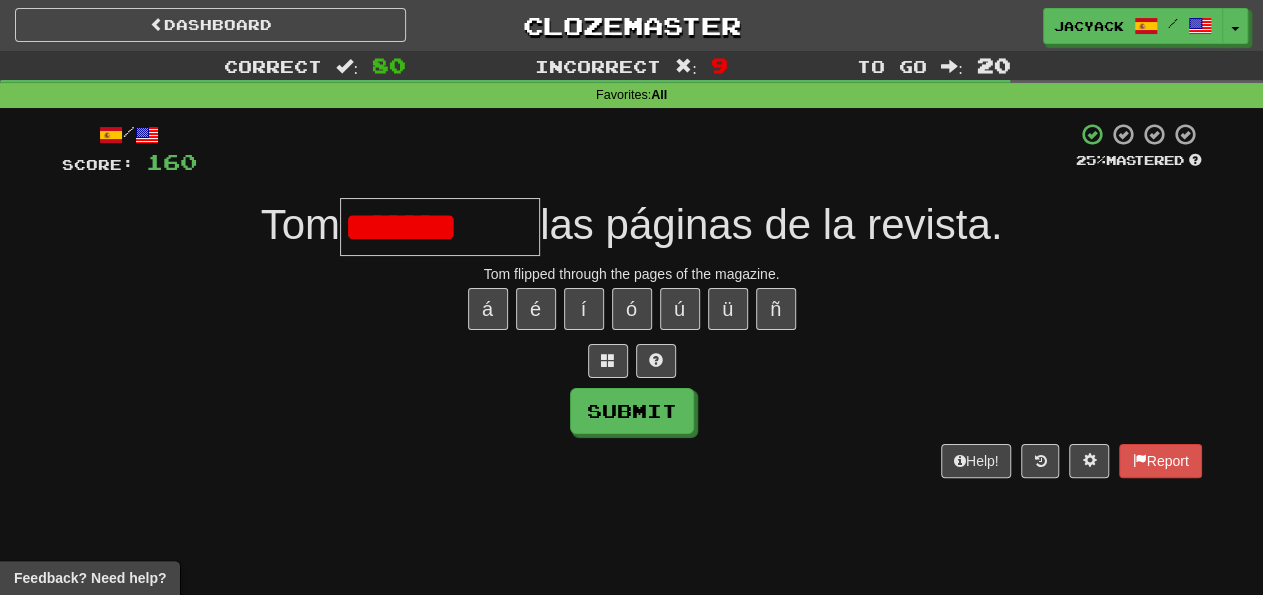 type on "*****" 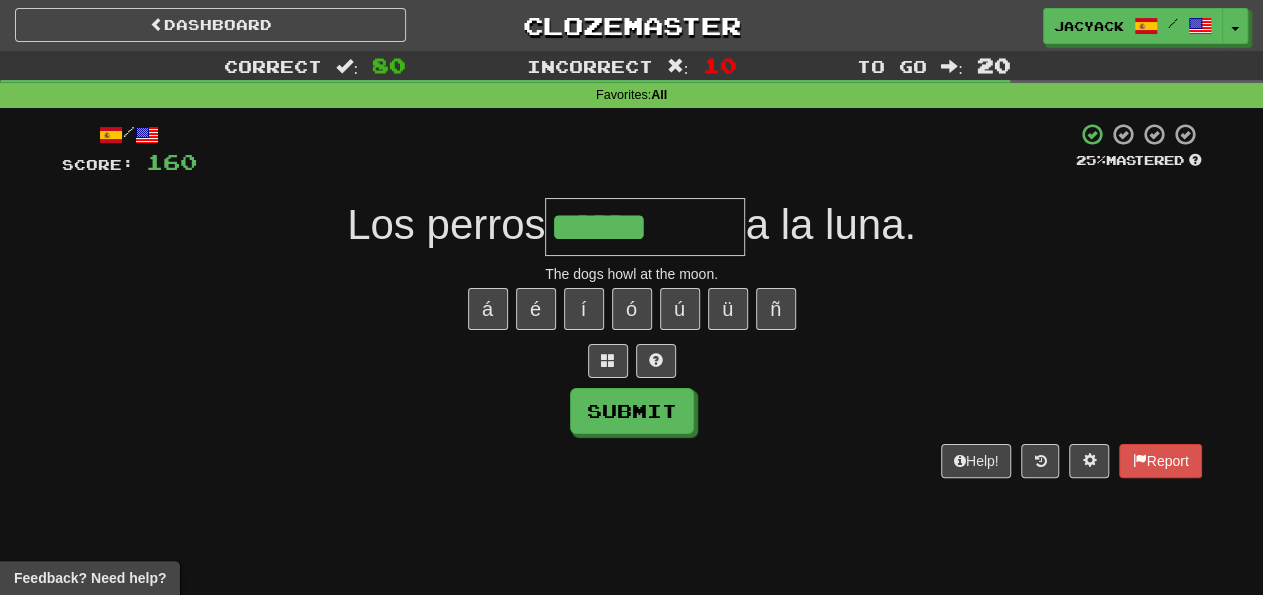 type on "******" 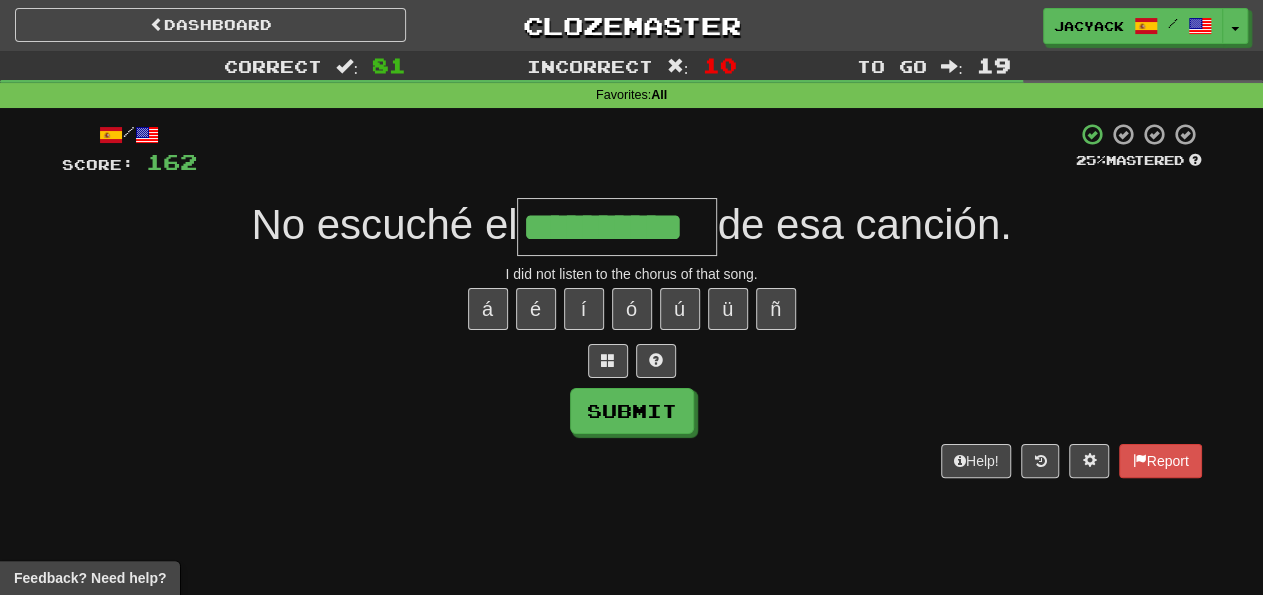 type on "**********" 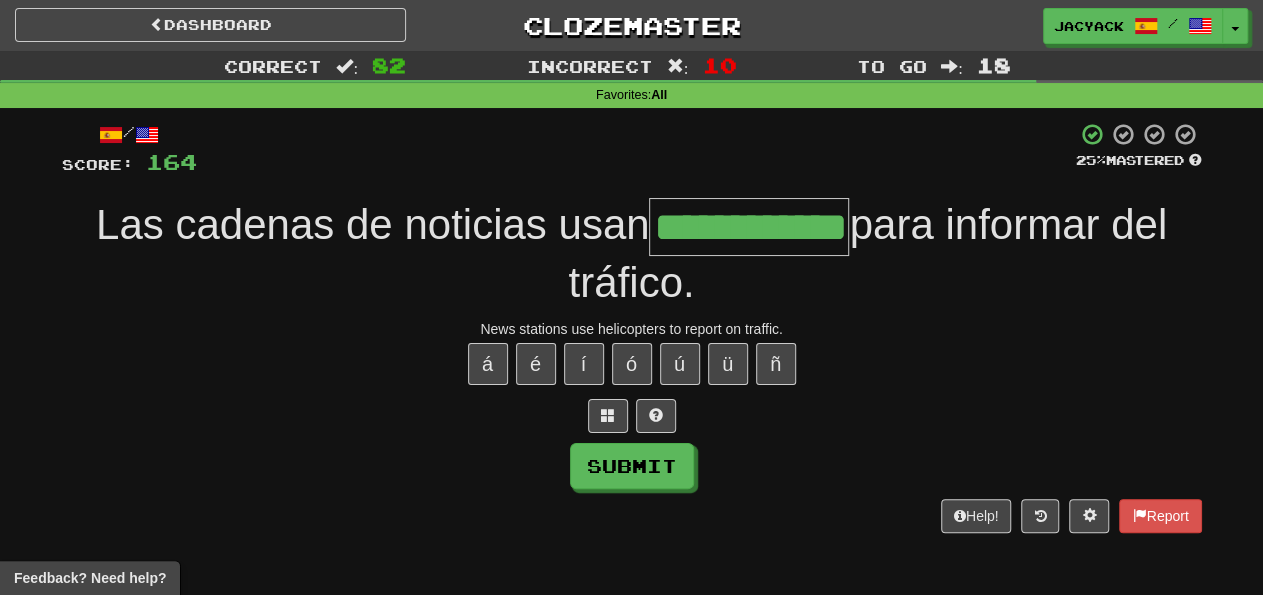 scroll, scrollTop: 0, scrollLeft: 34, axis: horizontal 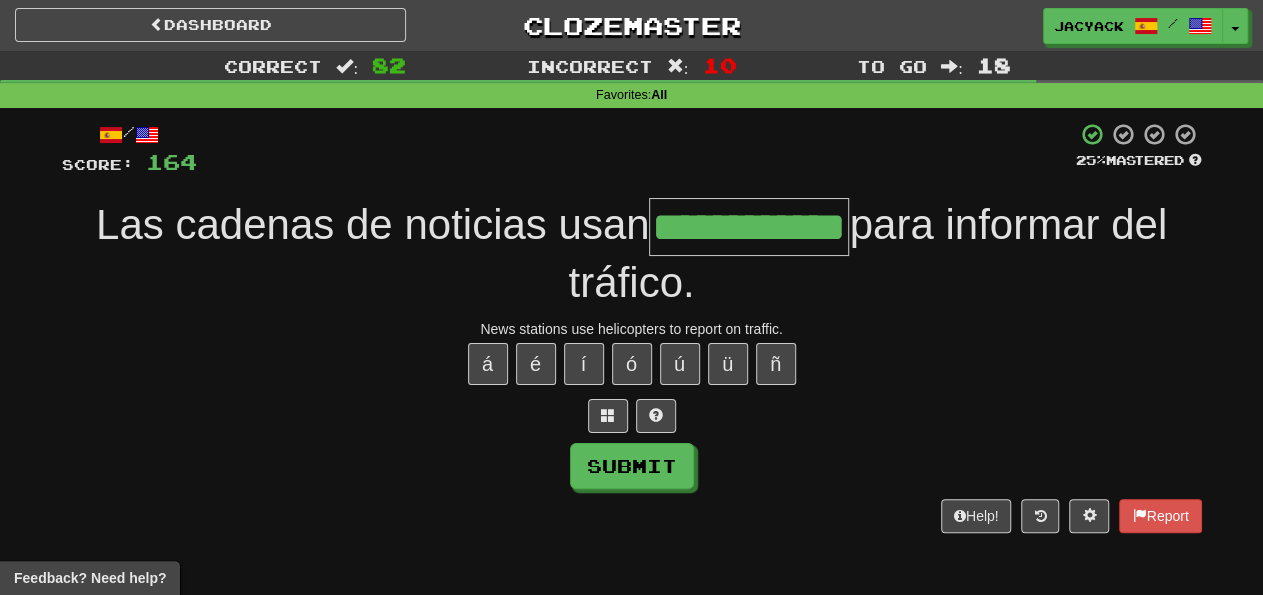 type on "**********" 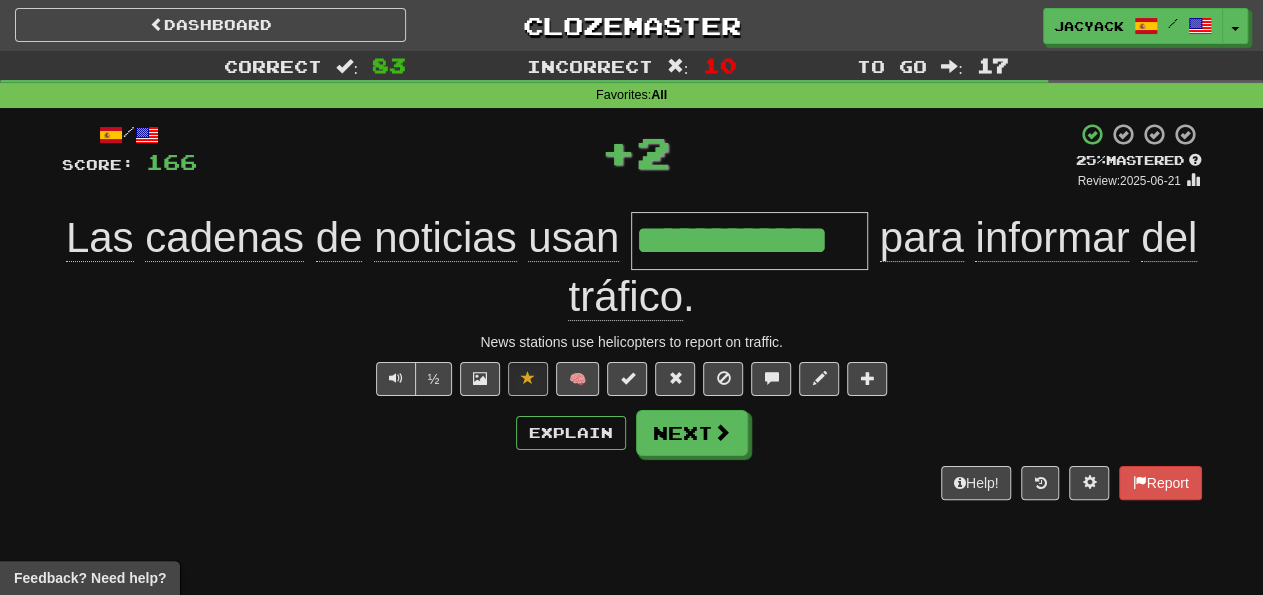 scroll, scrollTop: 0, scrollLeft: 0, axis: both 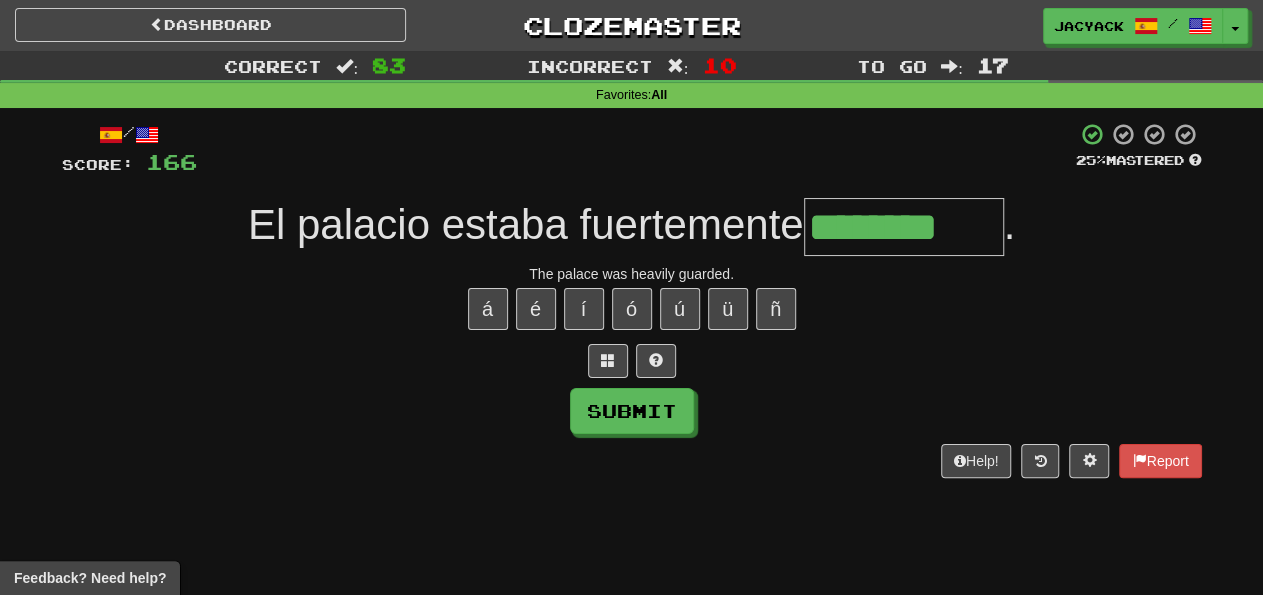 type on "********" 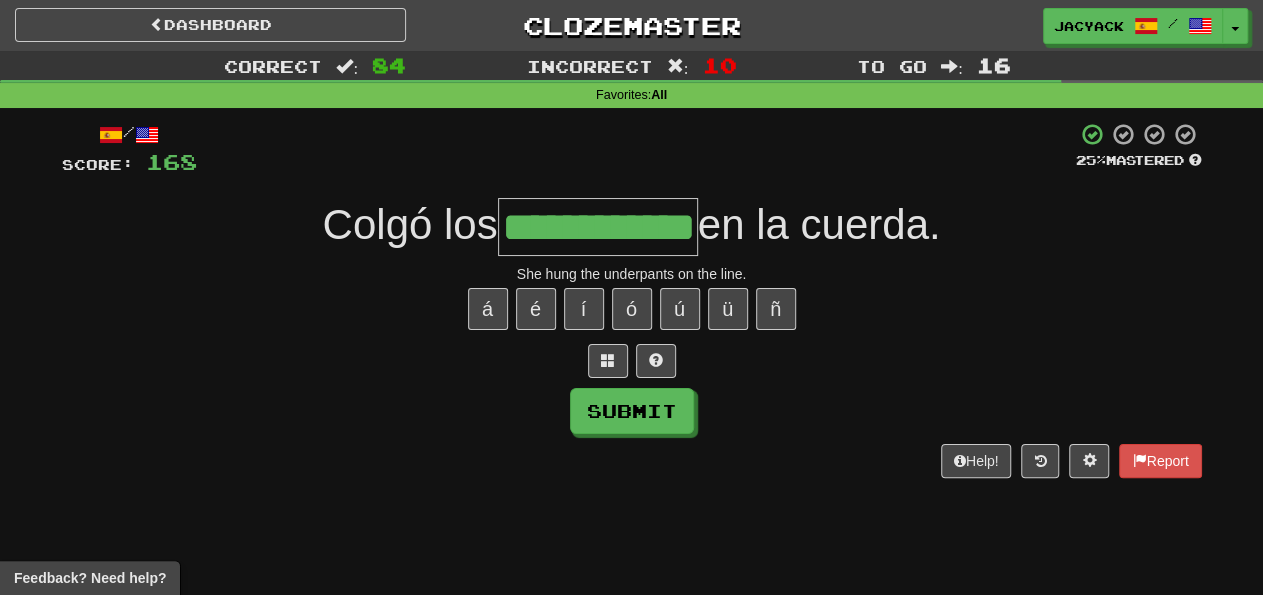 scroll, scrollTop: 0, scrollLeft: 22, axis: horizontal 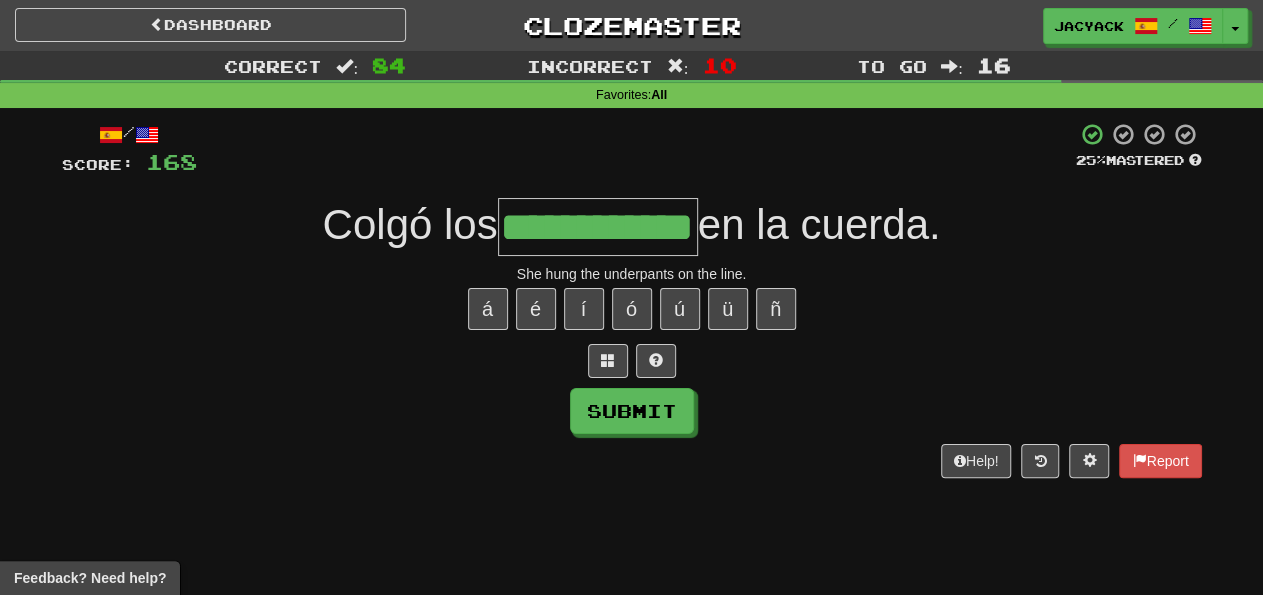 type on "**********" 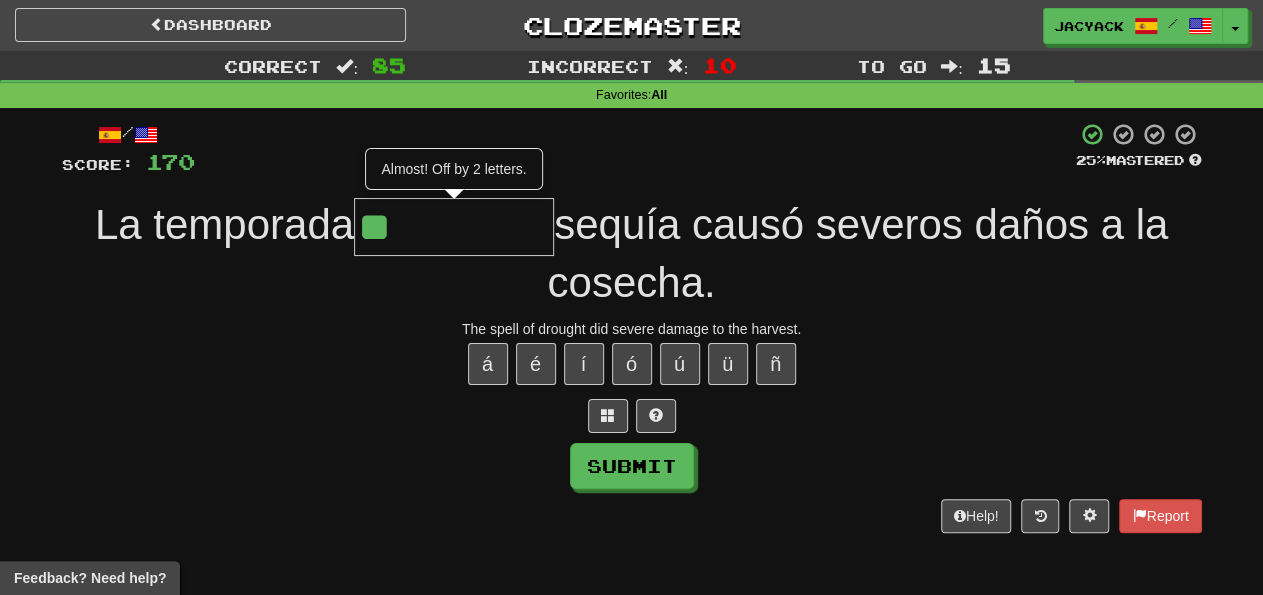 type on "**" 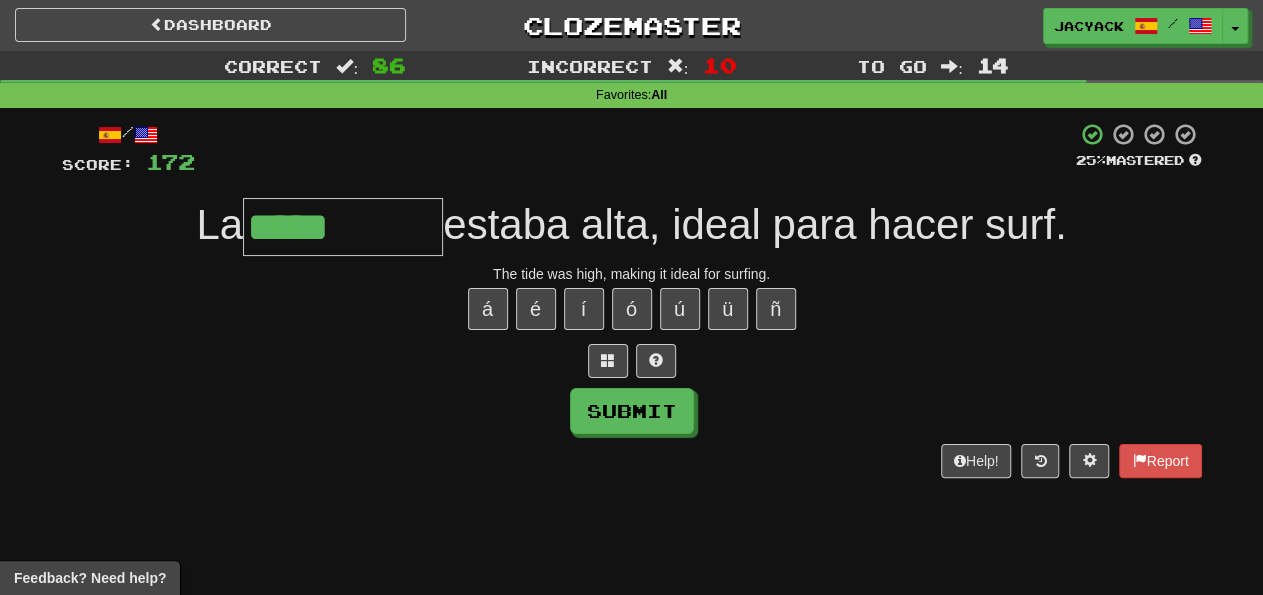 type on "*****" 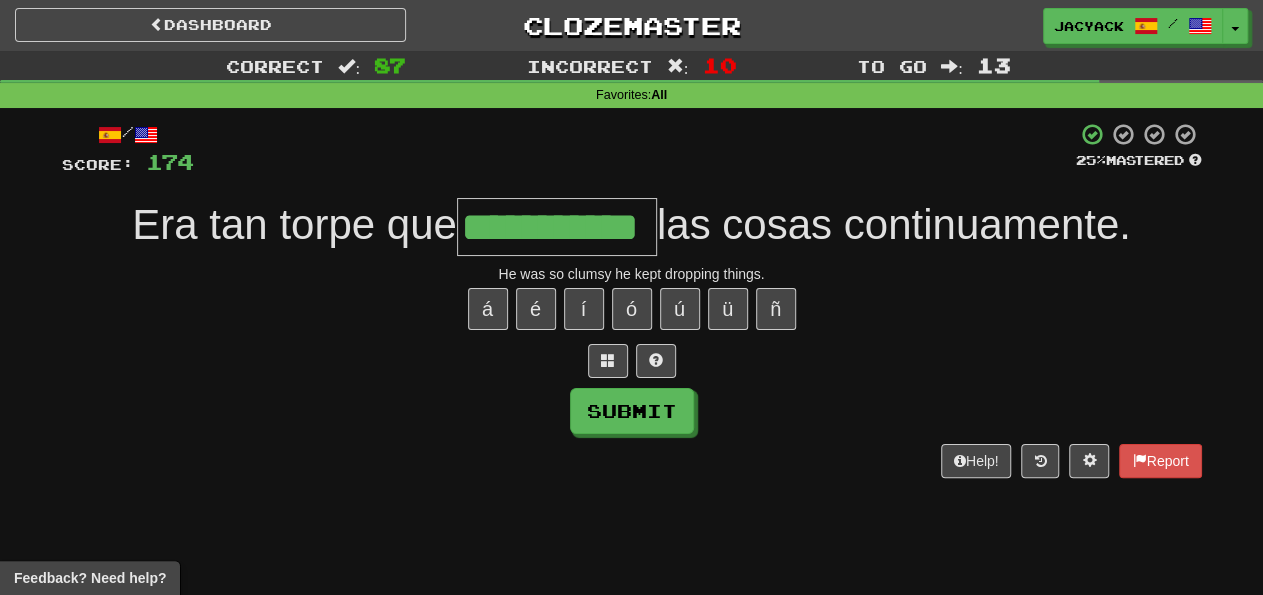 type on "**********" 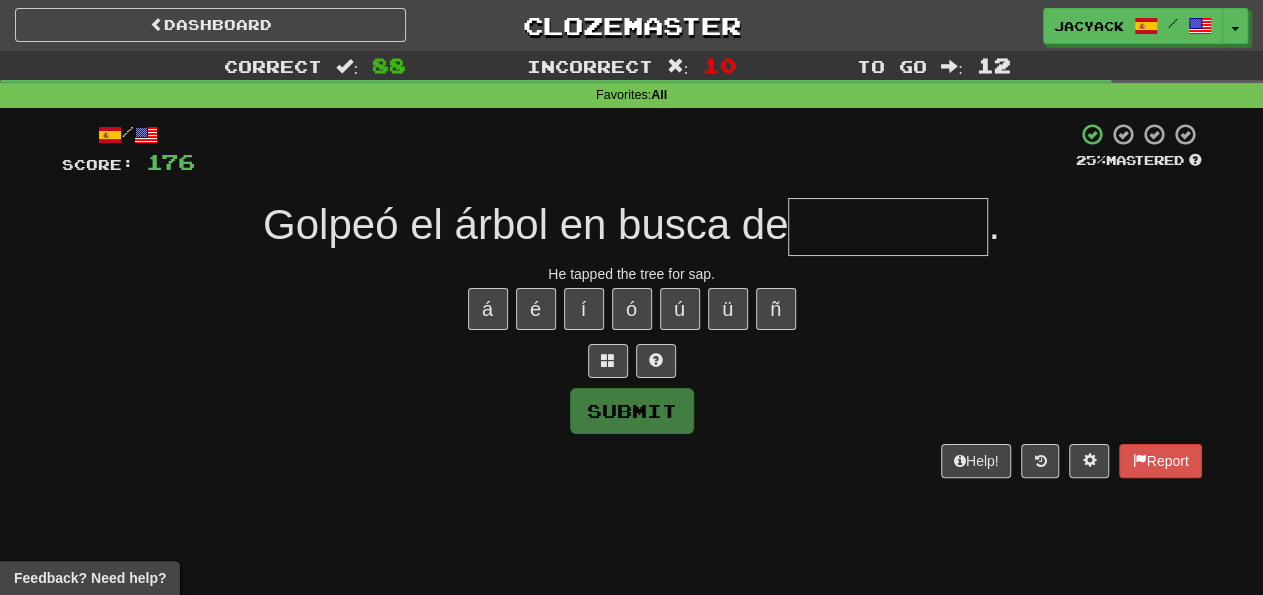 type on "*****" 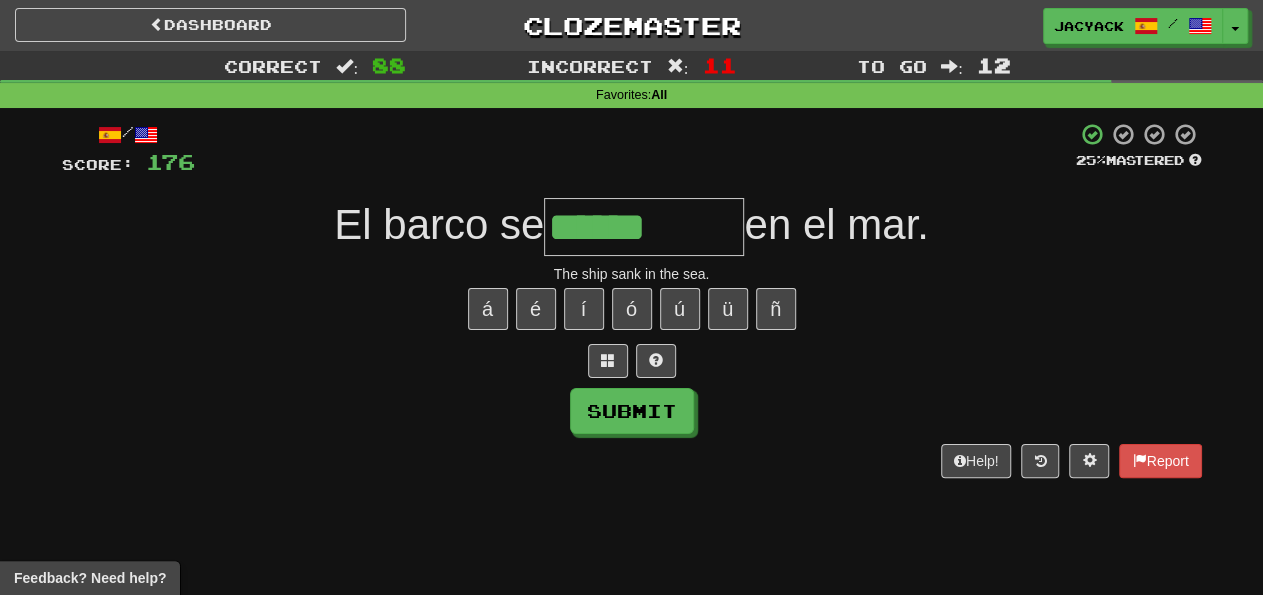 type on "******" 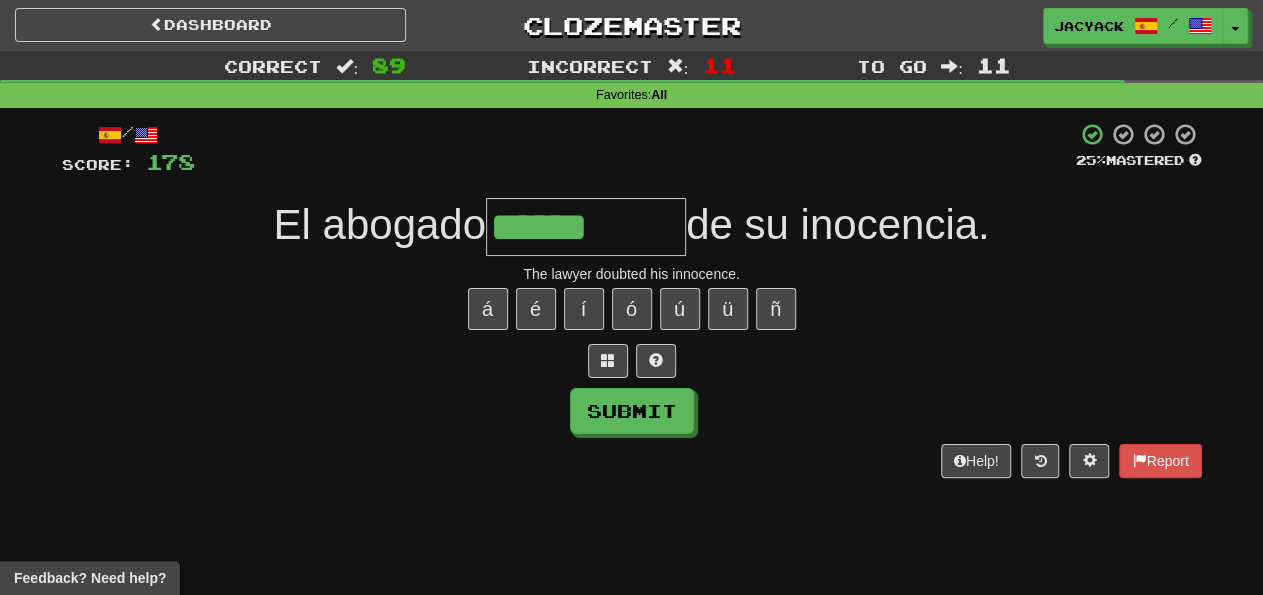 type on "******" 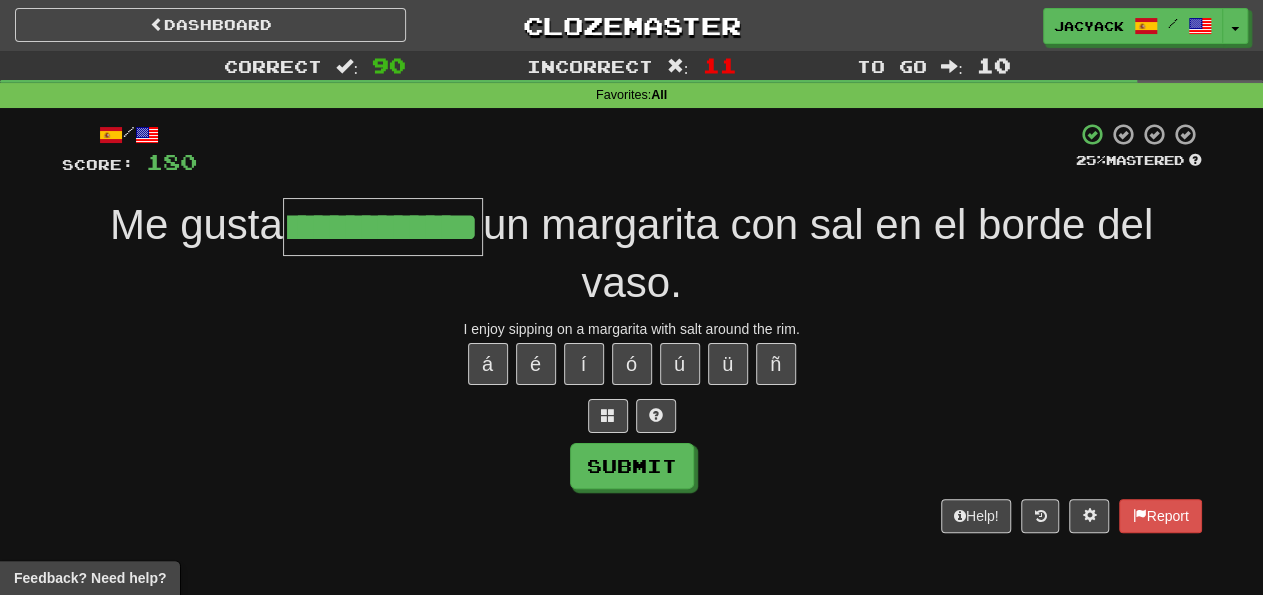 scroll, scrollTop: 0, scrollLeft: 87, axis: horizontal 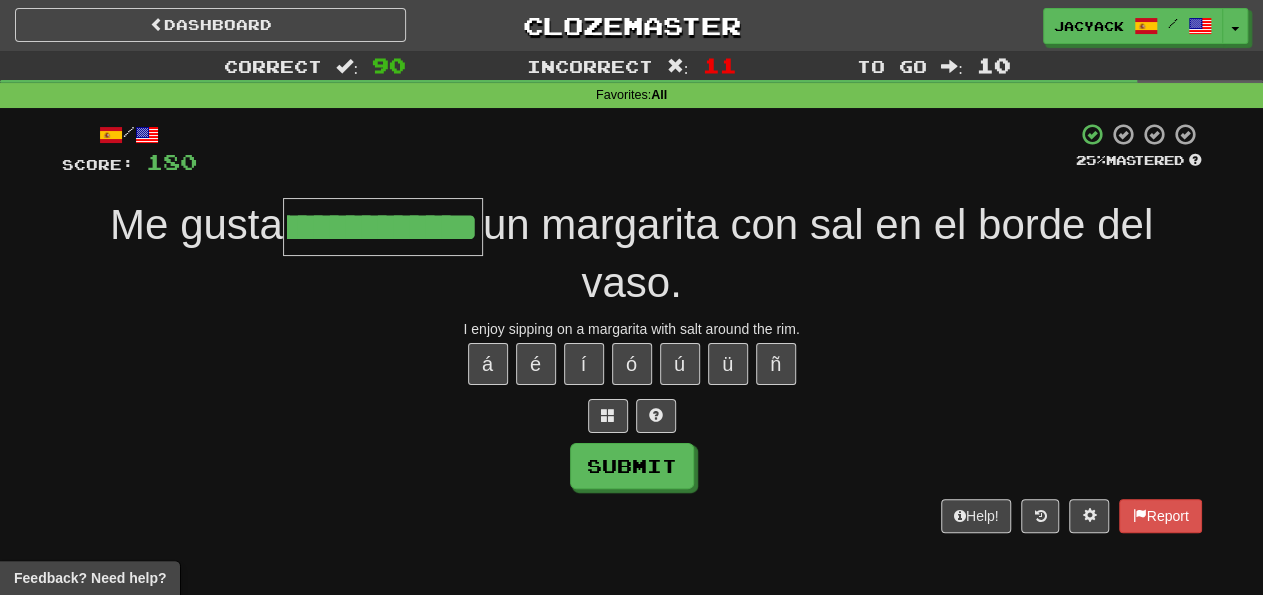 type on "**********" 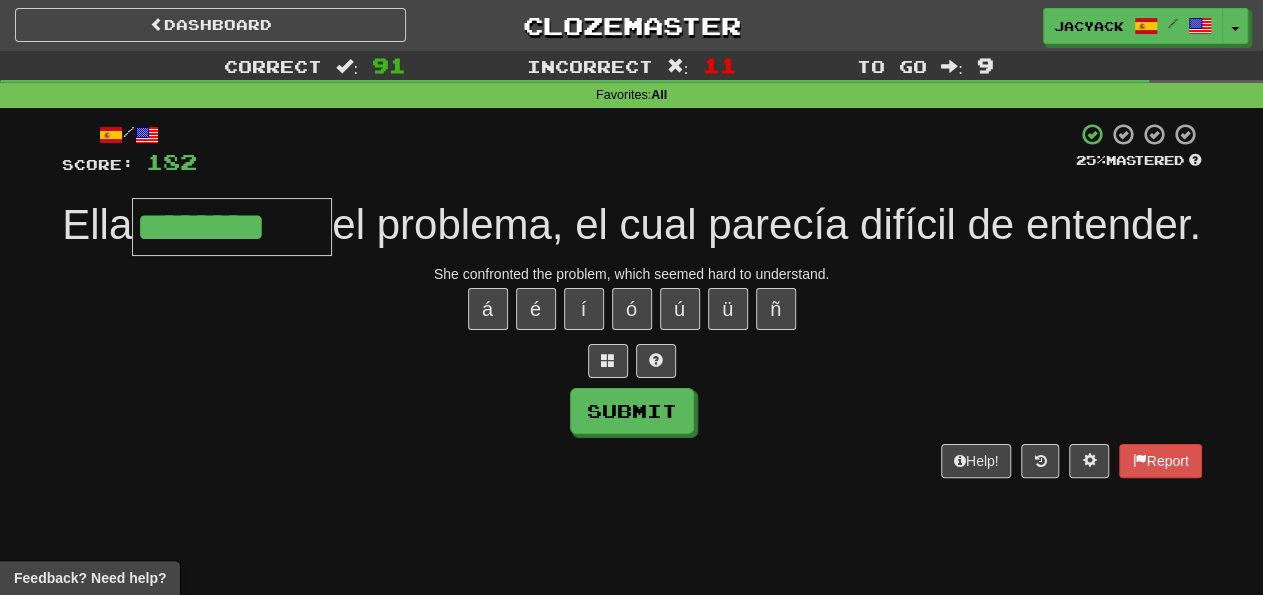 type on "********" 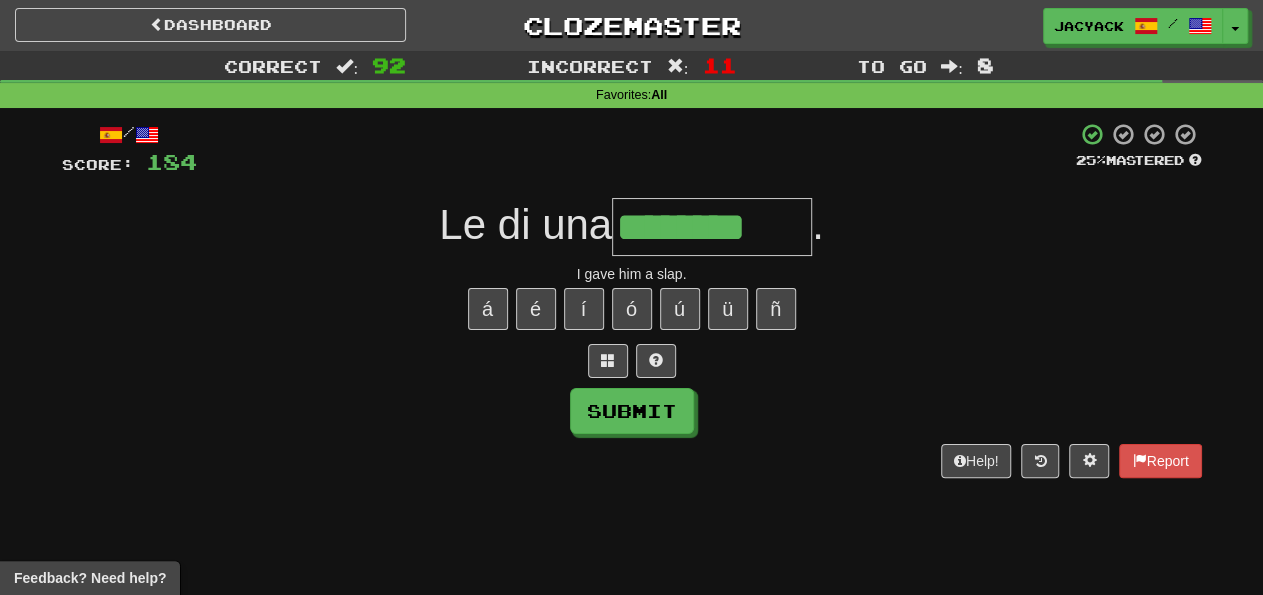 type on "********" 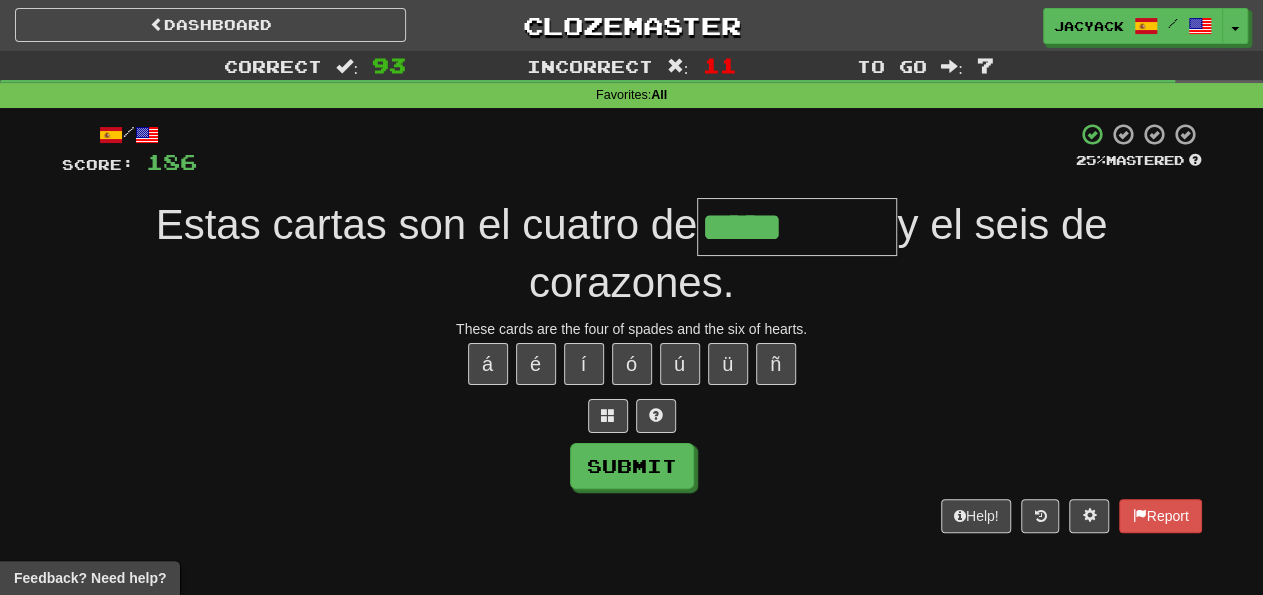 type on "*****" 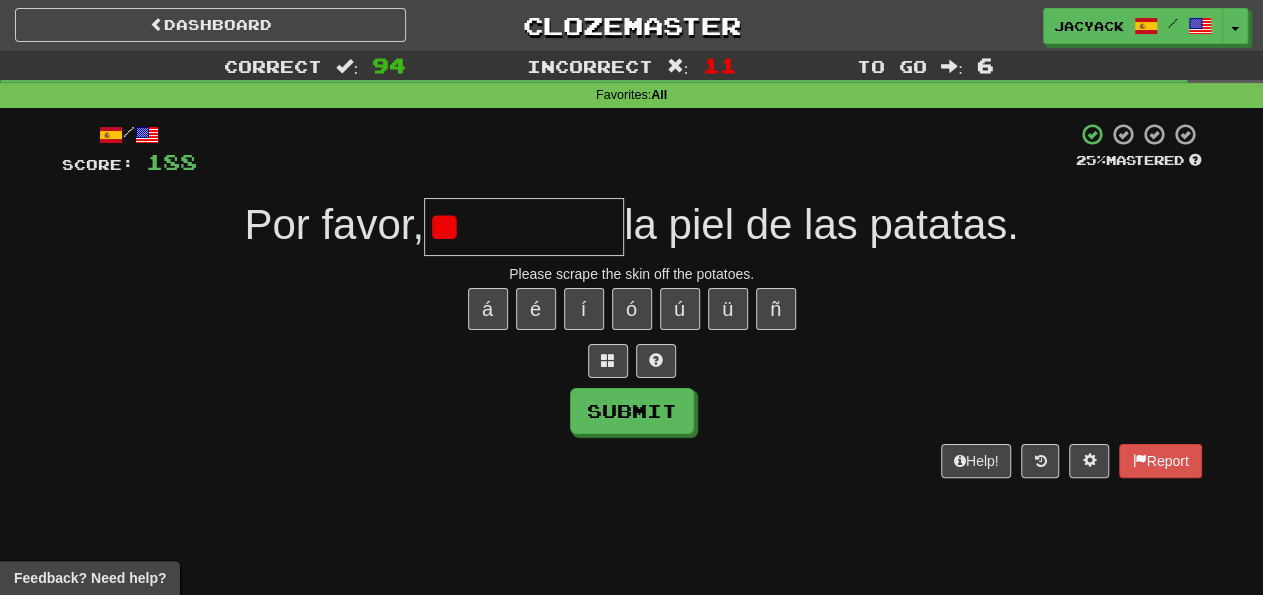 type on "*" 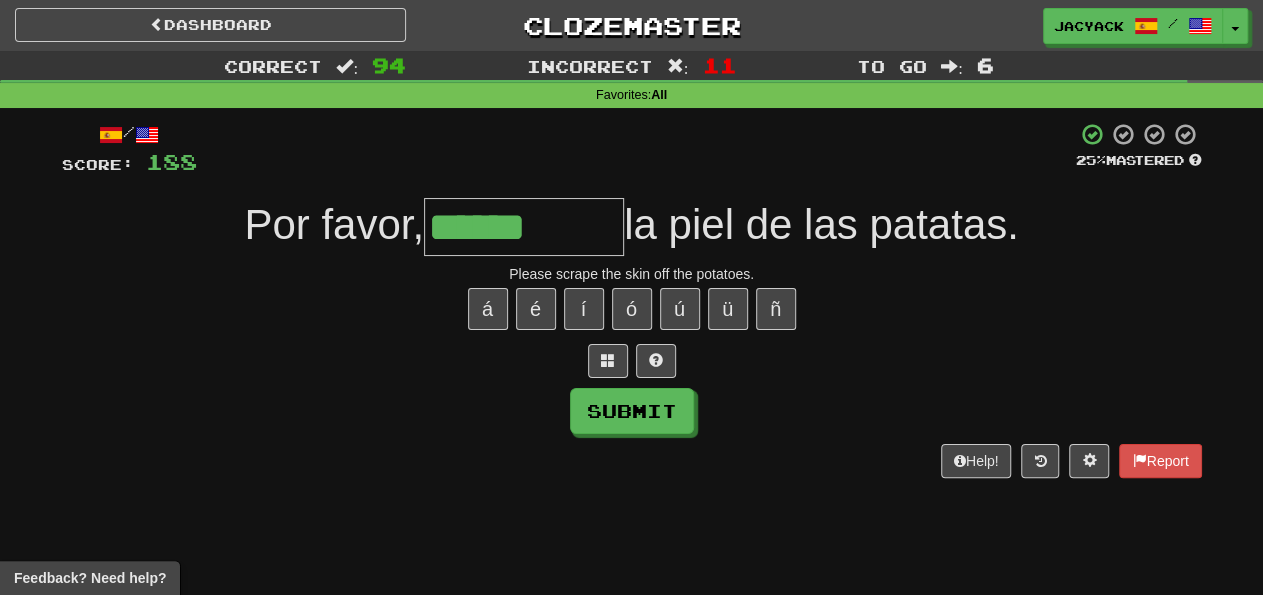 type on "******" 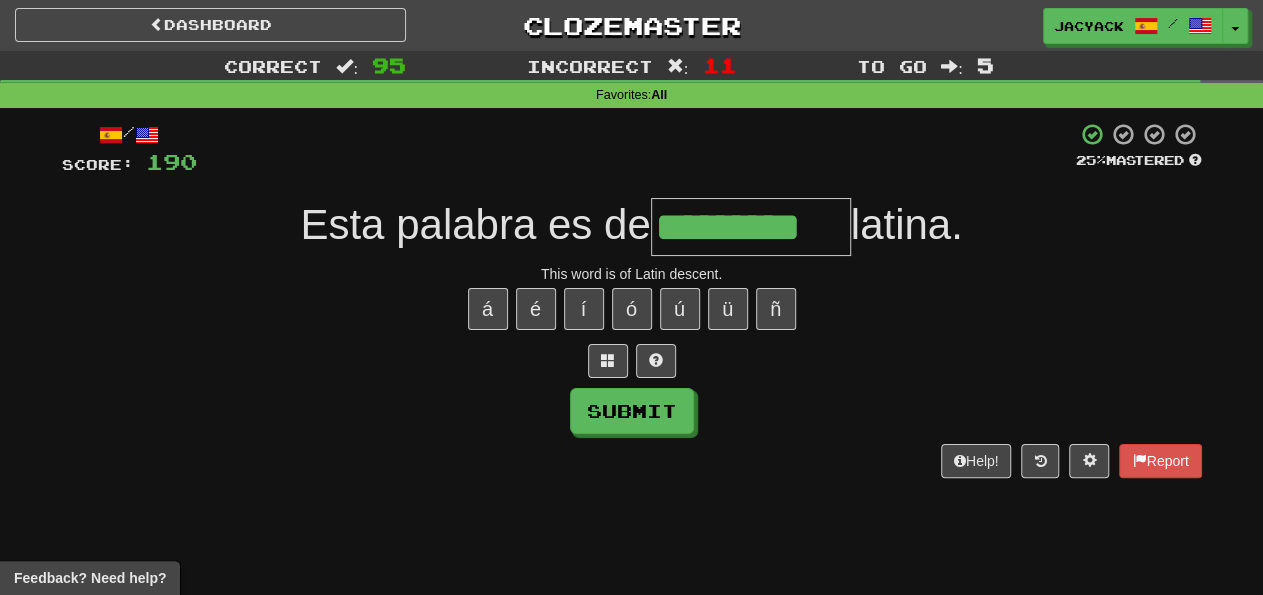 scroll, scrollTop: 0, scrollLeft: 19, axis: horizontal 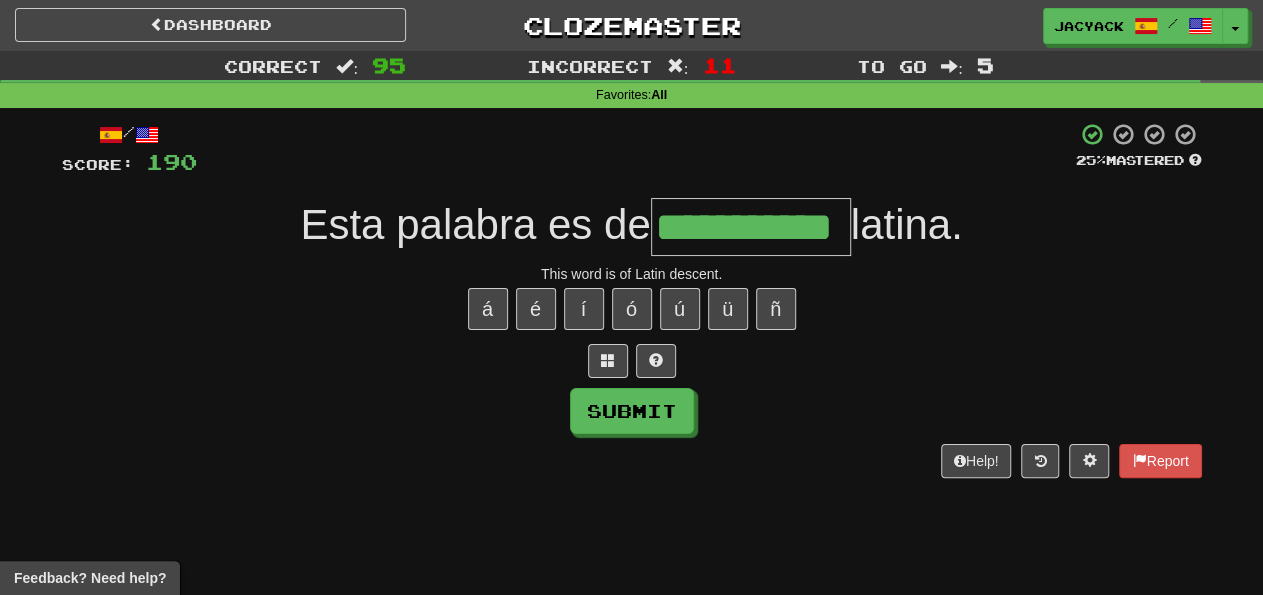 type on "**********" 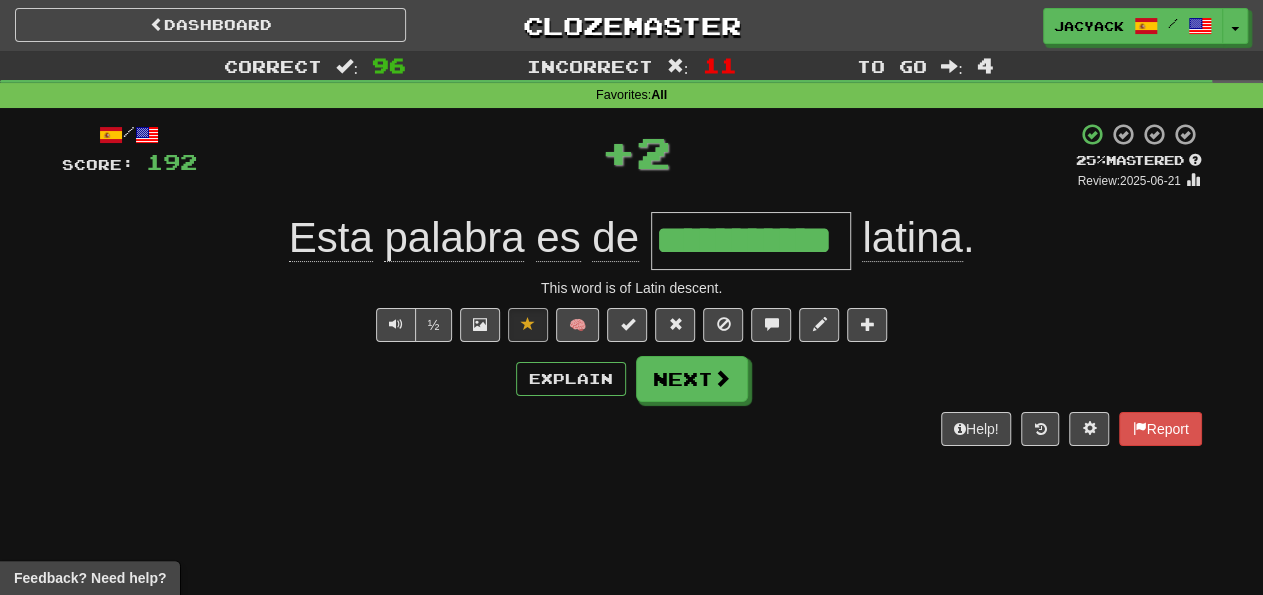 scroll, scrollTop: 0, scrollLeft: 0, axis: both 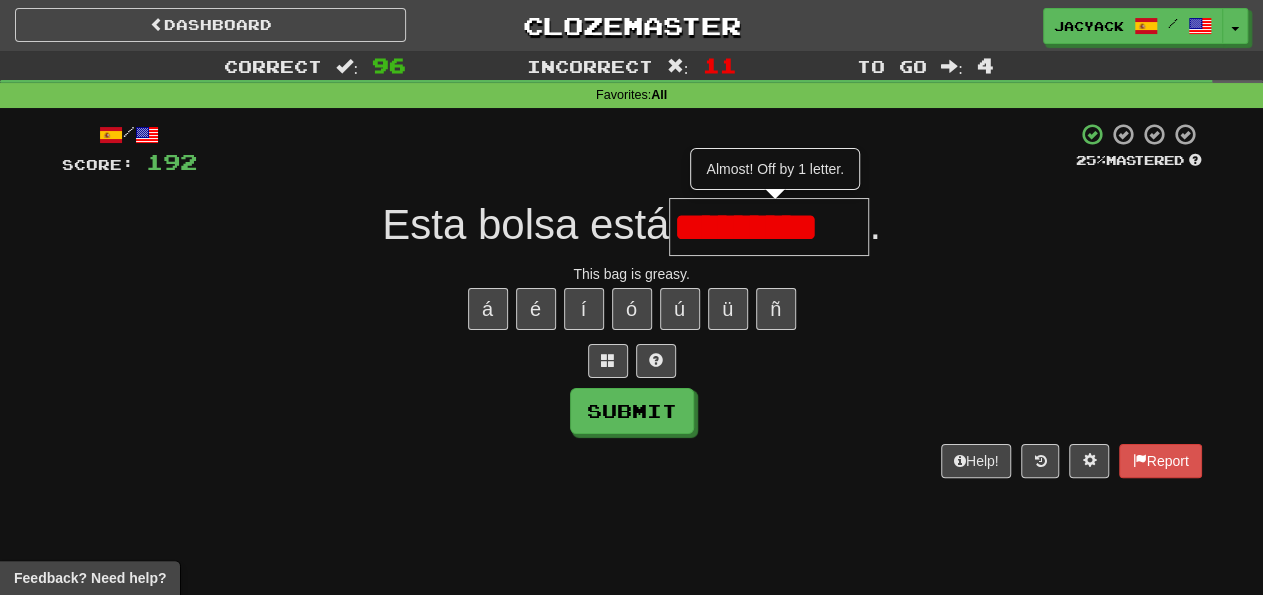 type on "*********" 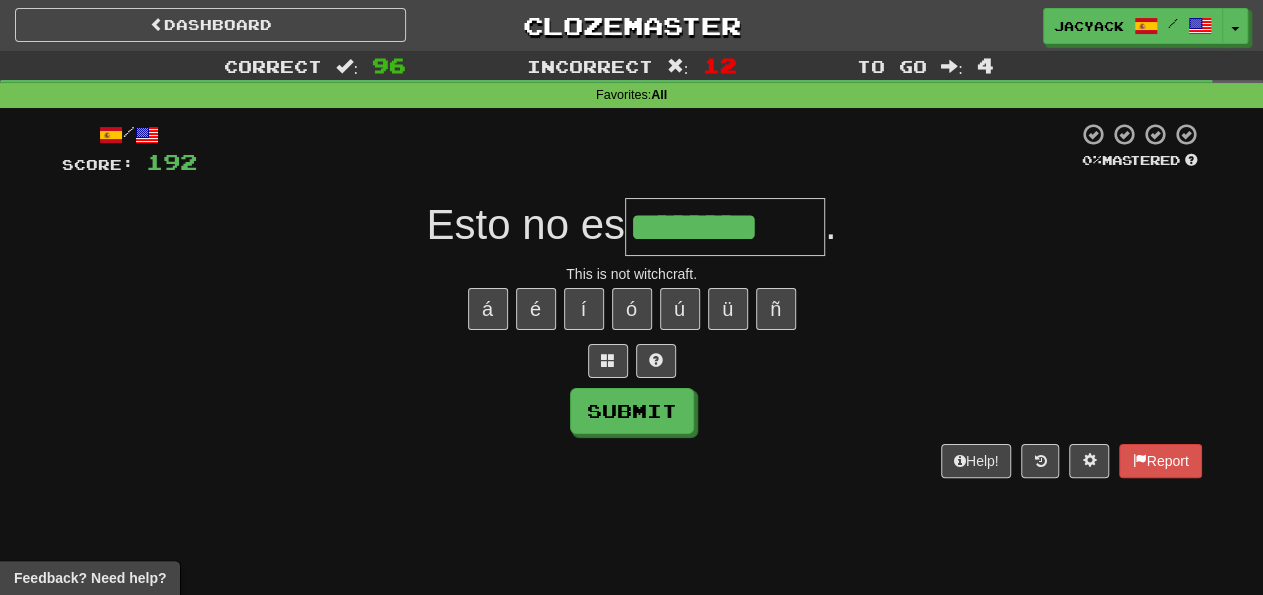 type on "********" 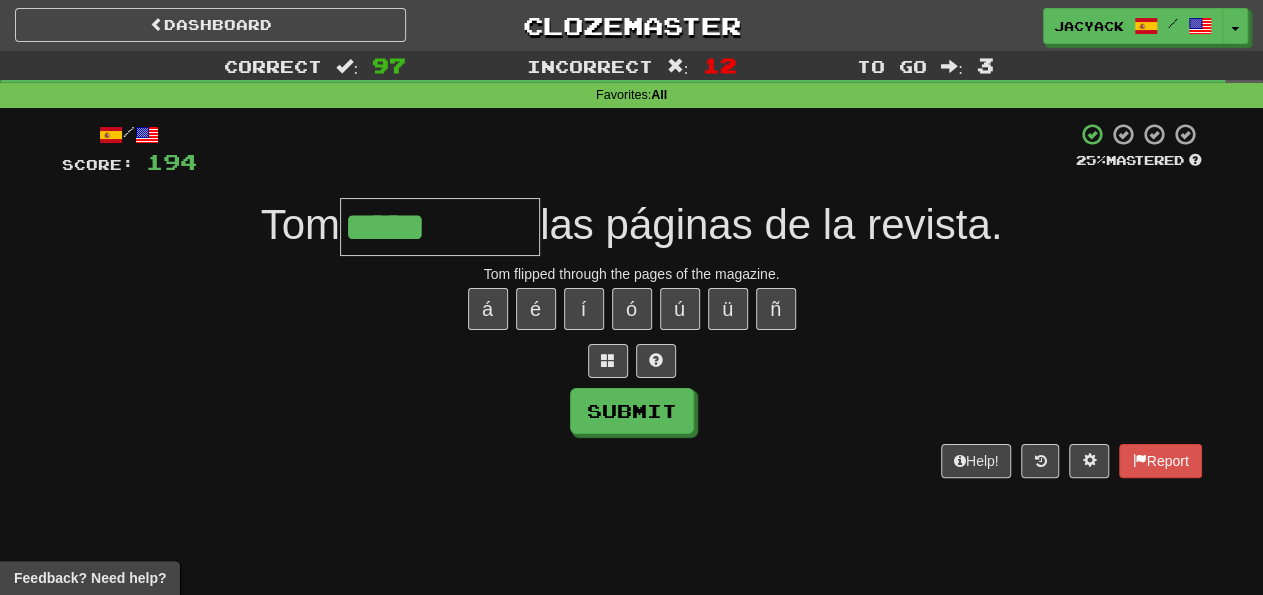 type on "*****" 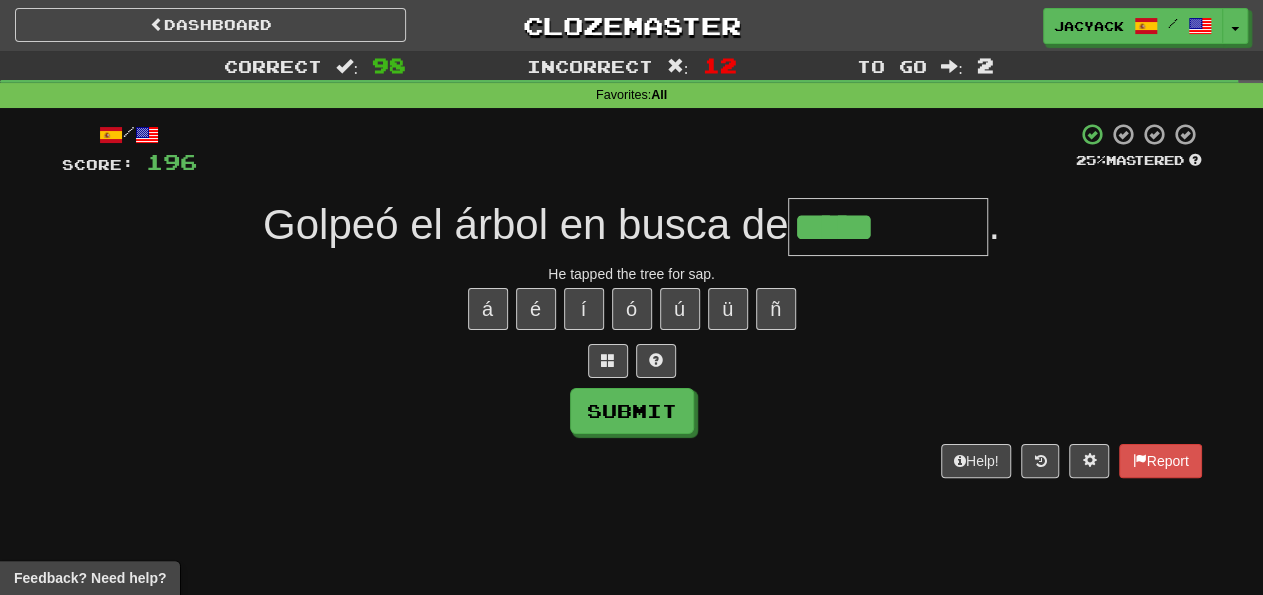 type on "*****" 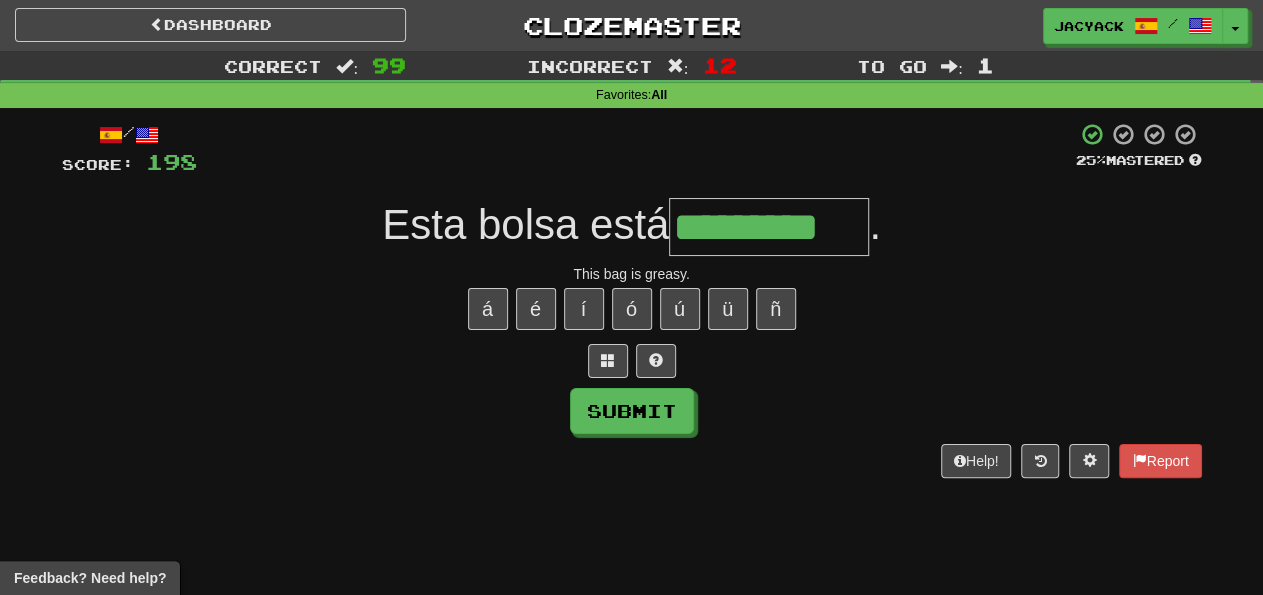 type on "*********" 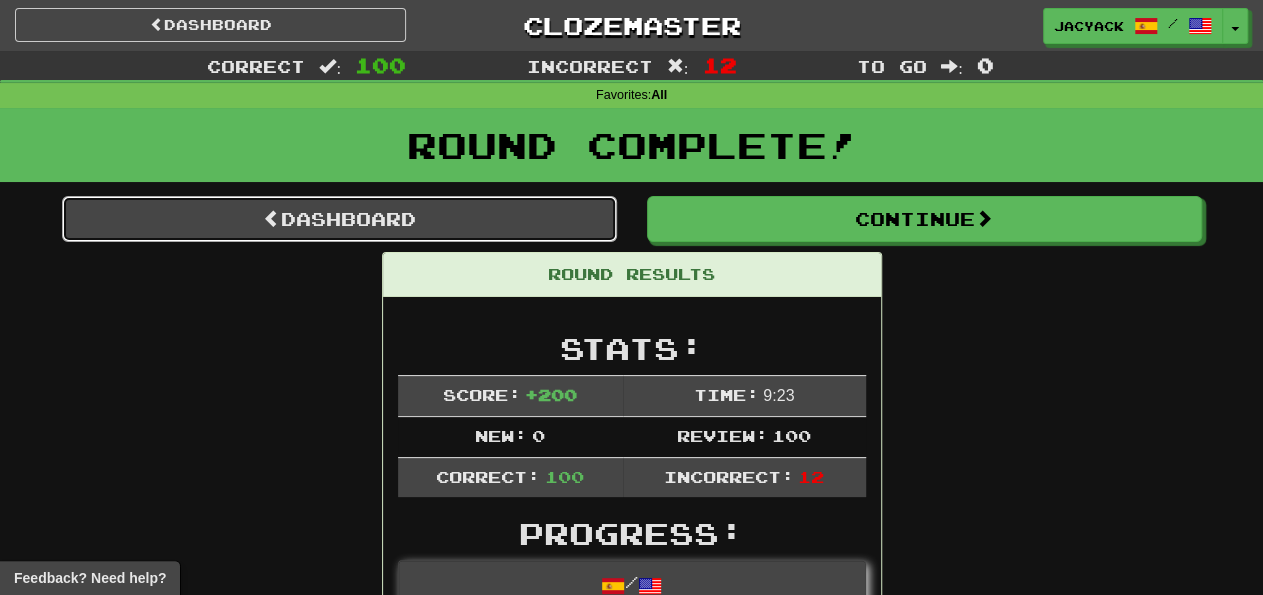 click on "Dashboard" at bounding box center [339, 219] 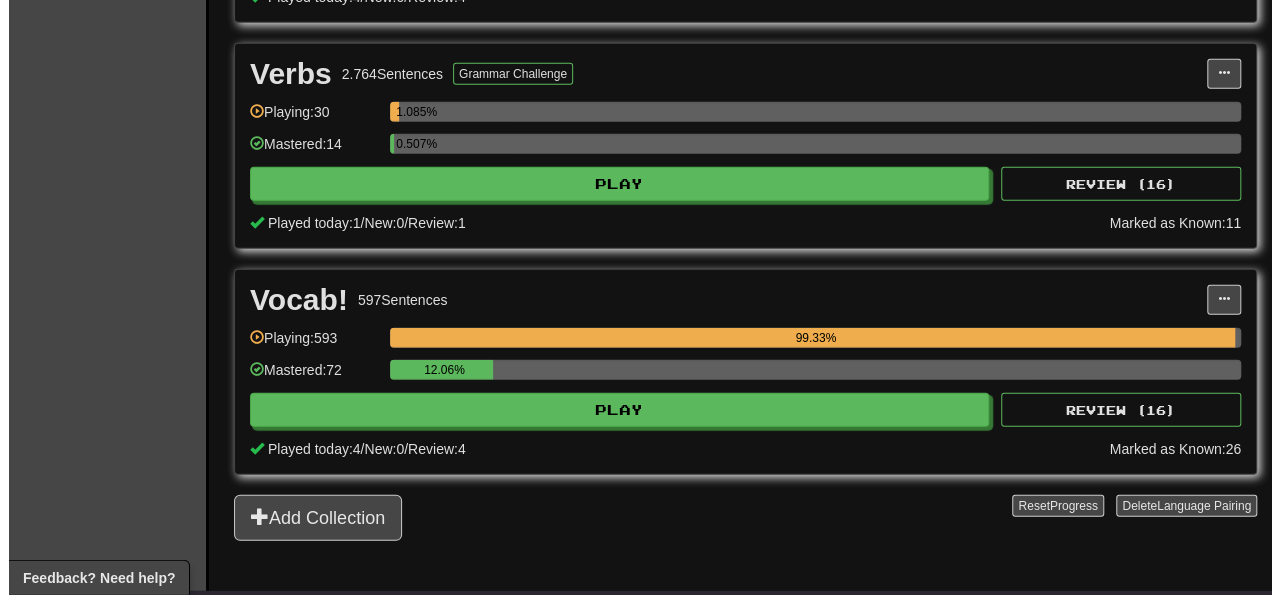 scroll, scrollTop: 2671, scrollLeft: 0, axis: vertical 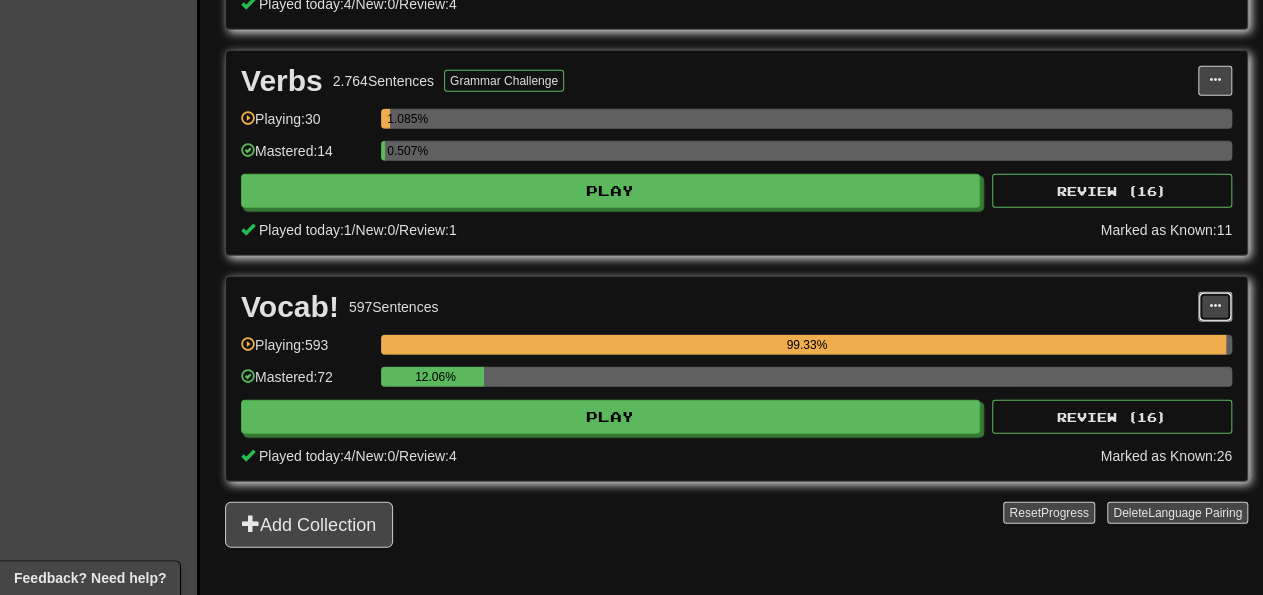 click at bounding box center [1215, 306] 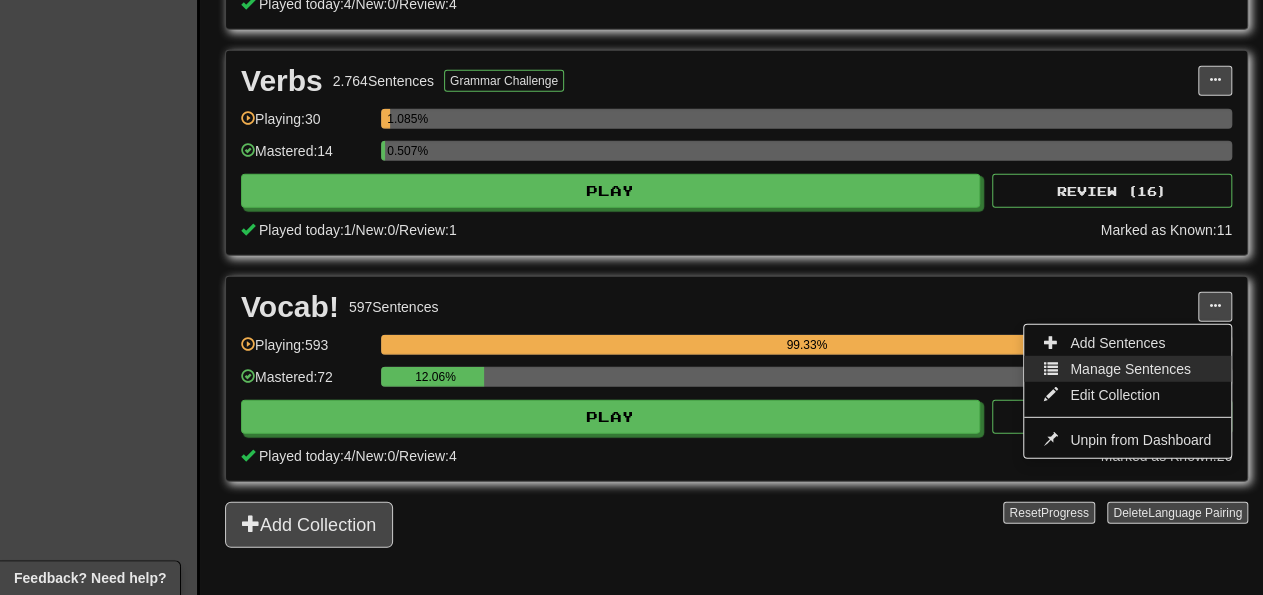 click on "Manage Sentences" at bounding box center (1127, 369) 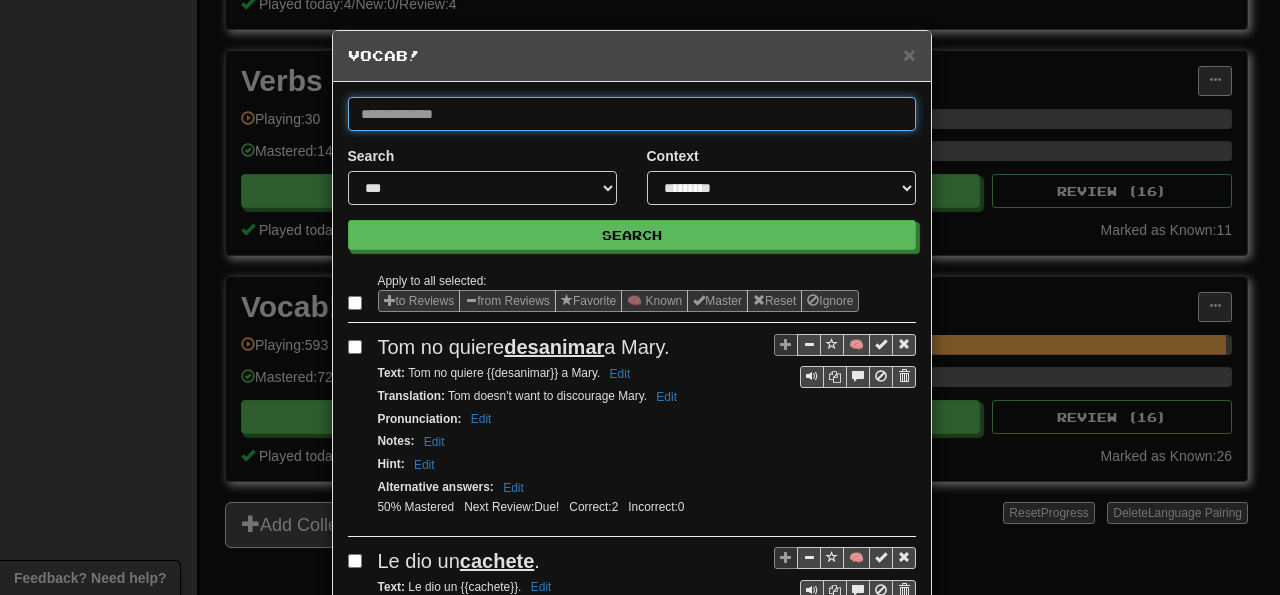 click at bounding box center (632, 114) 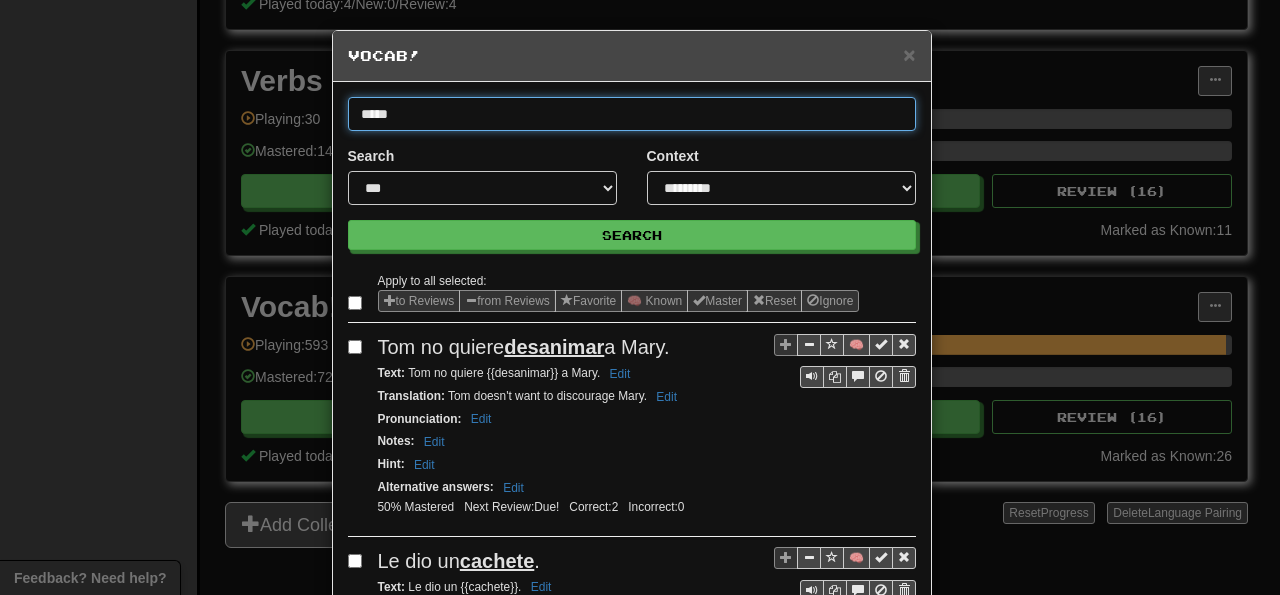 type on "*****" 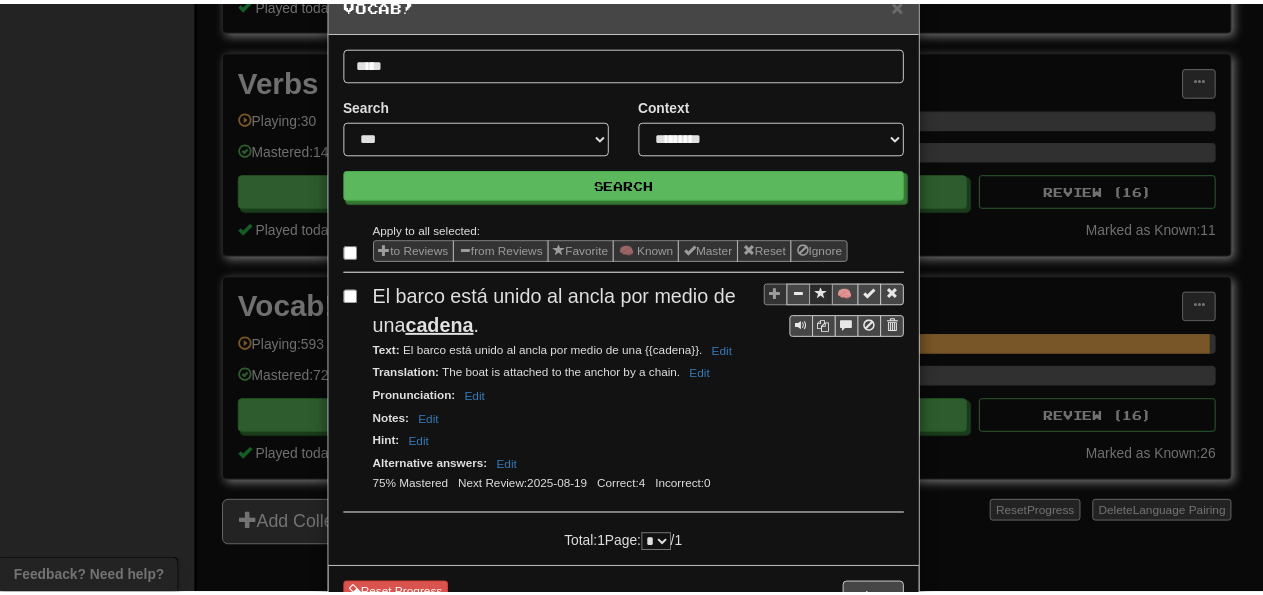 scroll, scrollTop: 120, scrollLeft: 0, axis: vertical 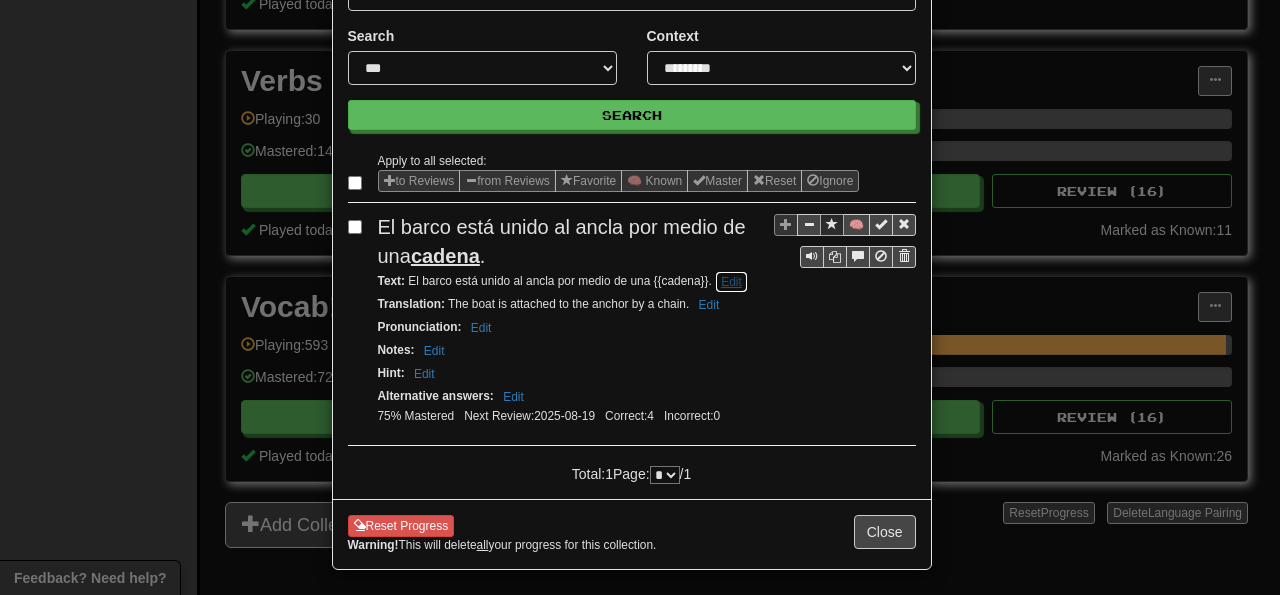 click on "Edit" at bounding box center [731, 282] 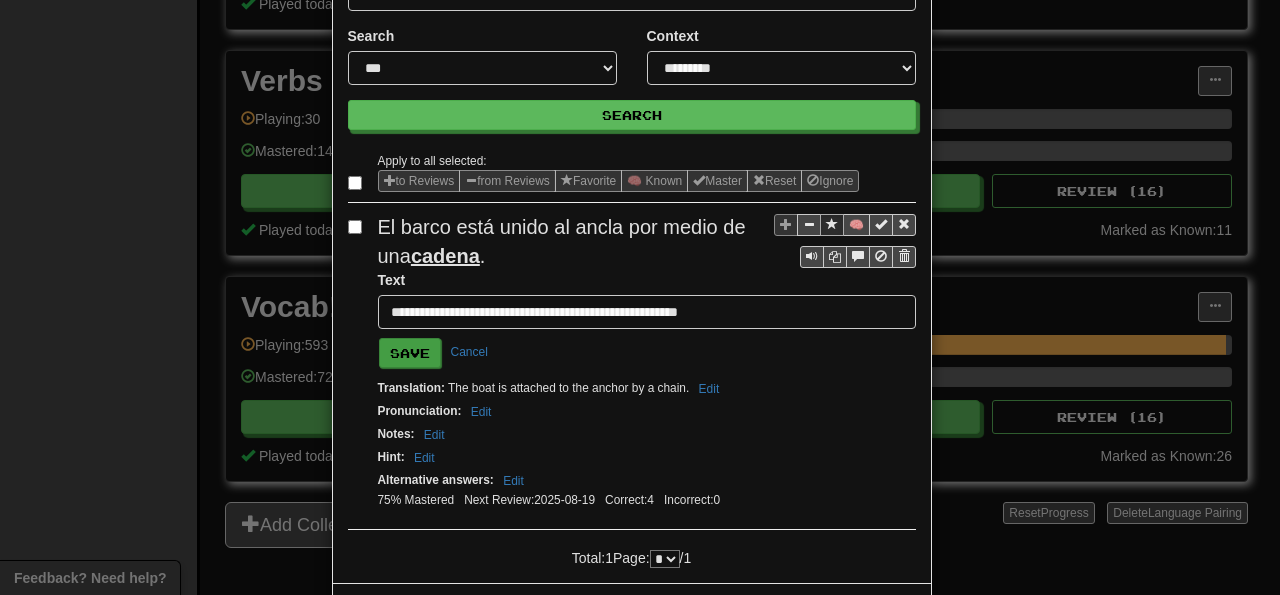 type on "**********" 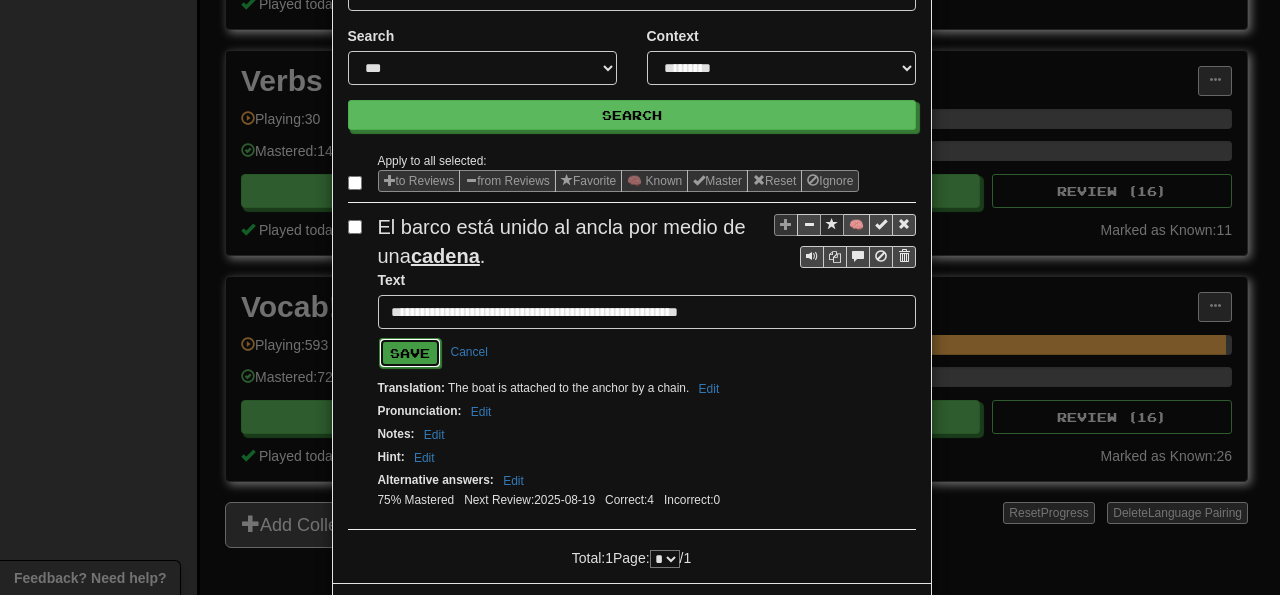 click on "Save" at bounding box center [410, 353] 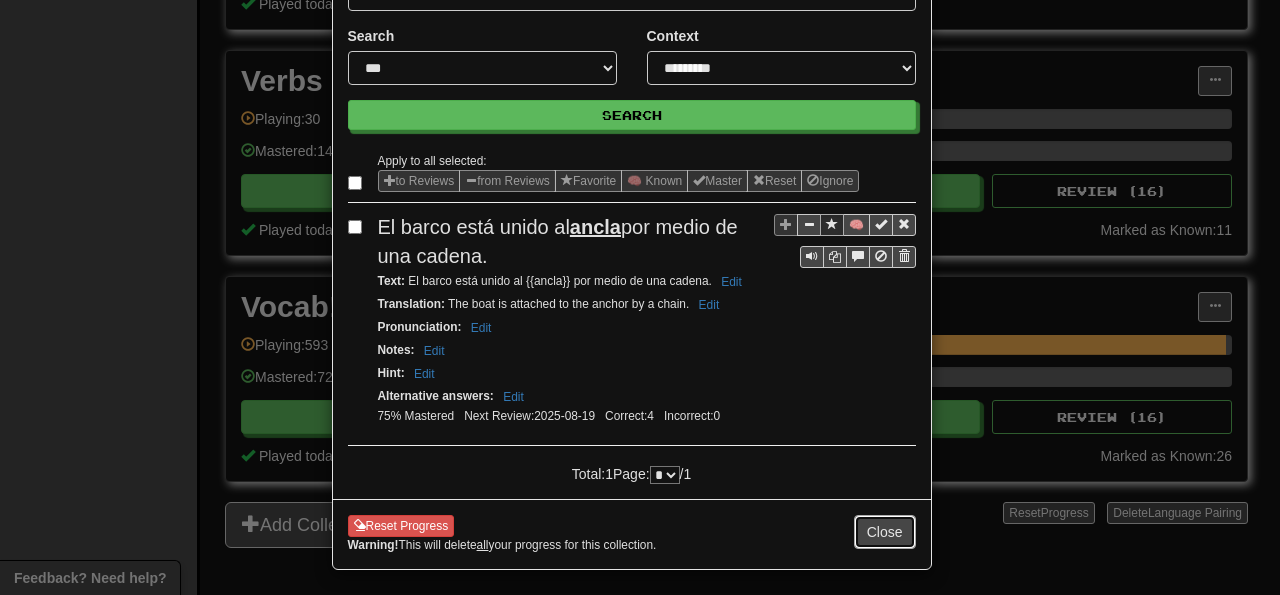 click on "Close" at bounding box center (885, 532) 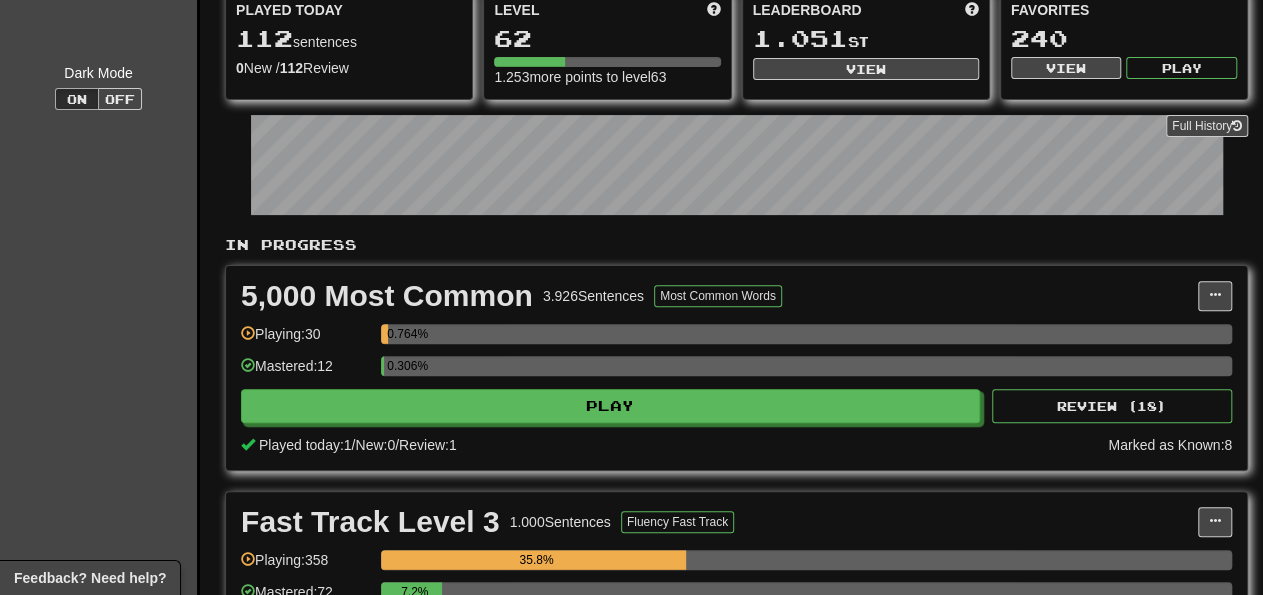 scroll, scrollTop: 196, scrollLeft: 0, axis: vertical 